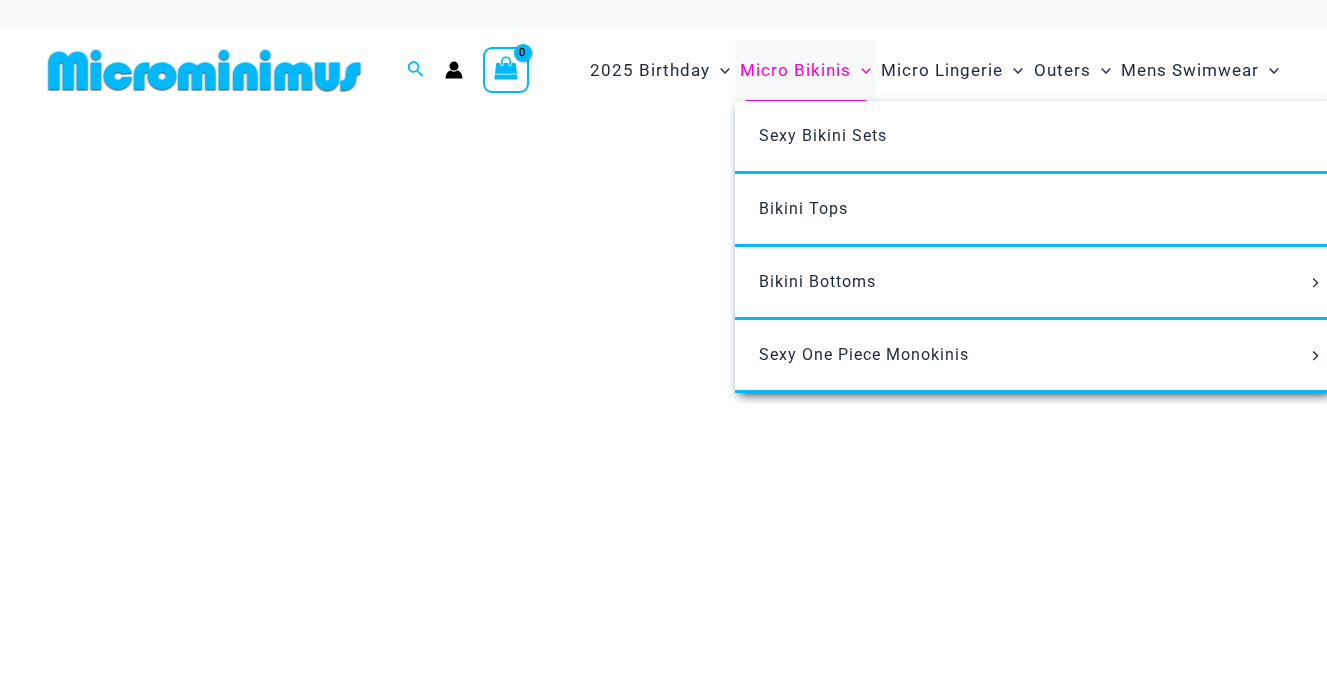 click on "Micro Bikinis" at bounding box center (795, 70) 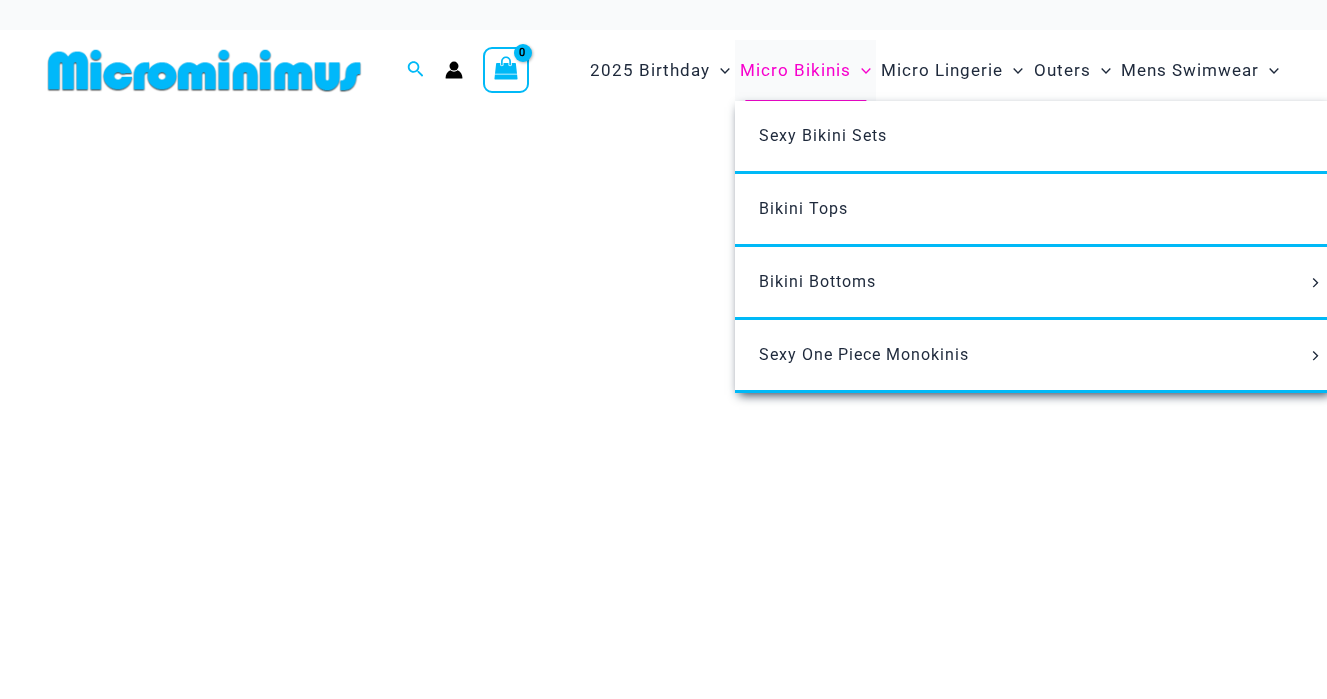 scroll, scrollTop: 0, scrollLeft: 0, axis: both 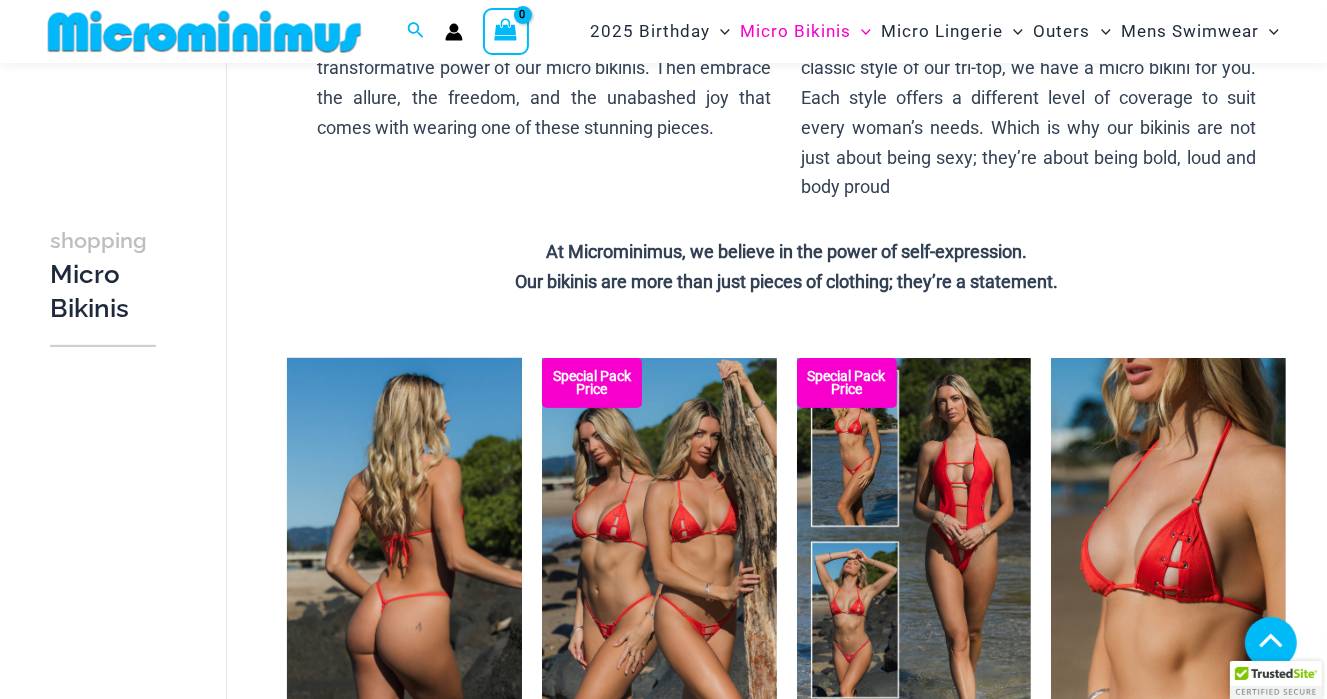 click at bounding box center (404, 534) 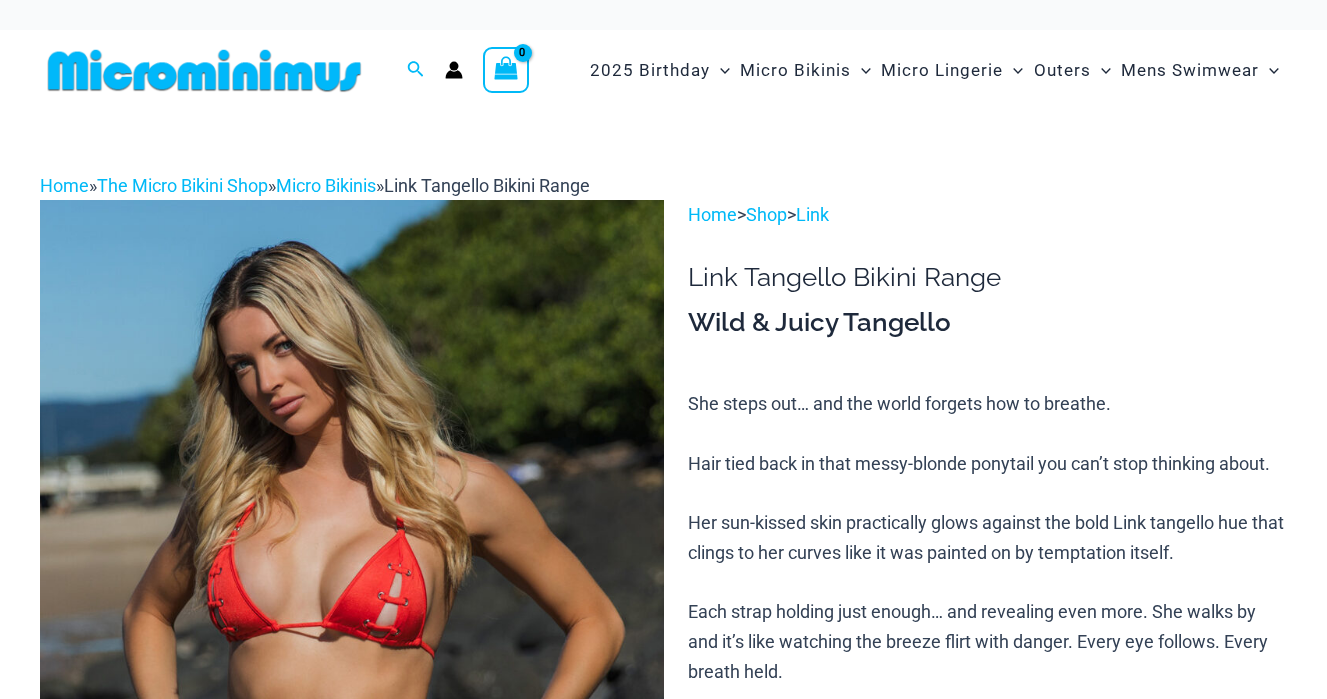 scroll, scrollTop: 0, scrollLeft: 0, axis: both 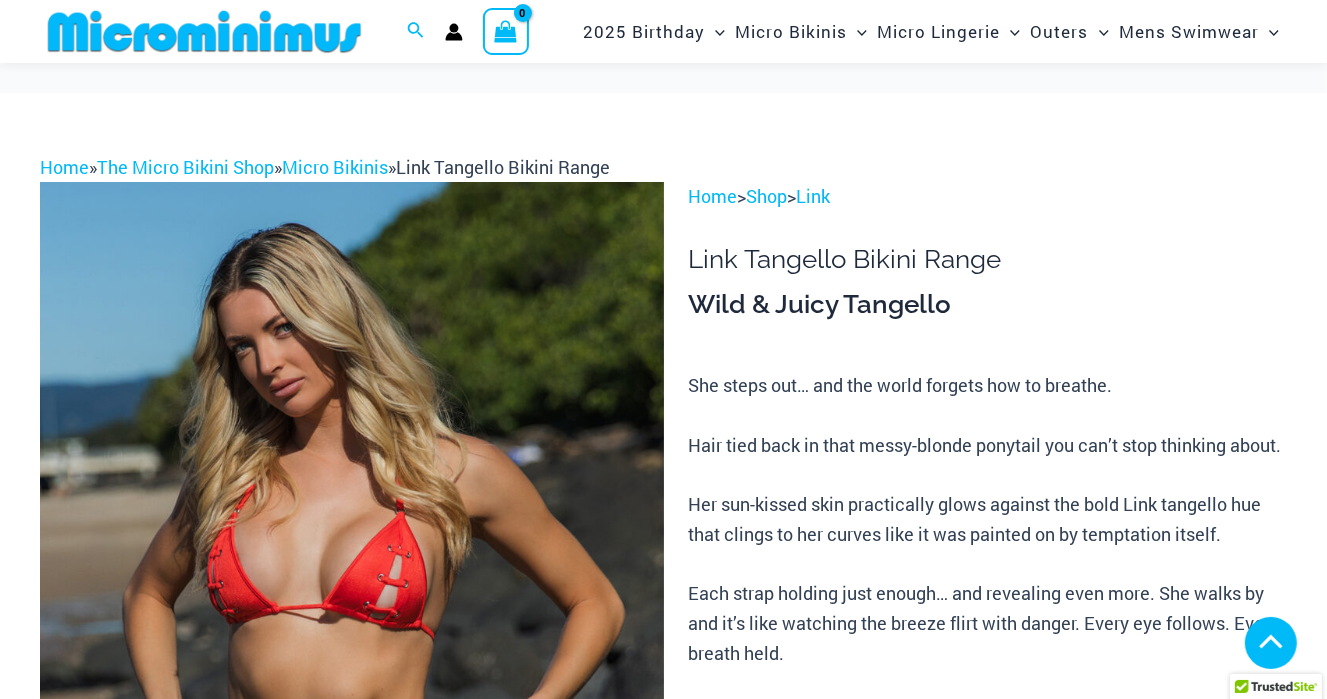 click at bounding box center [750, 2065] 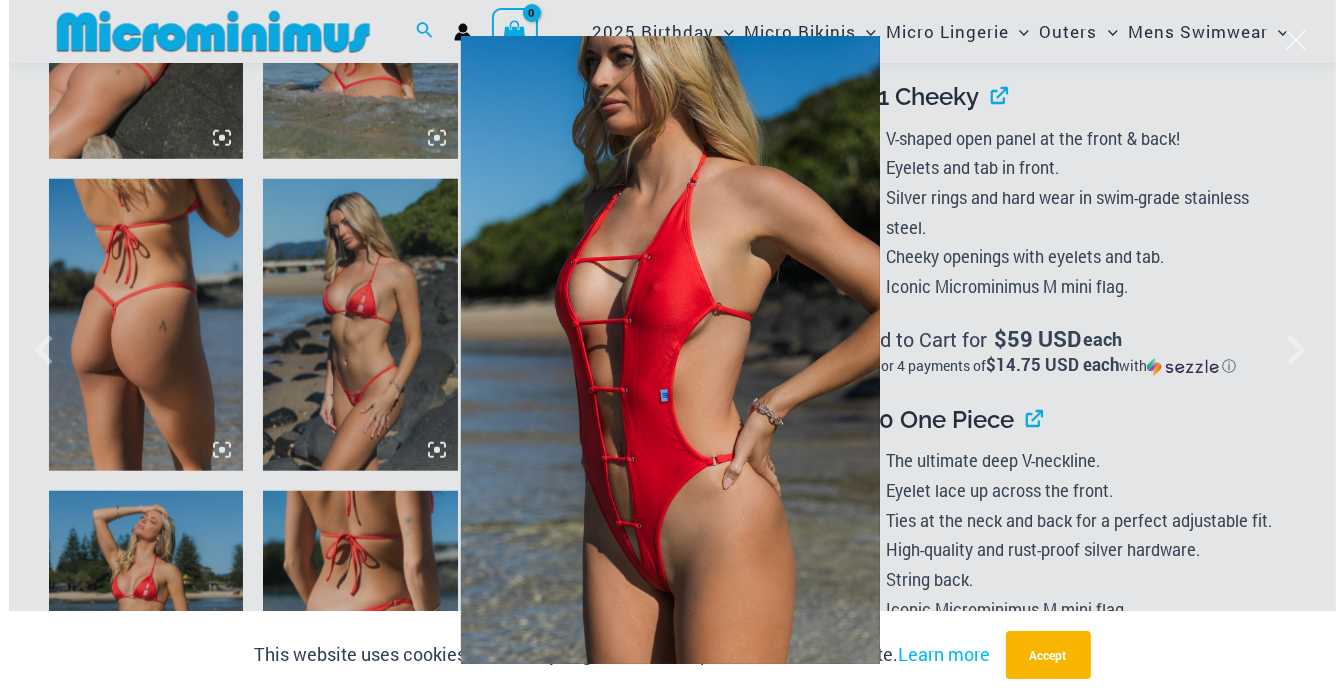 scroll, scrollTop: 1599, scrollLeft: 0, axis: vertical 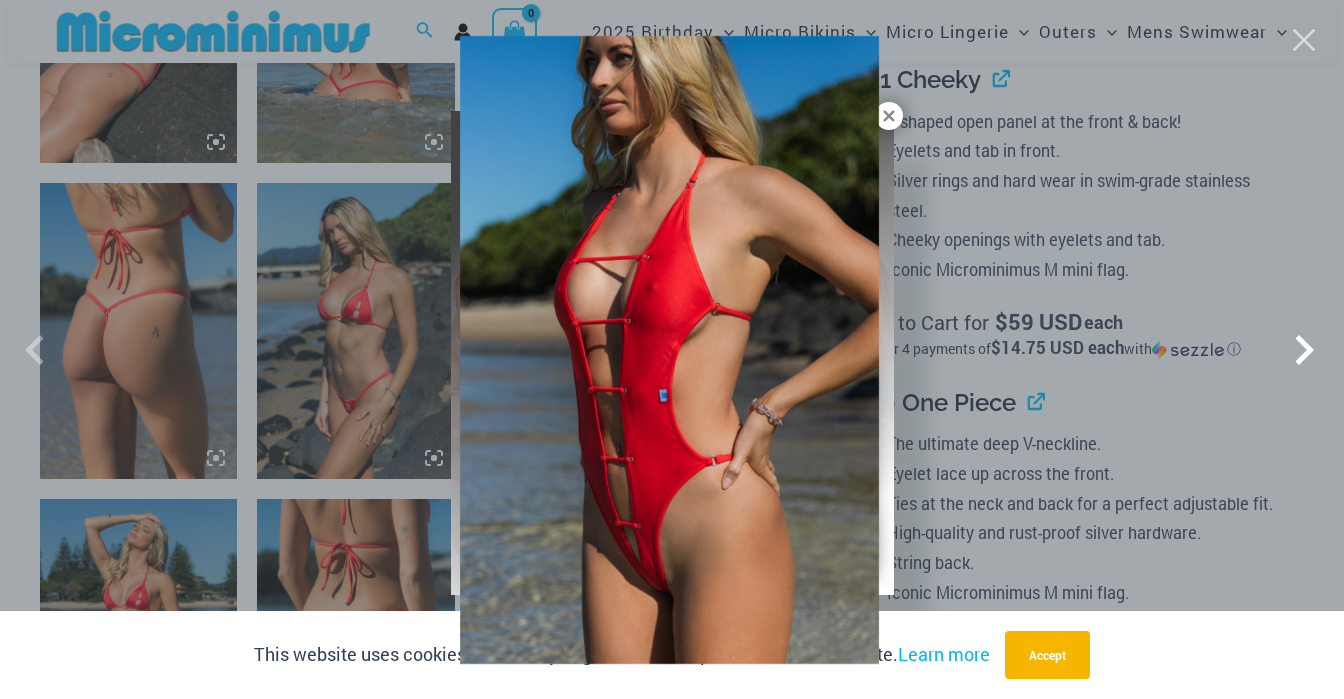 click at bounding box center [1304, 350] 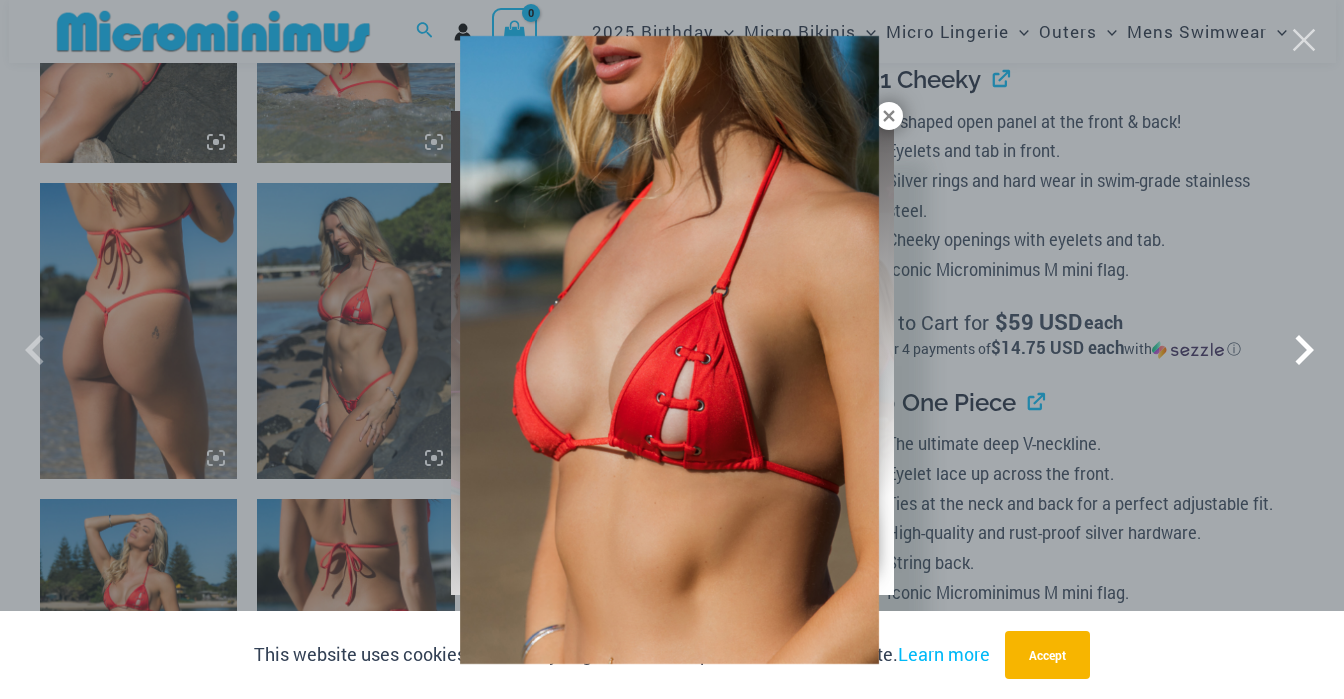 click at bounding box center [1304, 350] 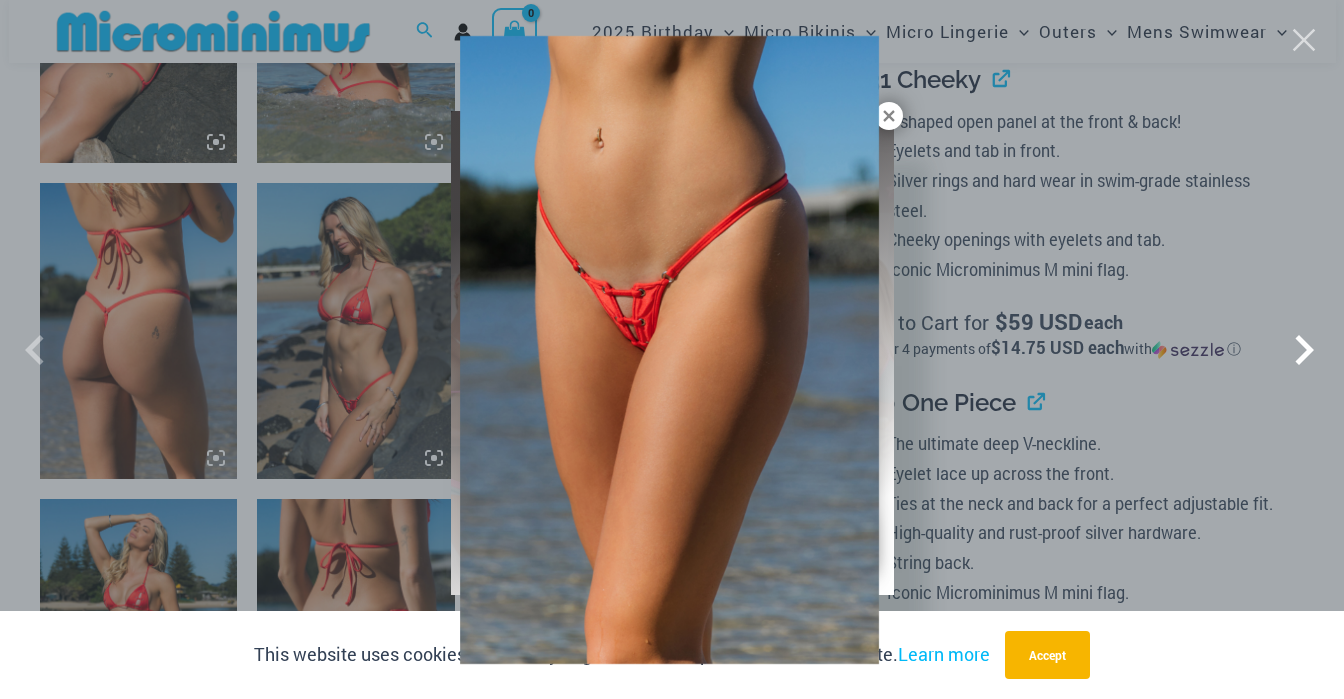 click at bounding box center [1304, 350] 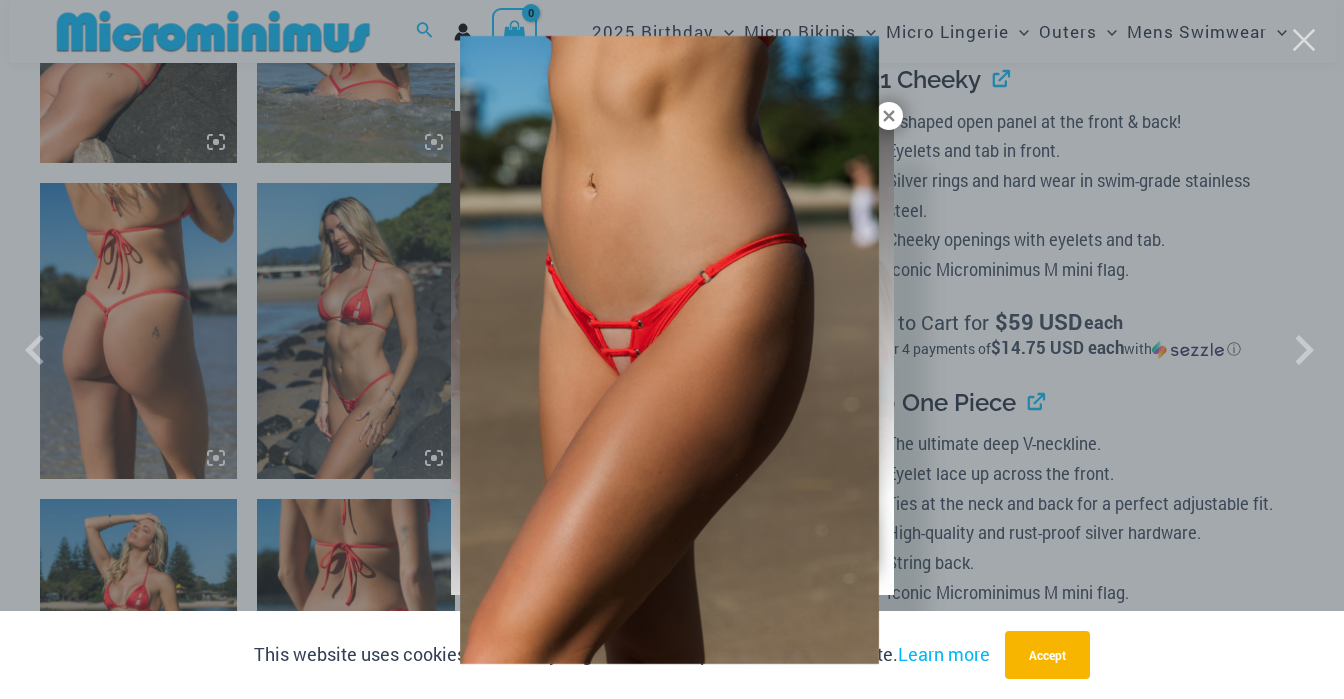 click at bounding box center [672, 349] 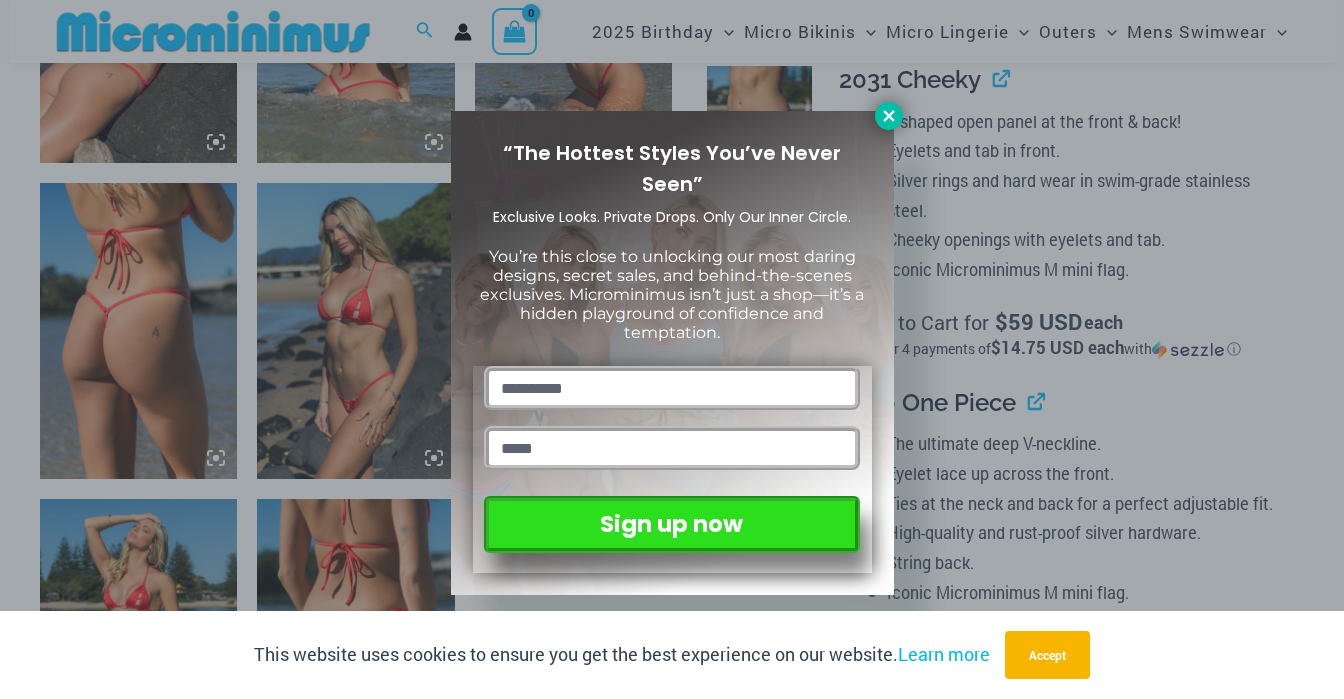 click 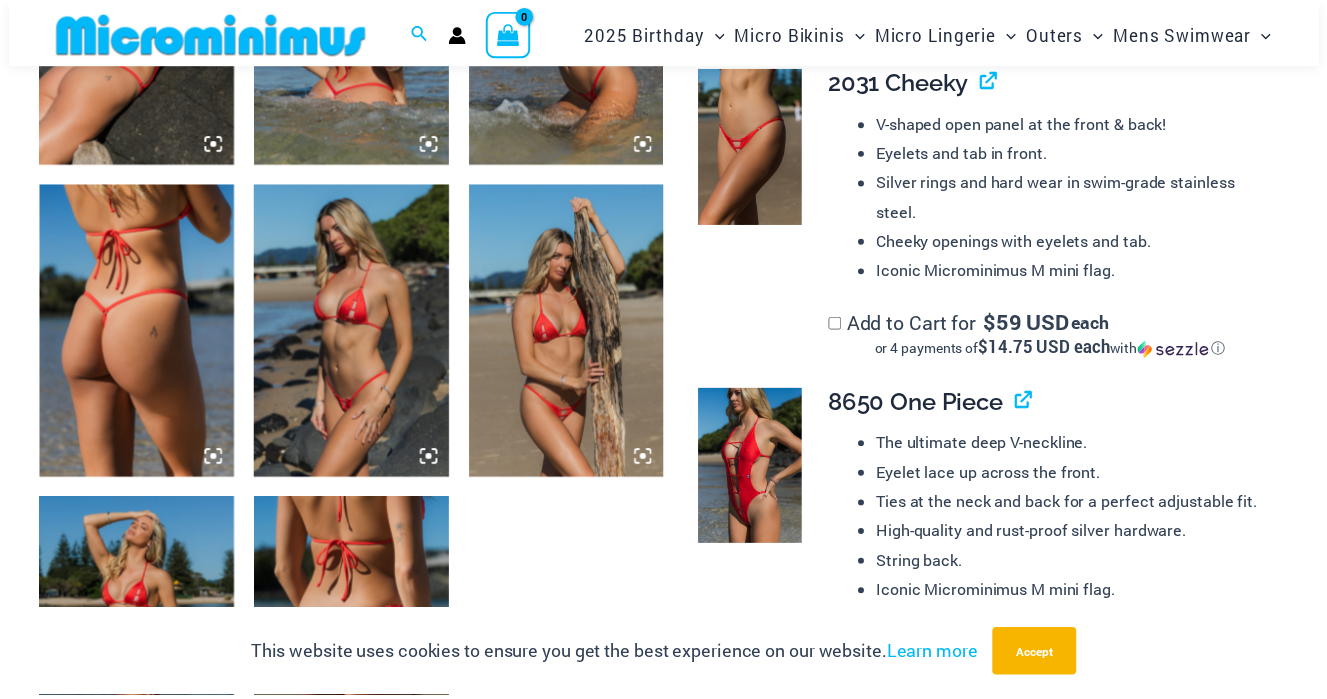 scroll, scrollTop: 1582, scrollLeft: 0, axis: vertical 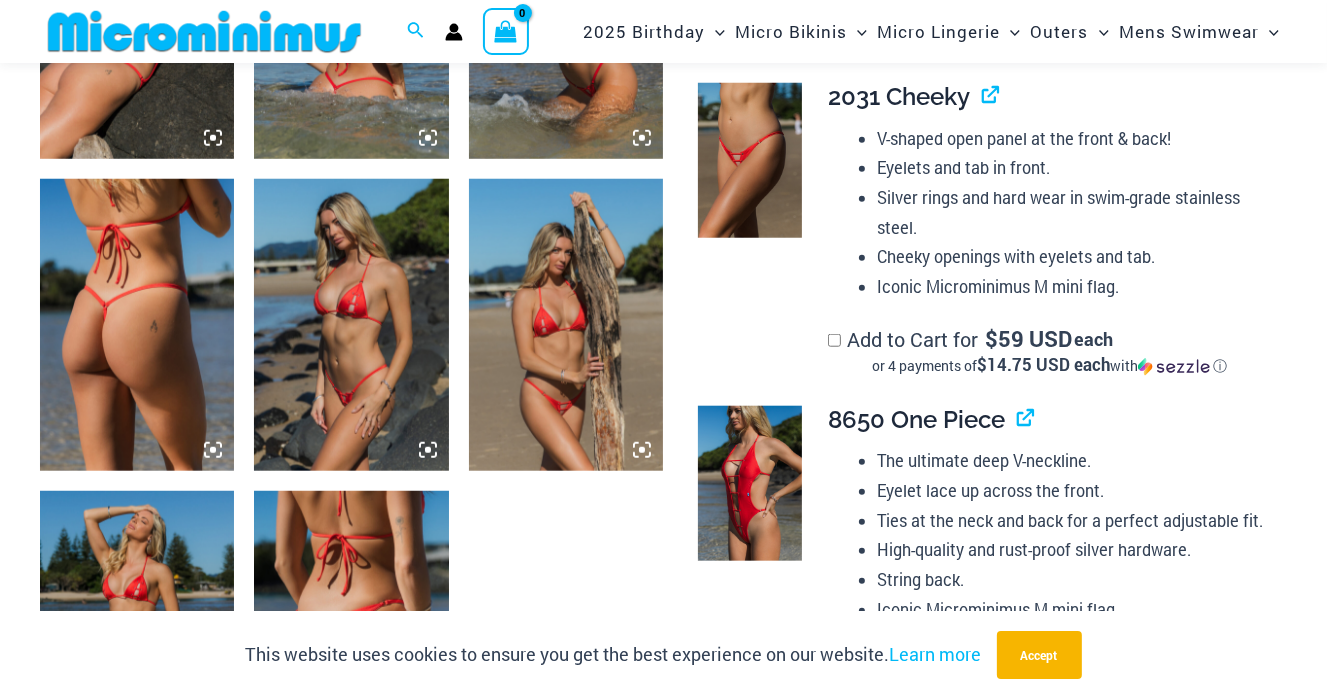 click at bounding box center [351, 637] 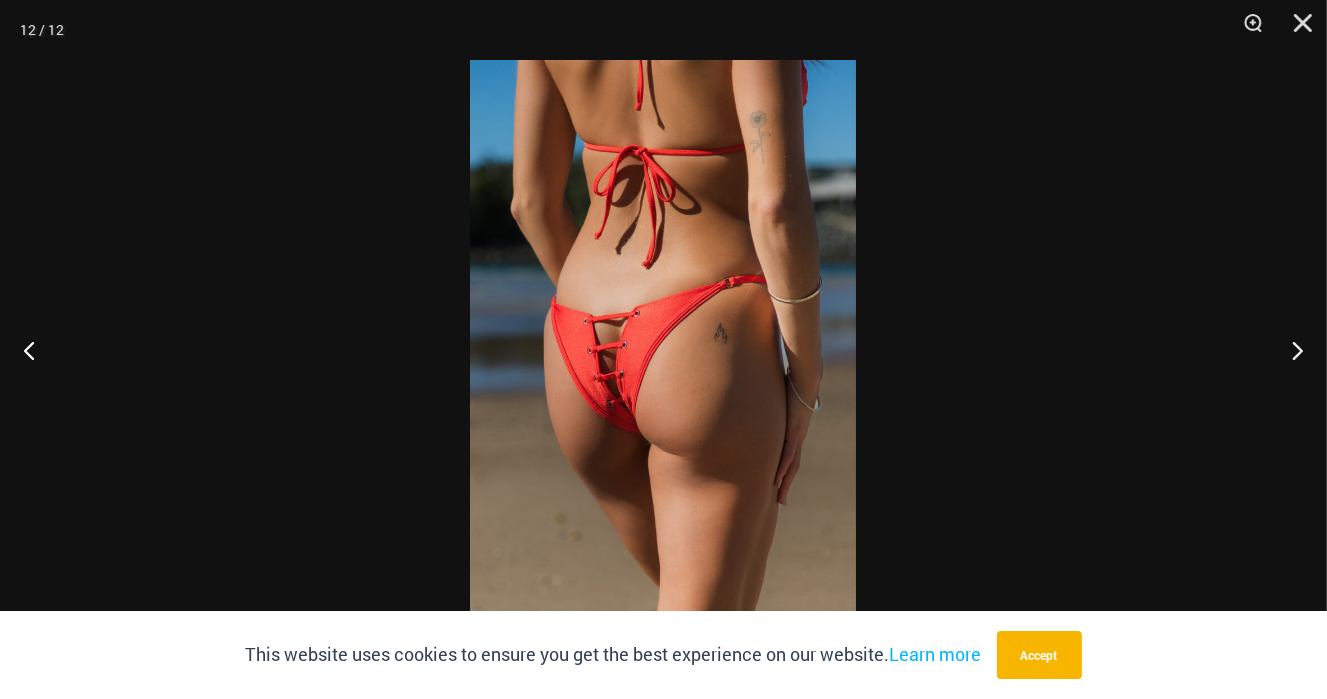 click at bounding box center (663, 349) 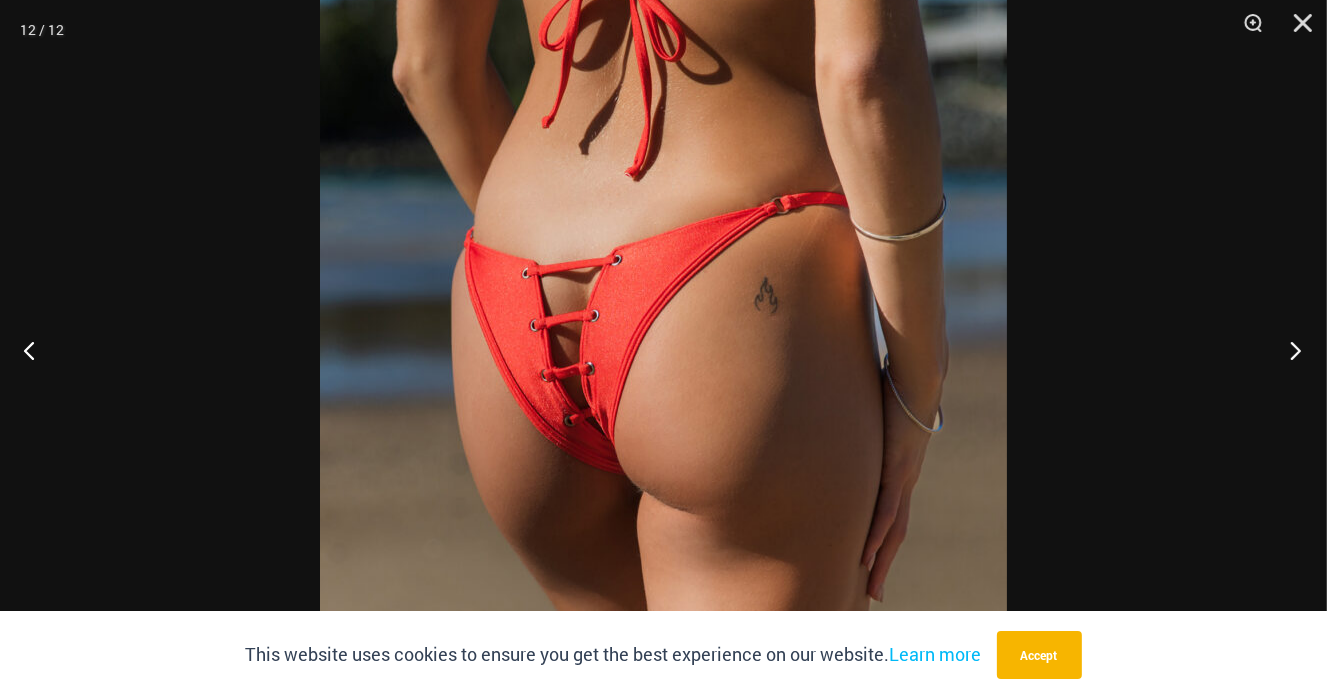 click at bounding box center (1289, 350) 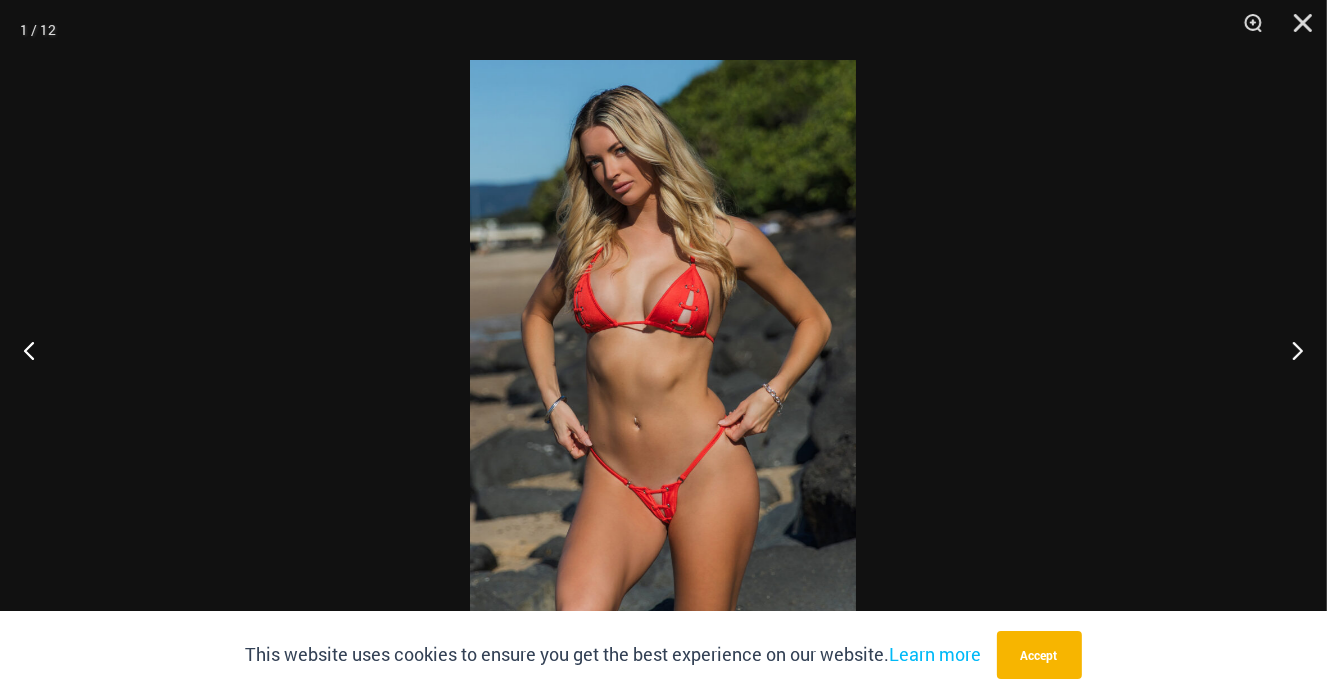 click at bounding box center (663, 349) 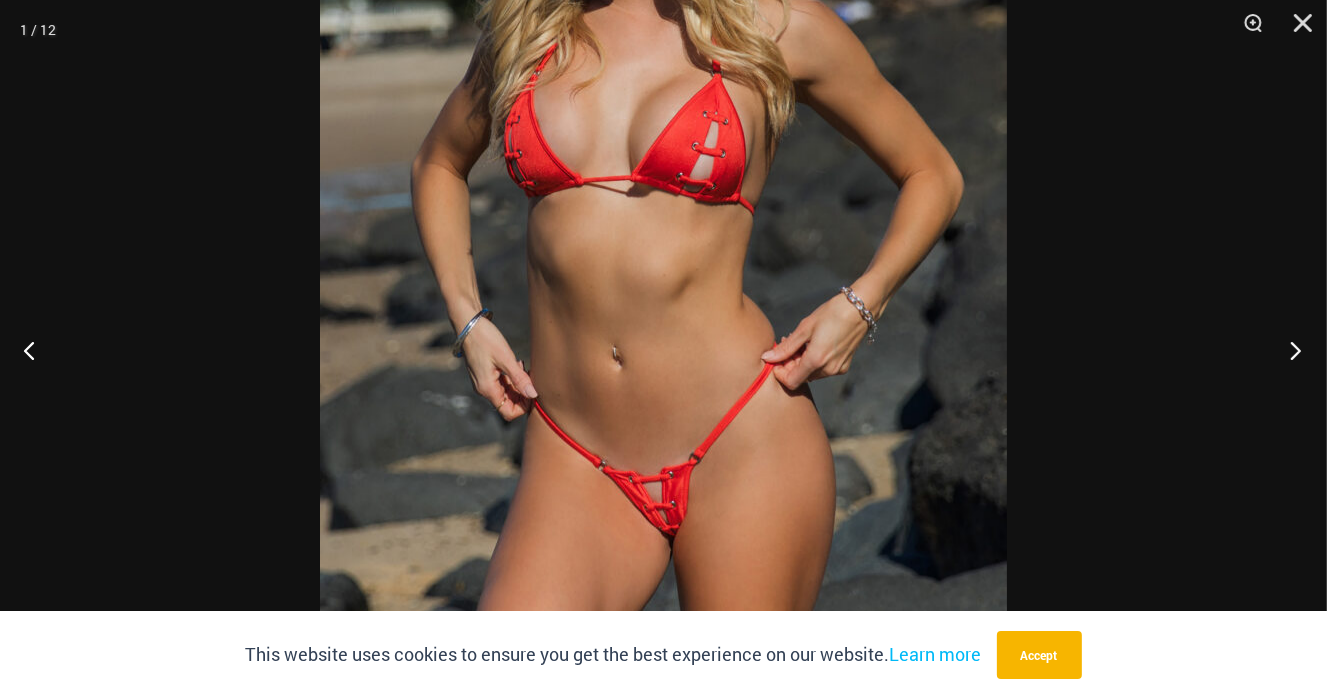 click at bounding box center [1289, 350] 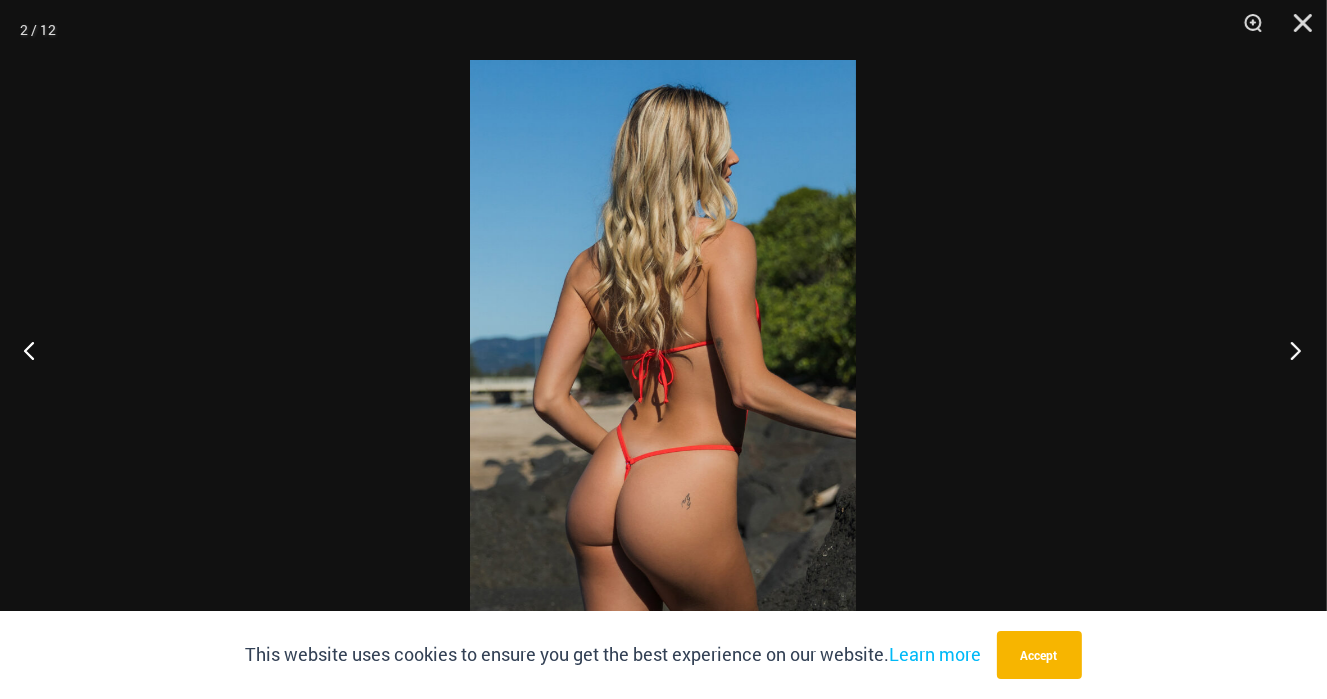 click at bounding box center (1289, 350) 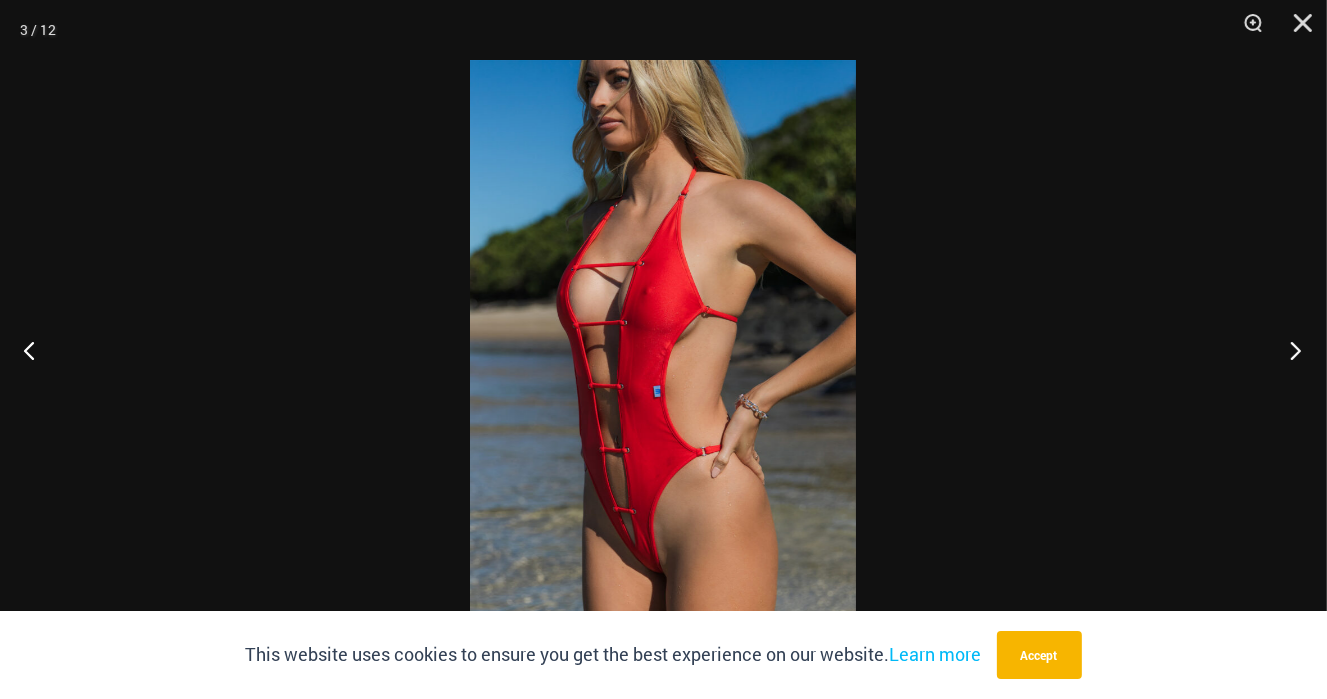 click at bounding box center [1289, 350] 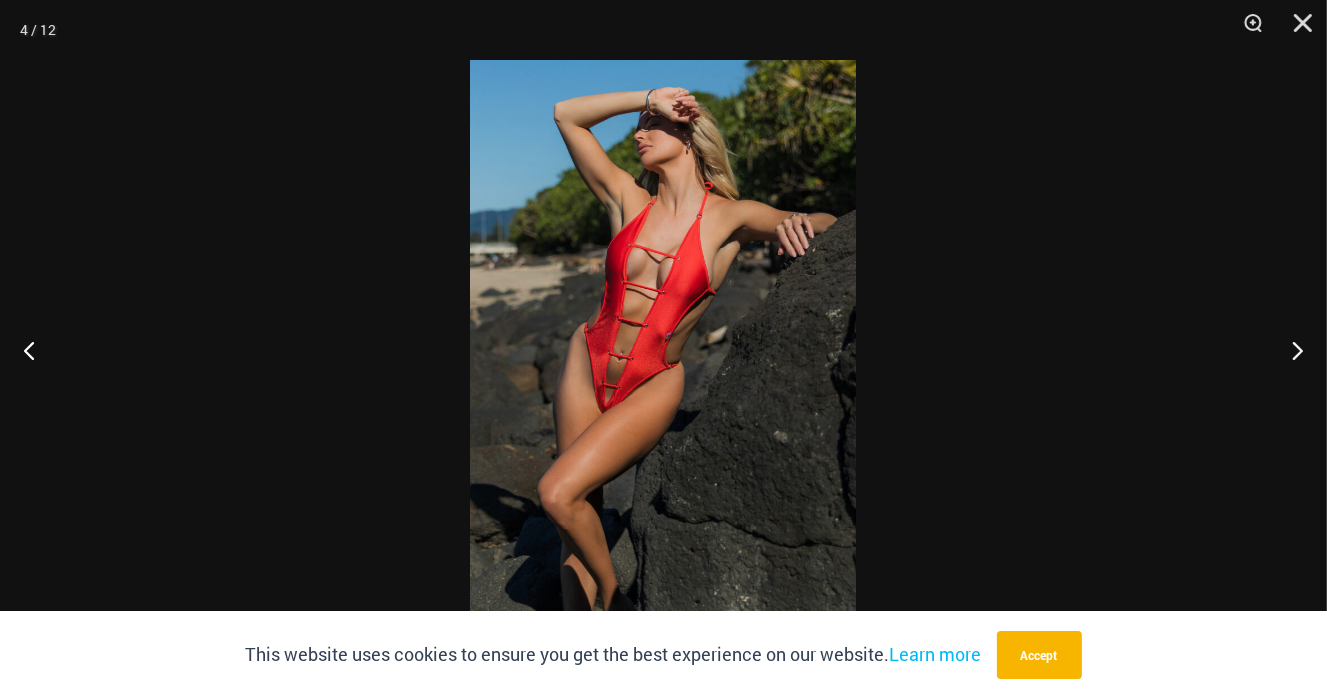 click at bounding box center [663, 349] 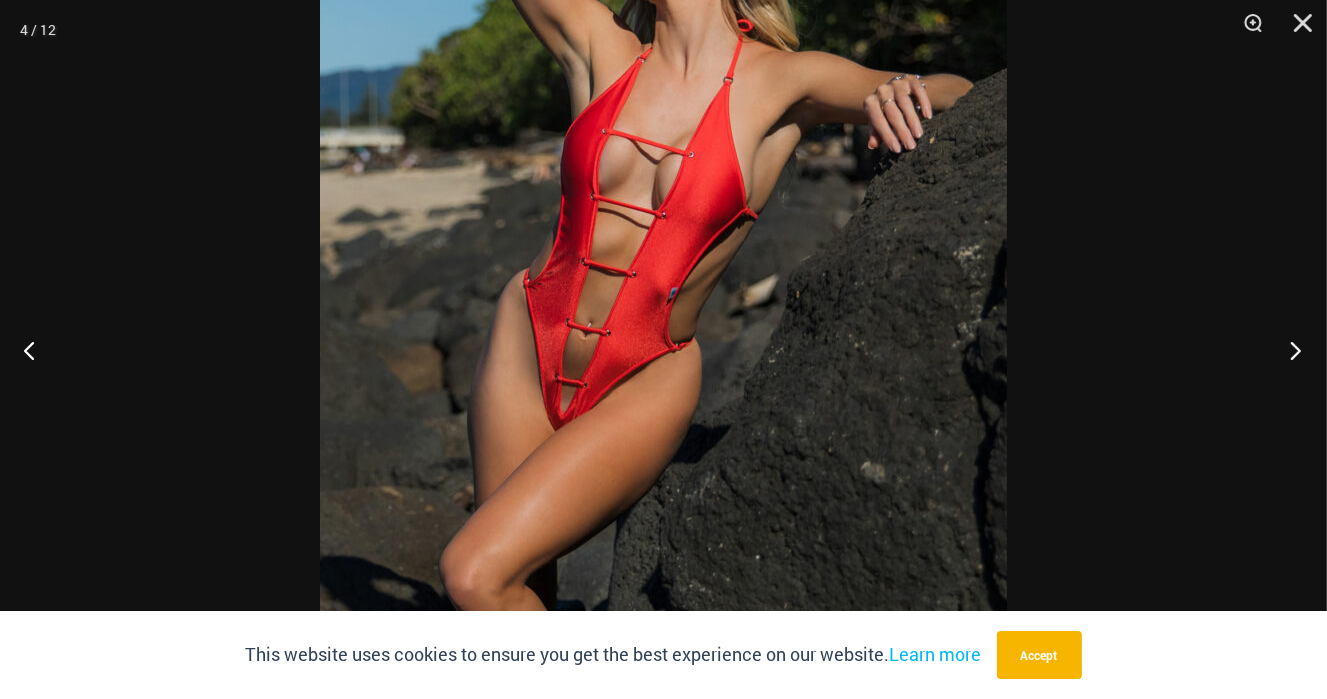 click at bounding box center [1289, 350] 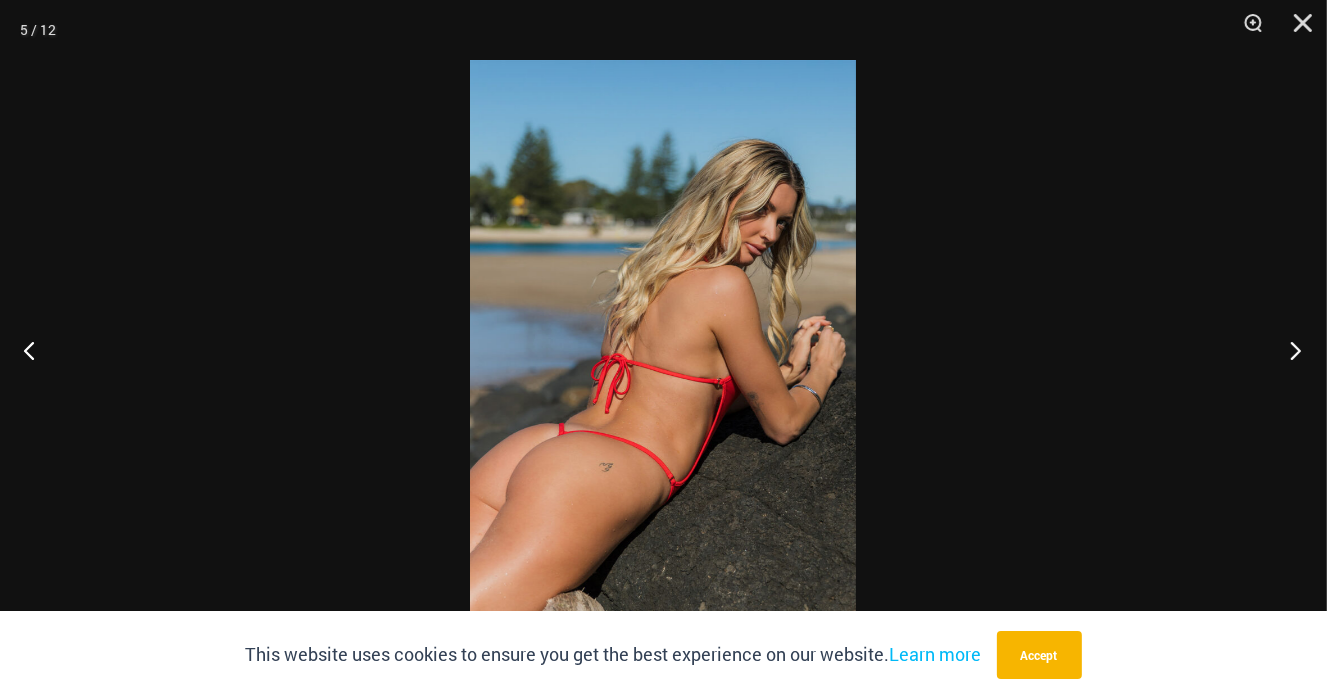 click at bounding box center [1289, 350] 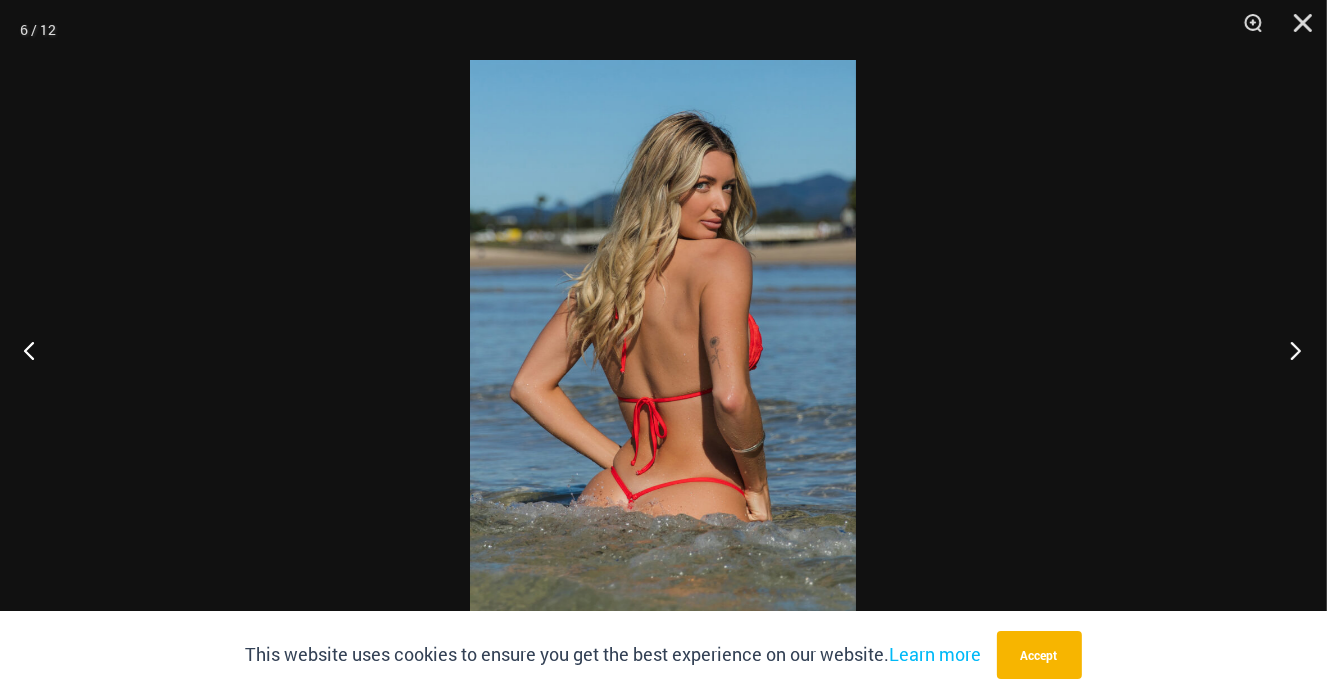click at bounding box center (1289, 350) 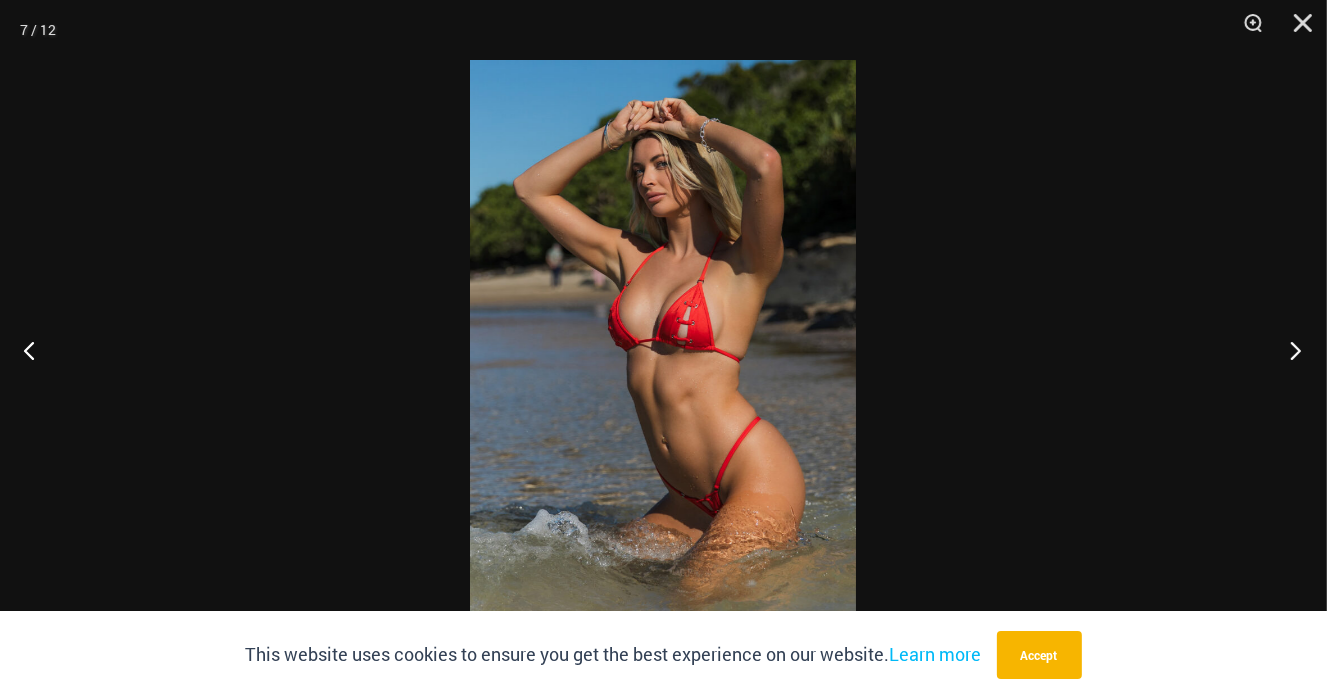 click at bounding box center [1289, 350] 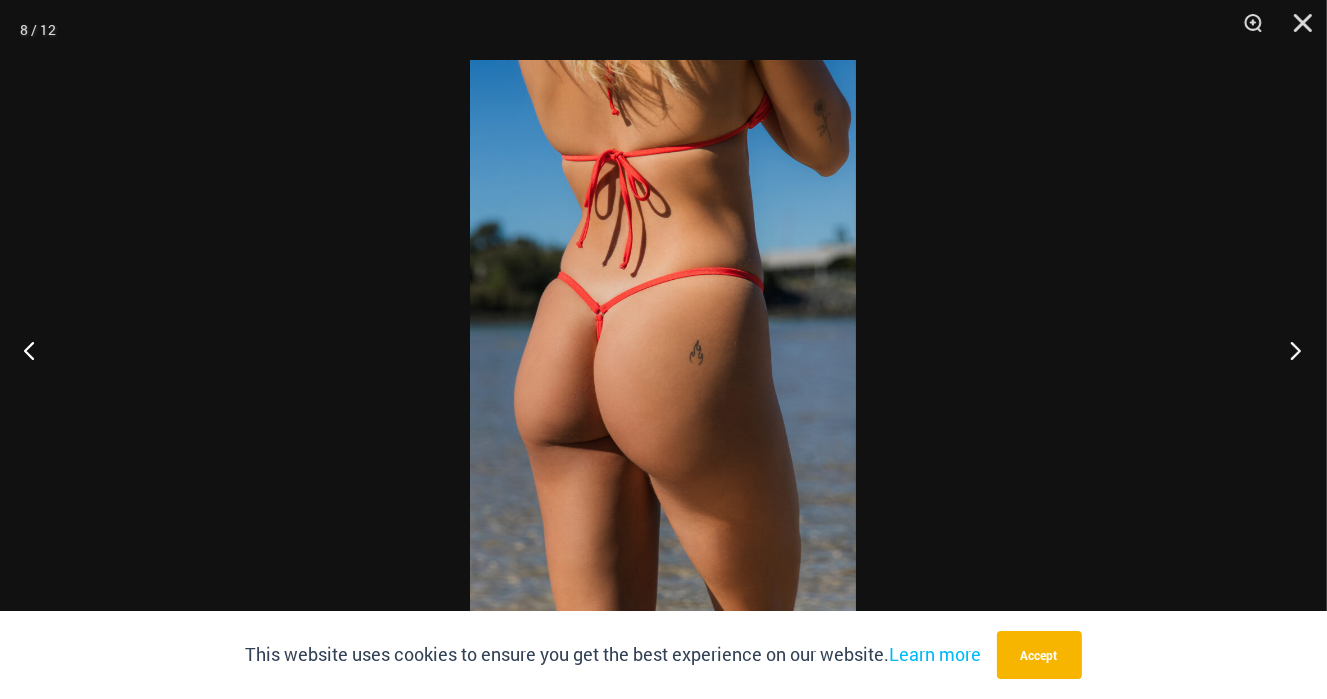 click at bounding box center [1289, 350] 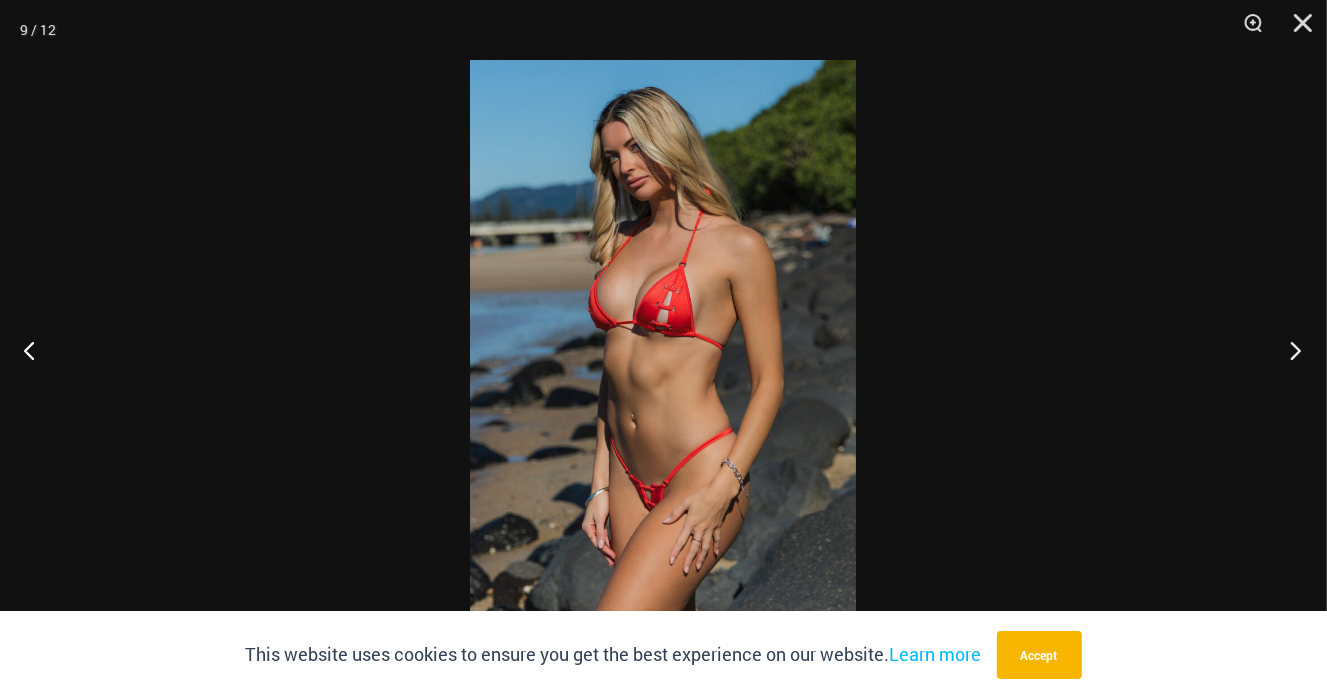 click at bounding box center (1289, 350) 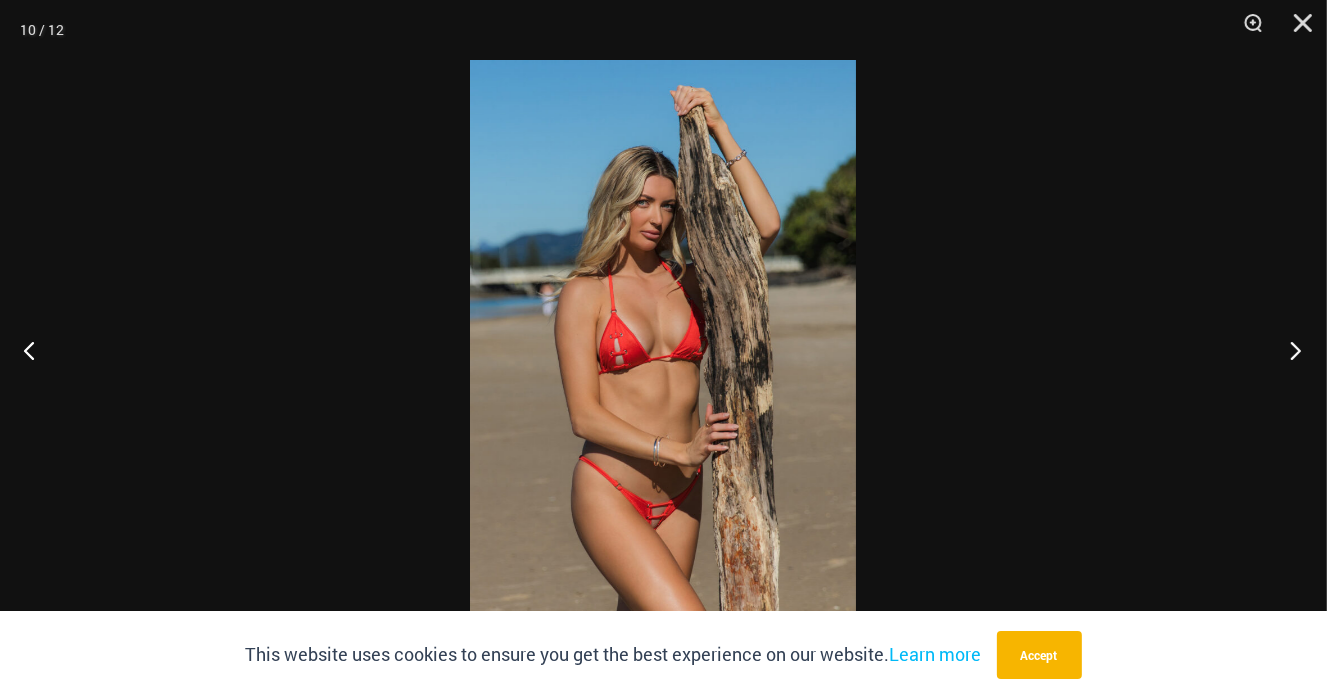 click at bounding box center (1289, 350) 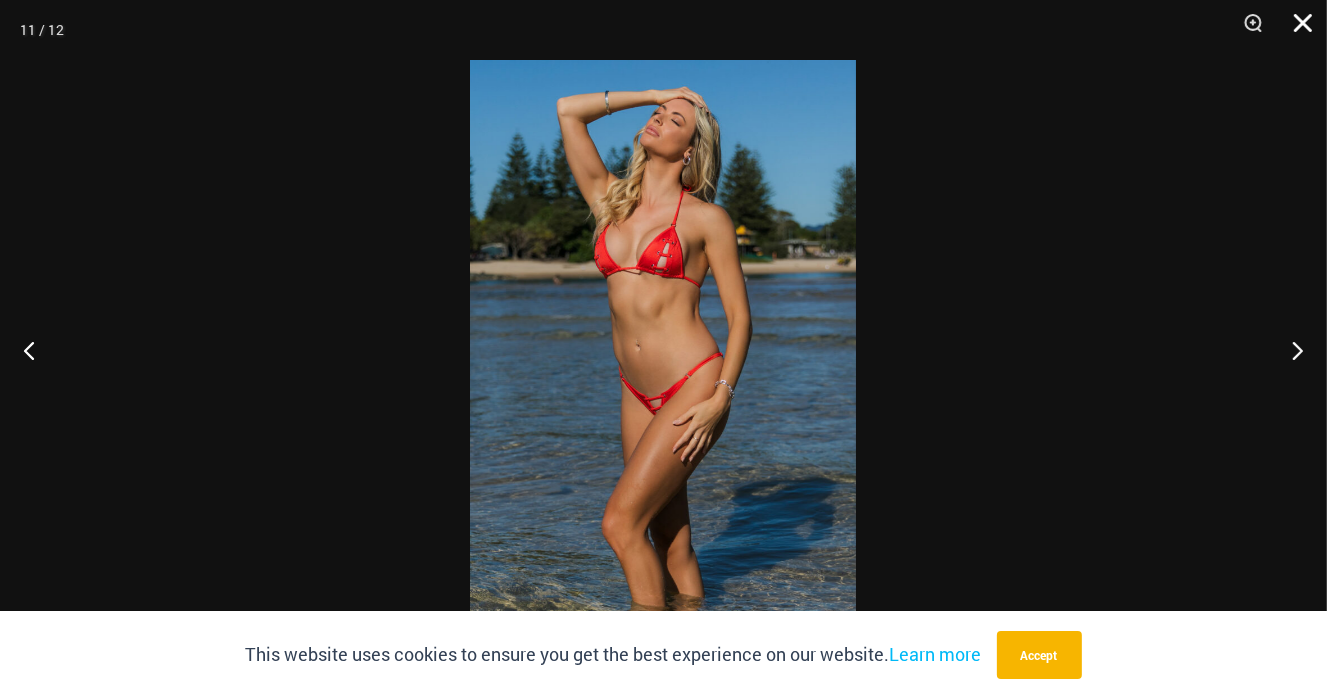 click at bounding box center [1296, 30] 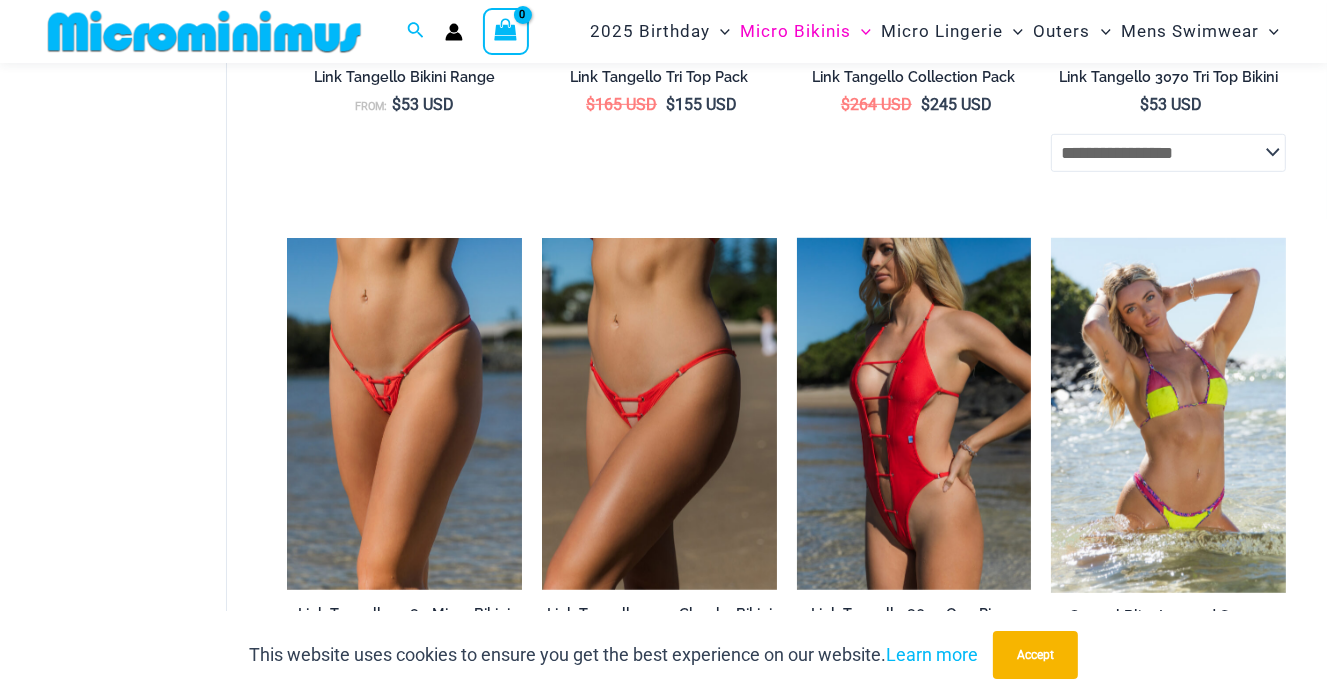 scroll, scrollTop: 1064, scrollLeft: 0, axis: vertical 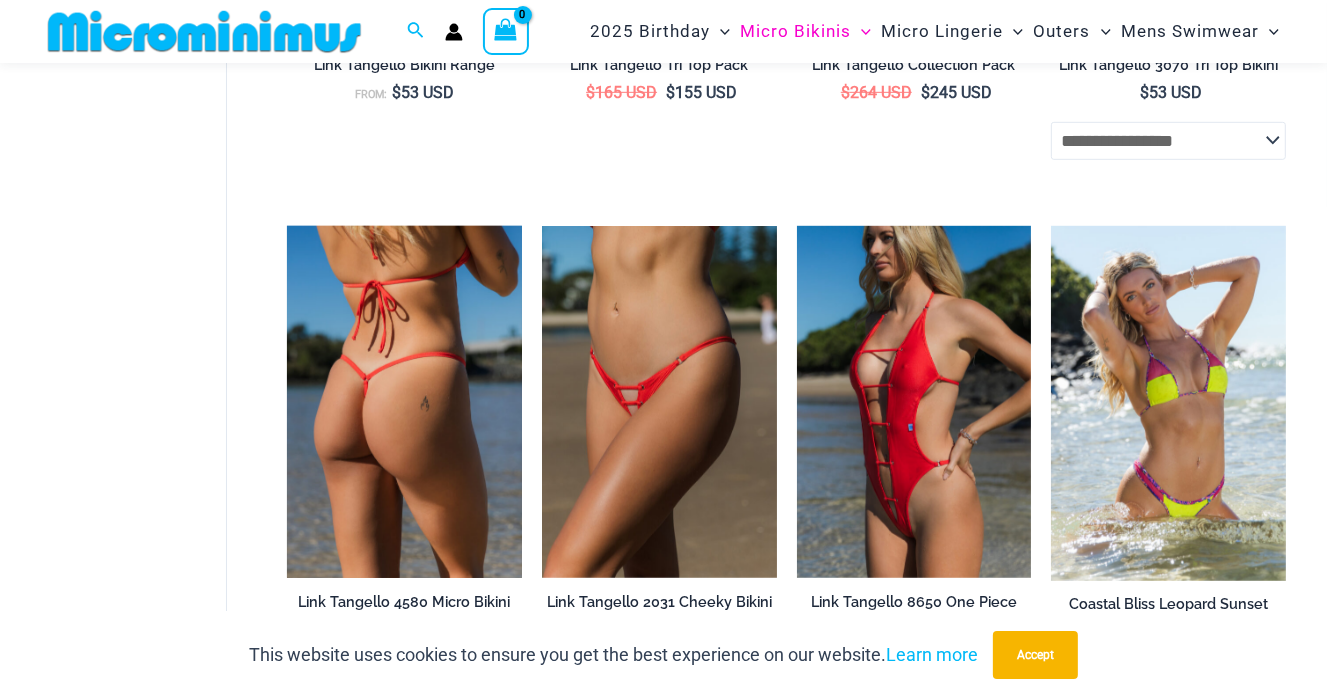 click at bounding box center [404, 402] 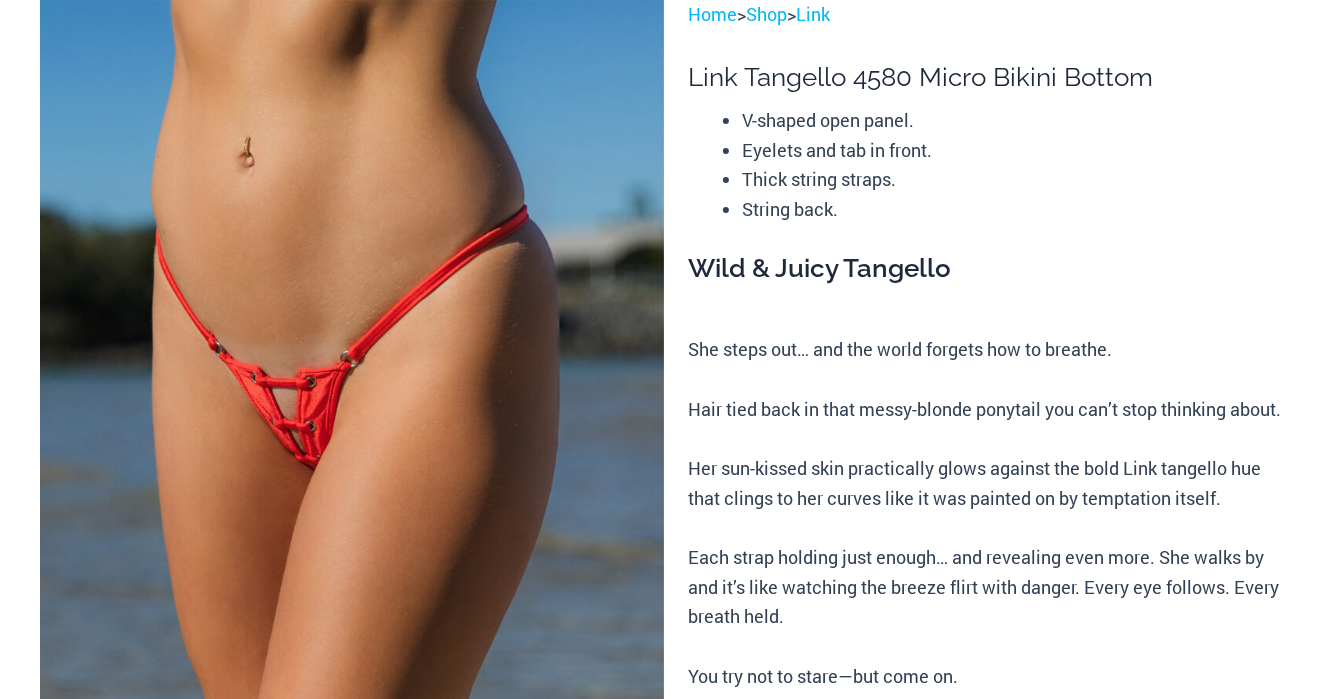 scroll, scrollTop: 200, scrollLeft: 0, axis: vertical 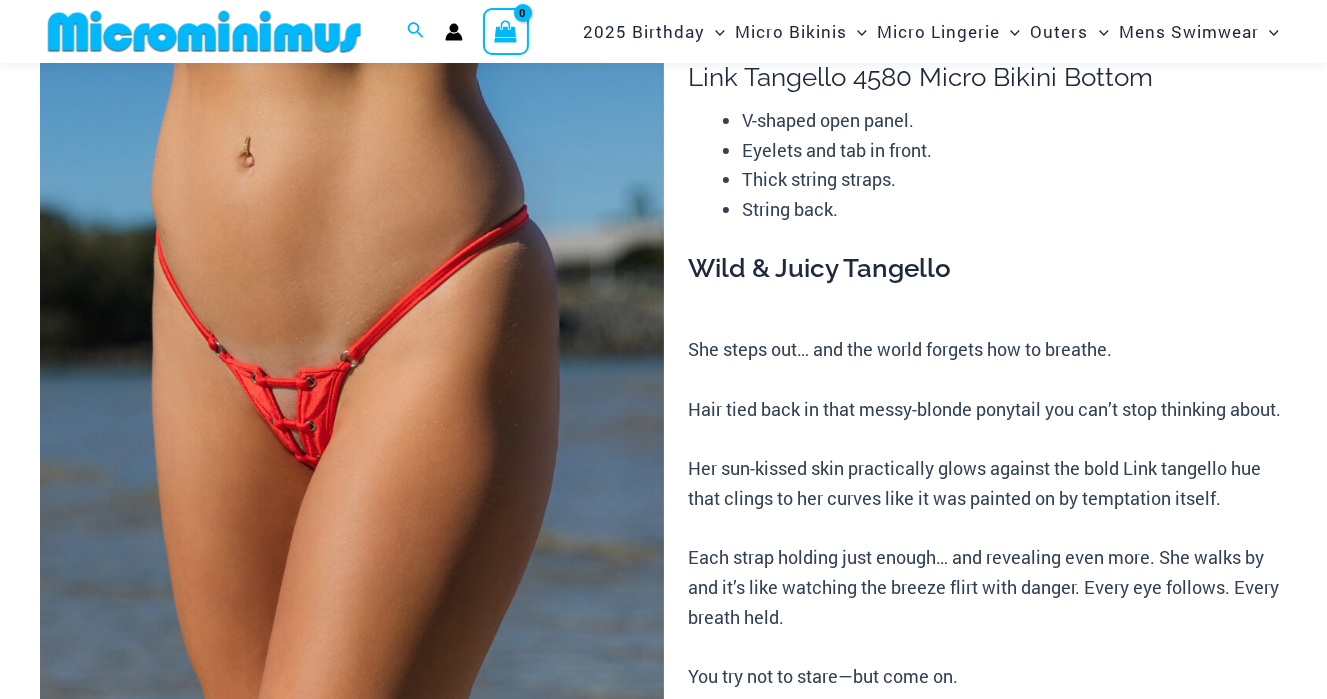 click at bounding box center (352, 467) 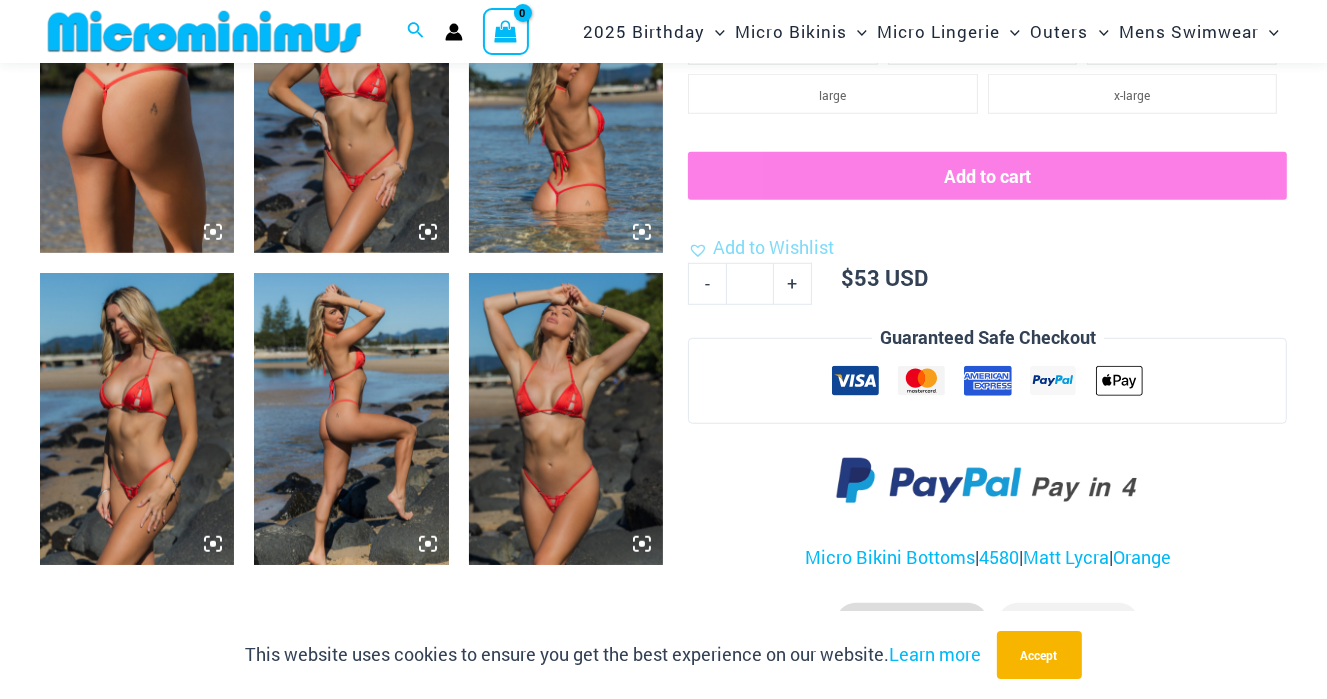 scroll, scrollTop: 1200, scrollLeft: 0, axis: vertical 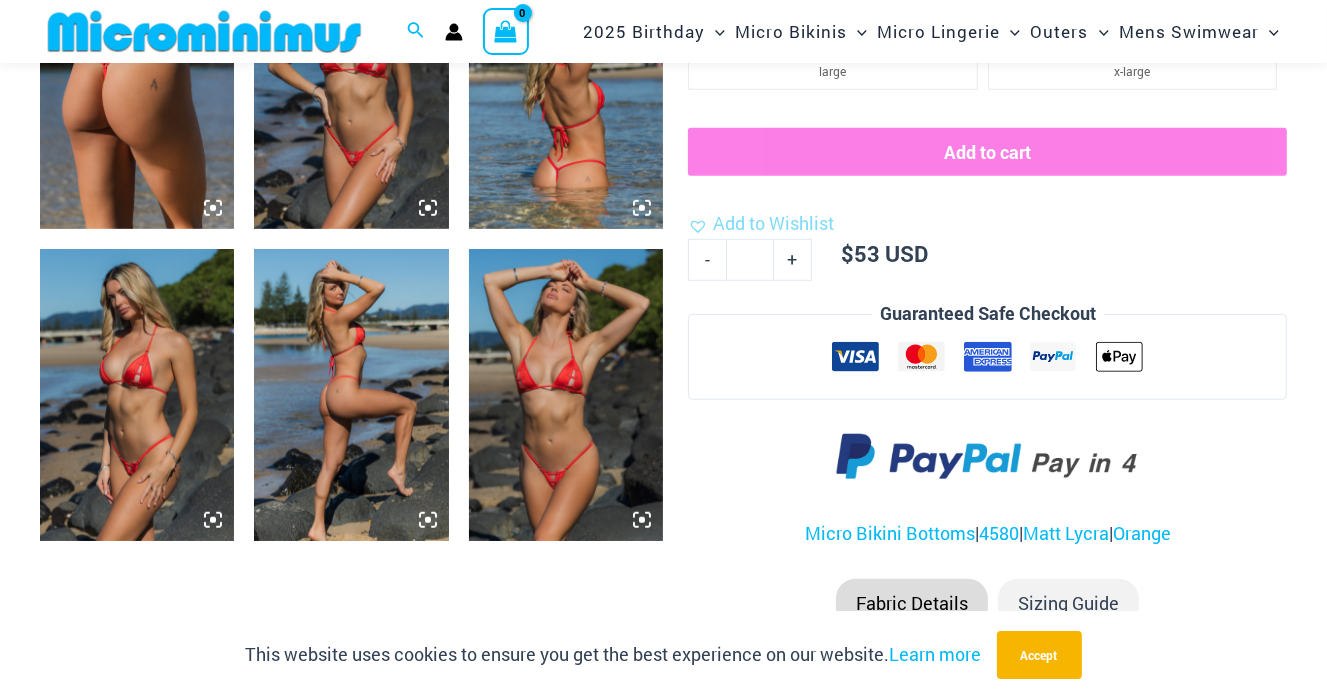 click at bounding box center (566, 395) 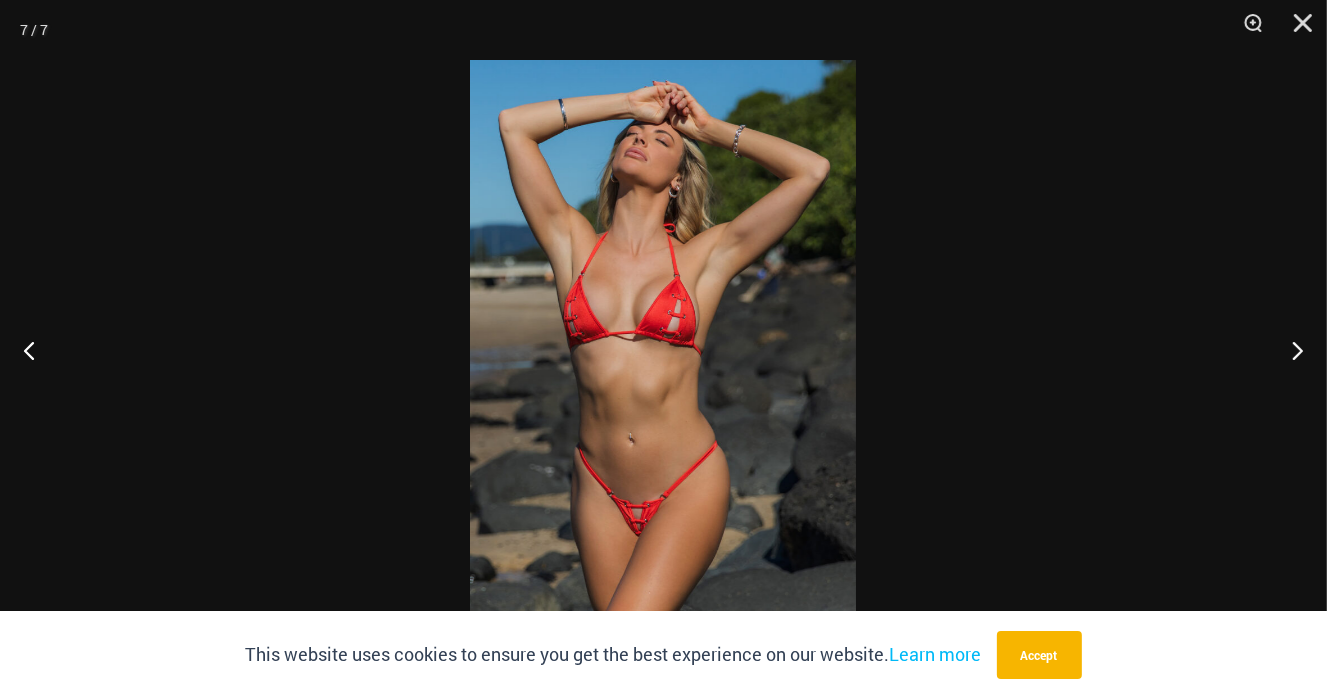 click at bounding box center [663, 349] 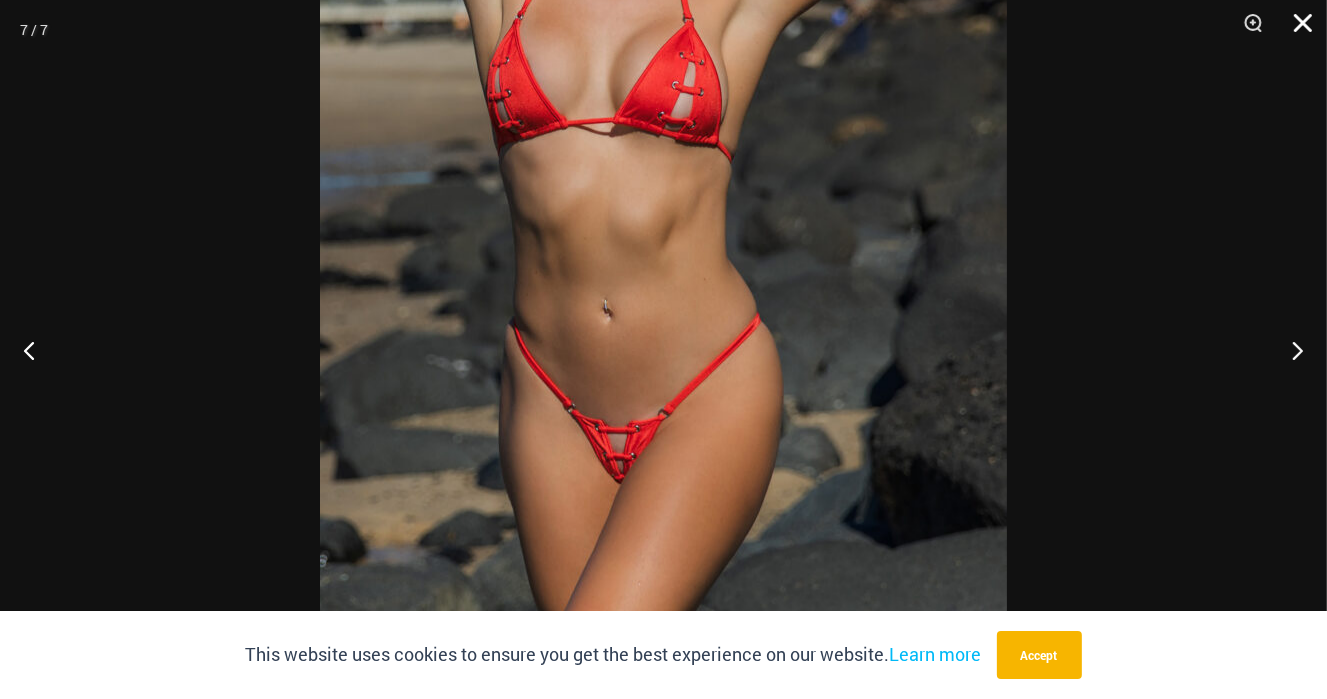 click at bounding box center [1296, 30] 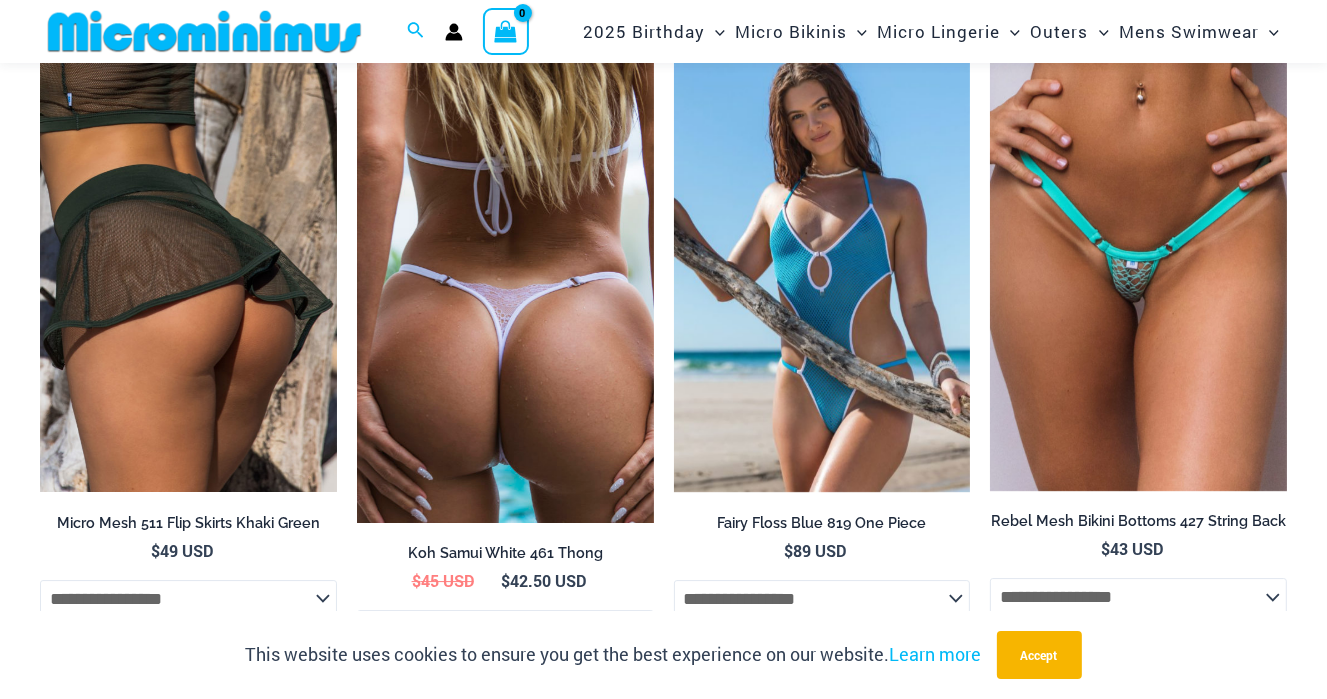 scroll, scrollTop: 5500, scrollLeft: 0, axis: vertical 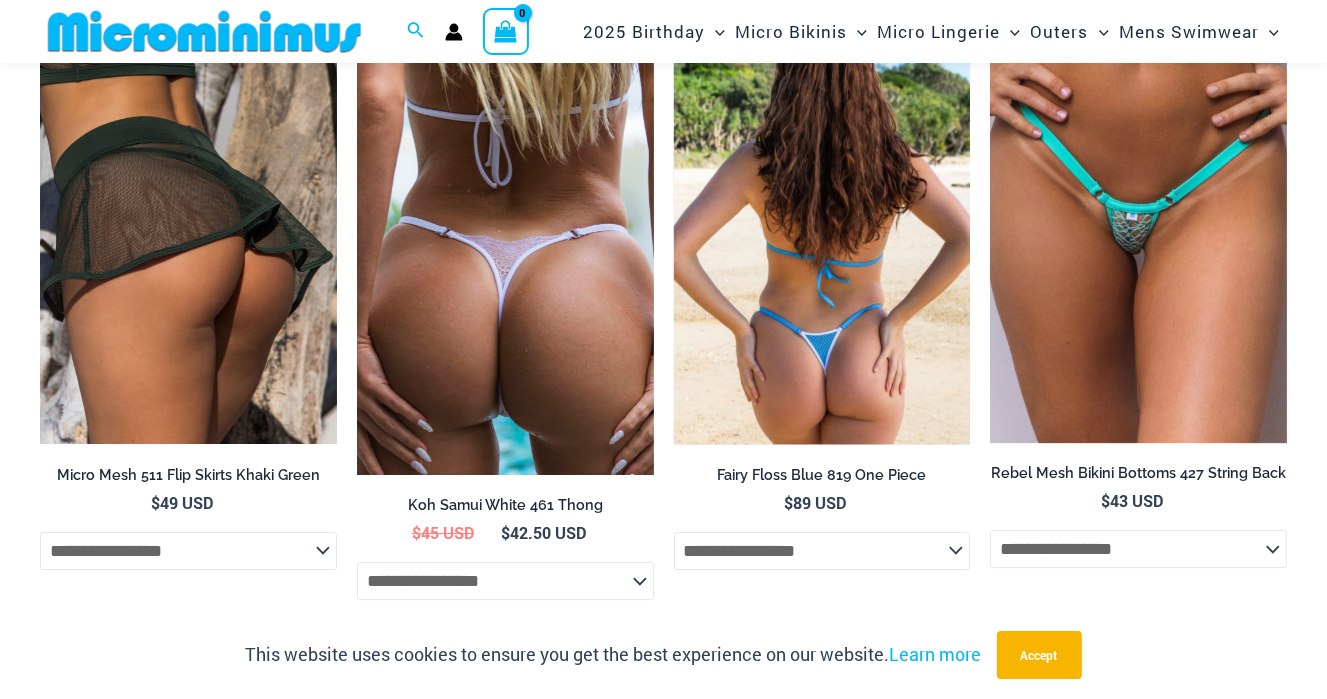 click at bounding box center [822, 221] 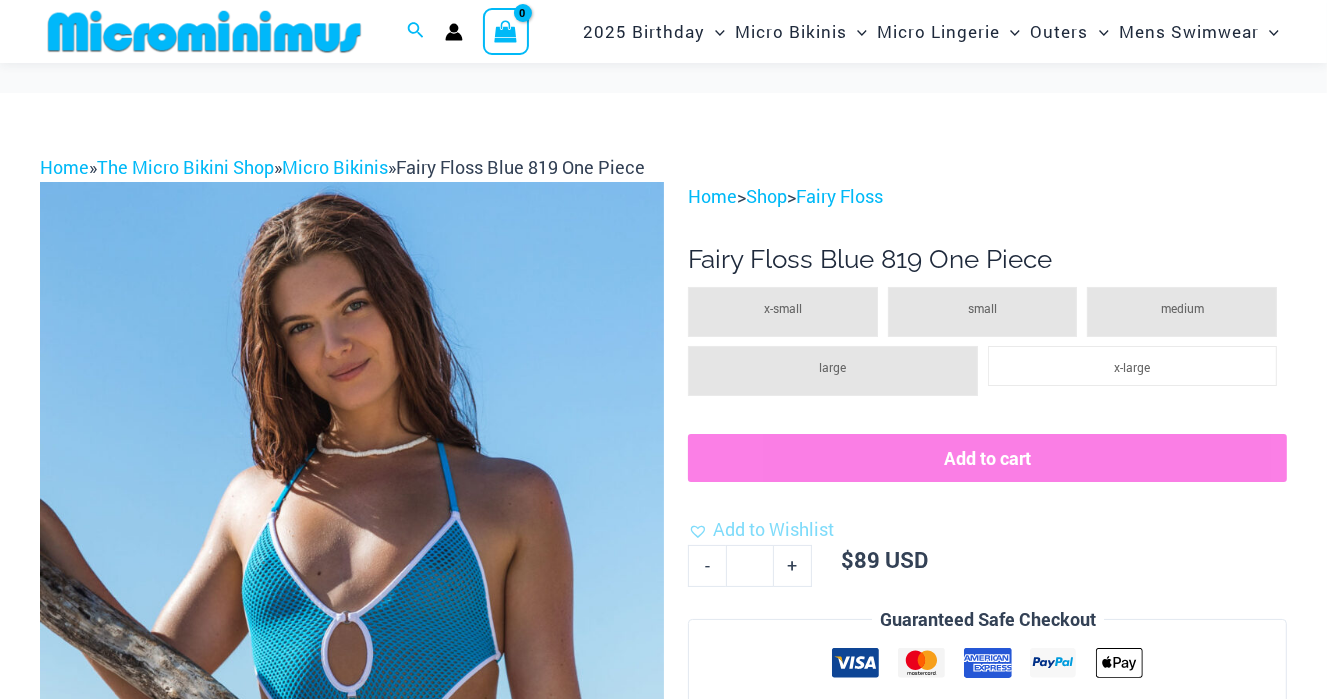 scroll, scrollTop: 382, scrollLeft: 0, axis: vertical 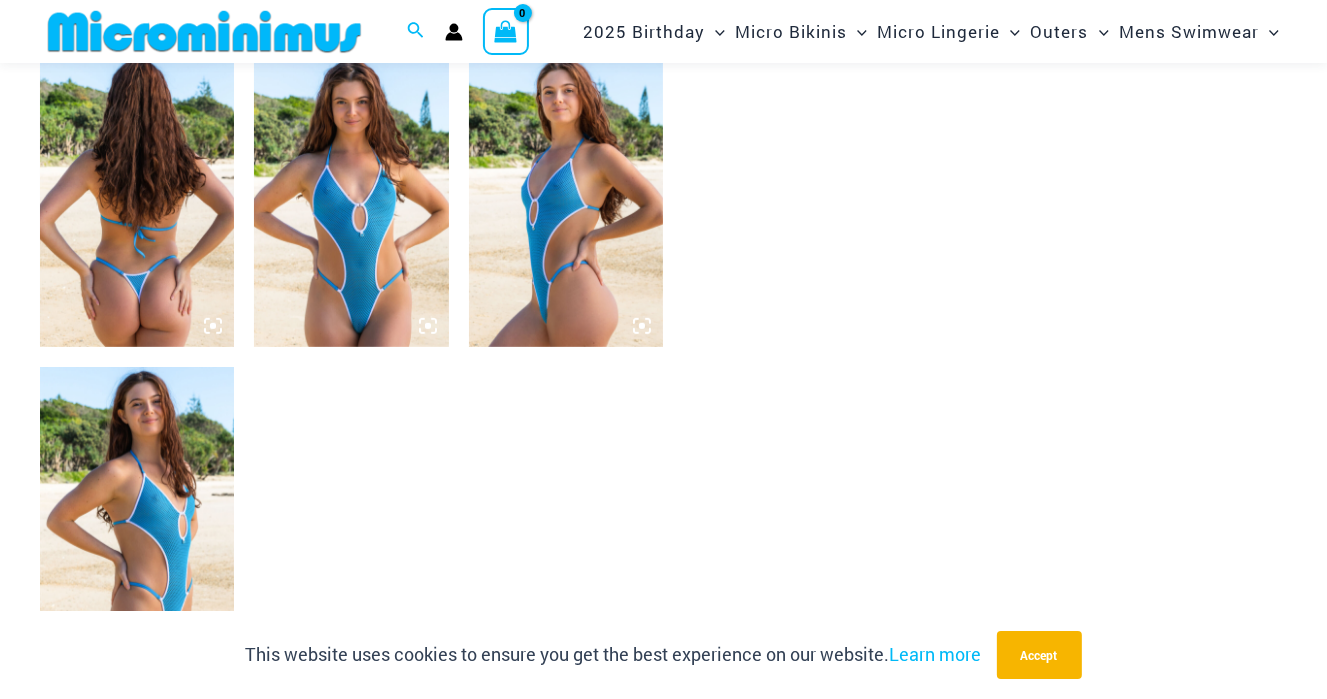 click at bounding box center (351, 202) 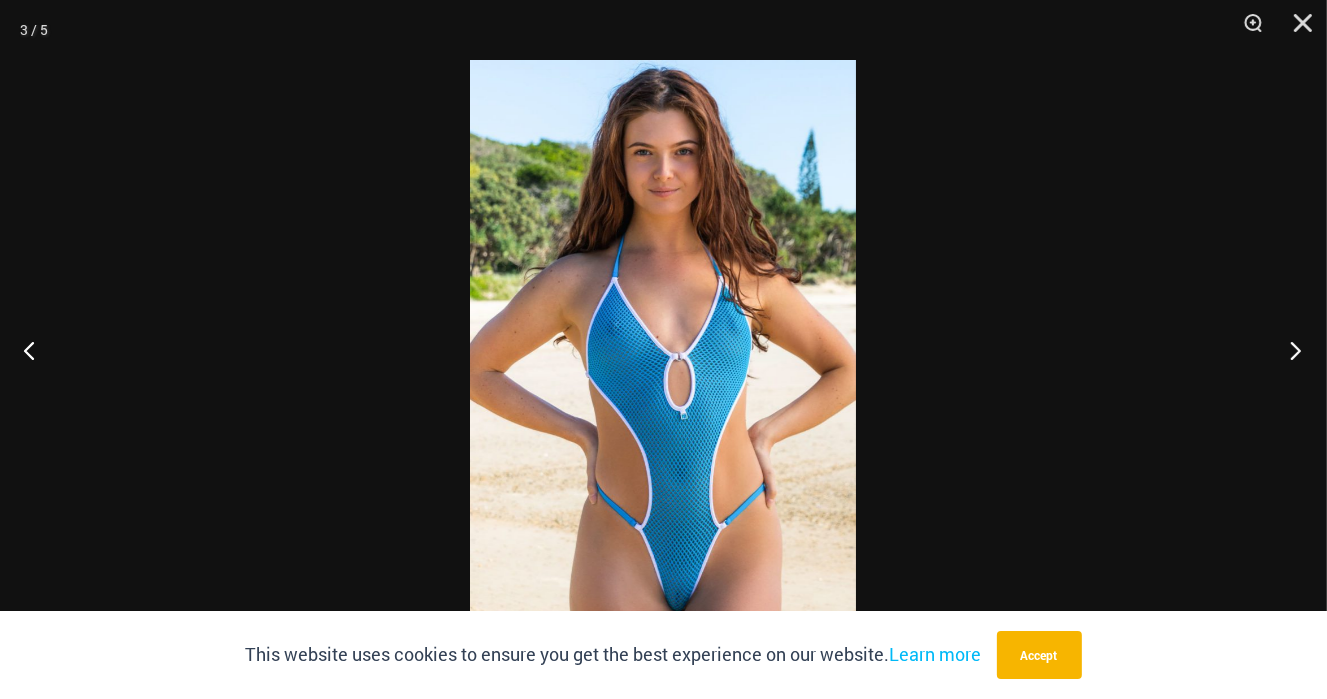 click at bounding box center (1289, 350) 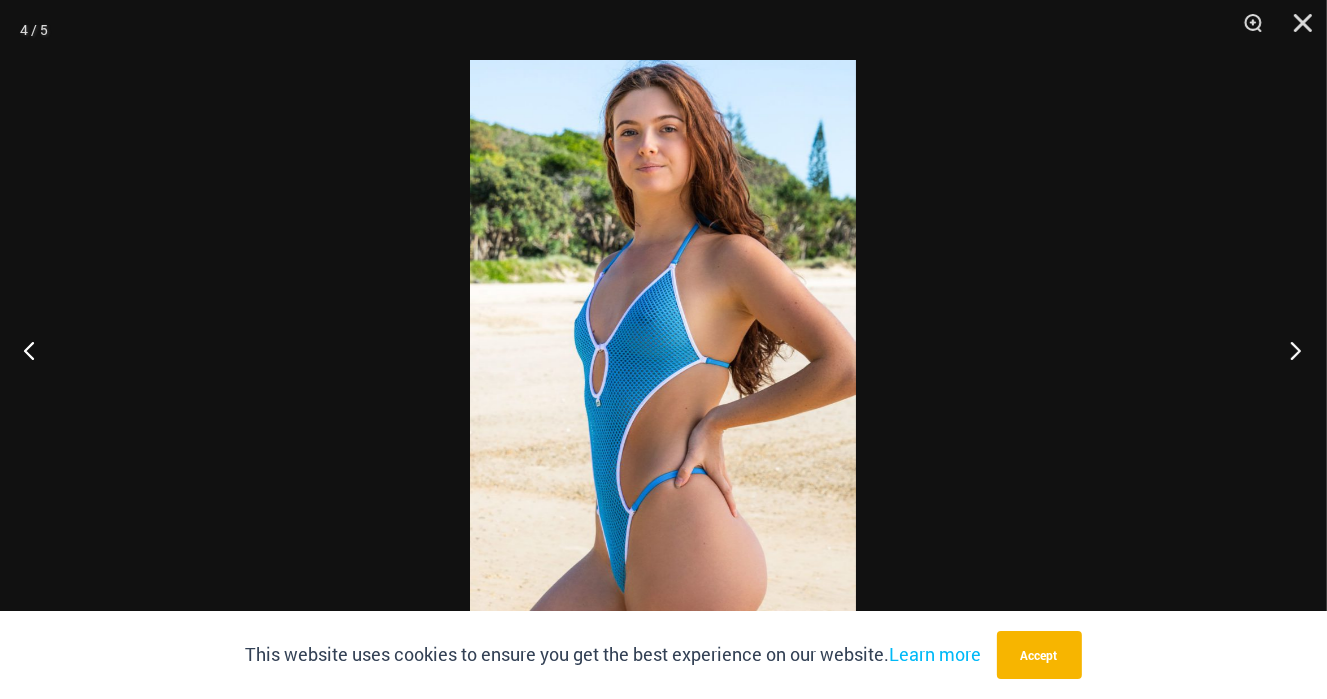 click at bounding box center (1289, 350) 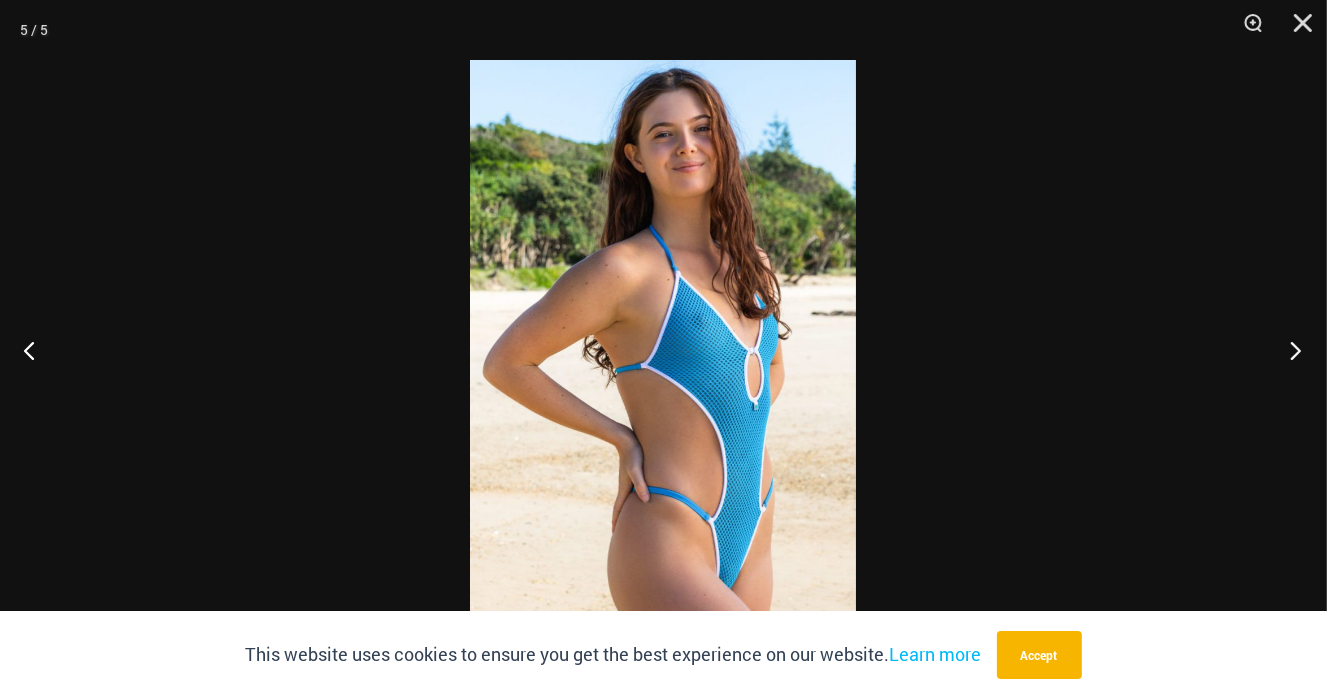 click at bounding box center [1289, 350] 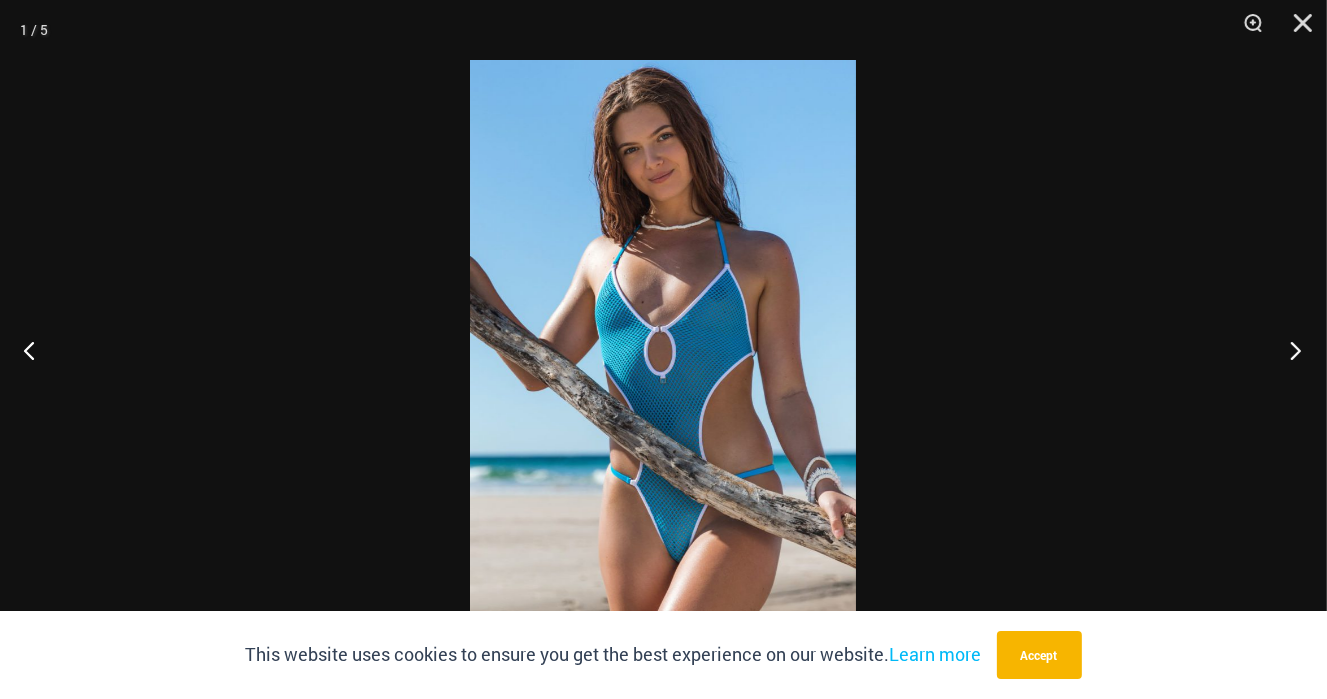 click at bounding box center [1289, 350] 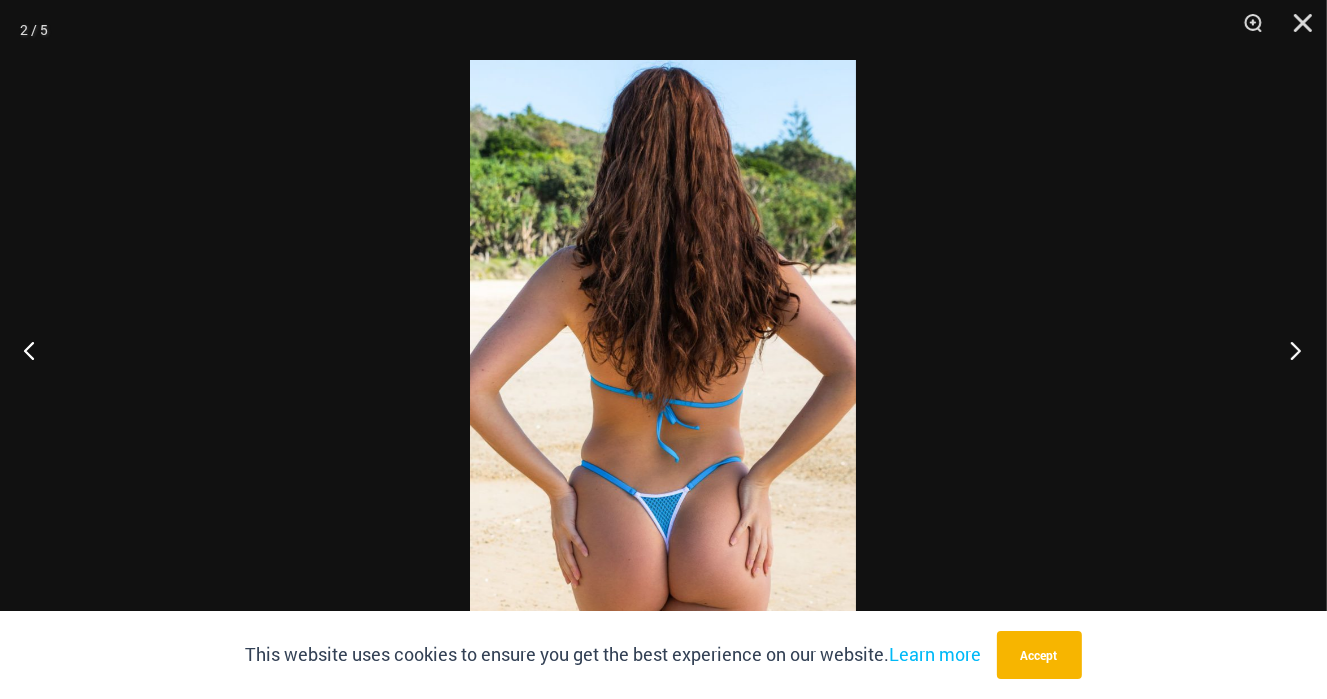 click at bounding box center [1289, 350] 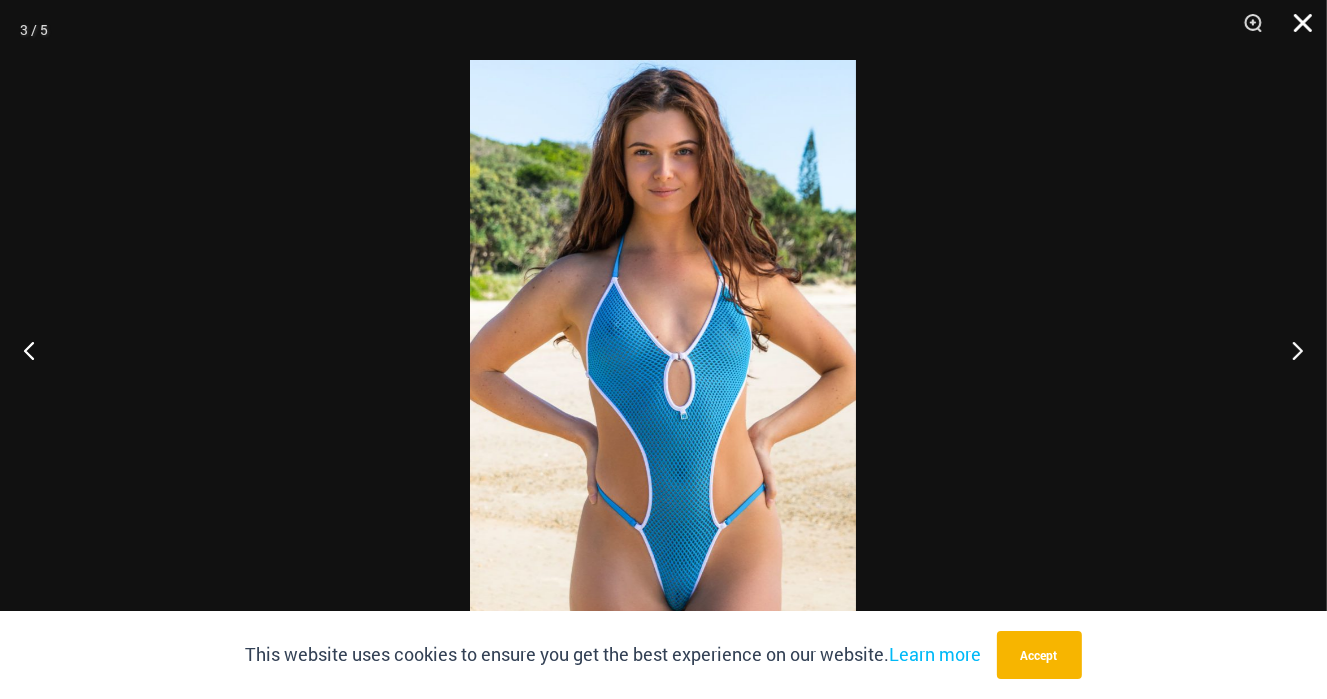 click at bounding box center [1296, 30] 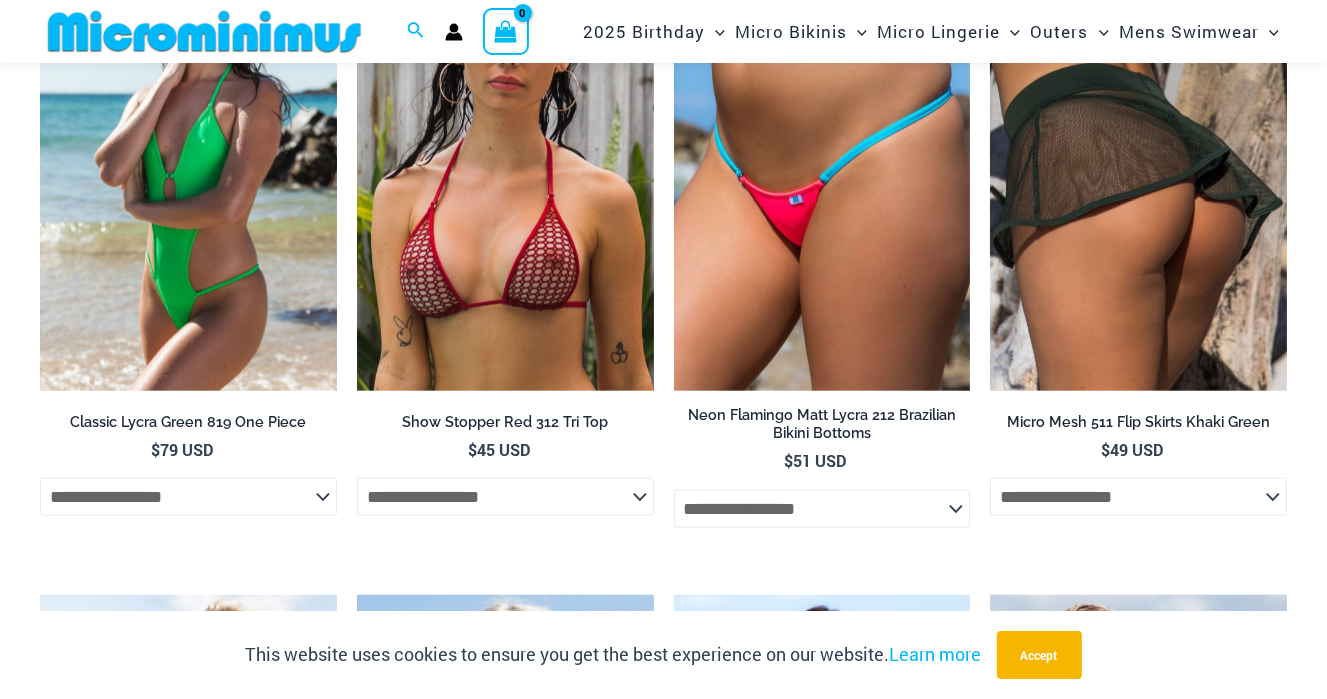 scroll, scrollTop: 1882, scrollLeft: 0, axis: vertical 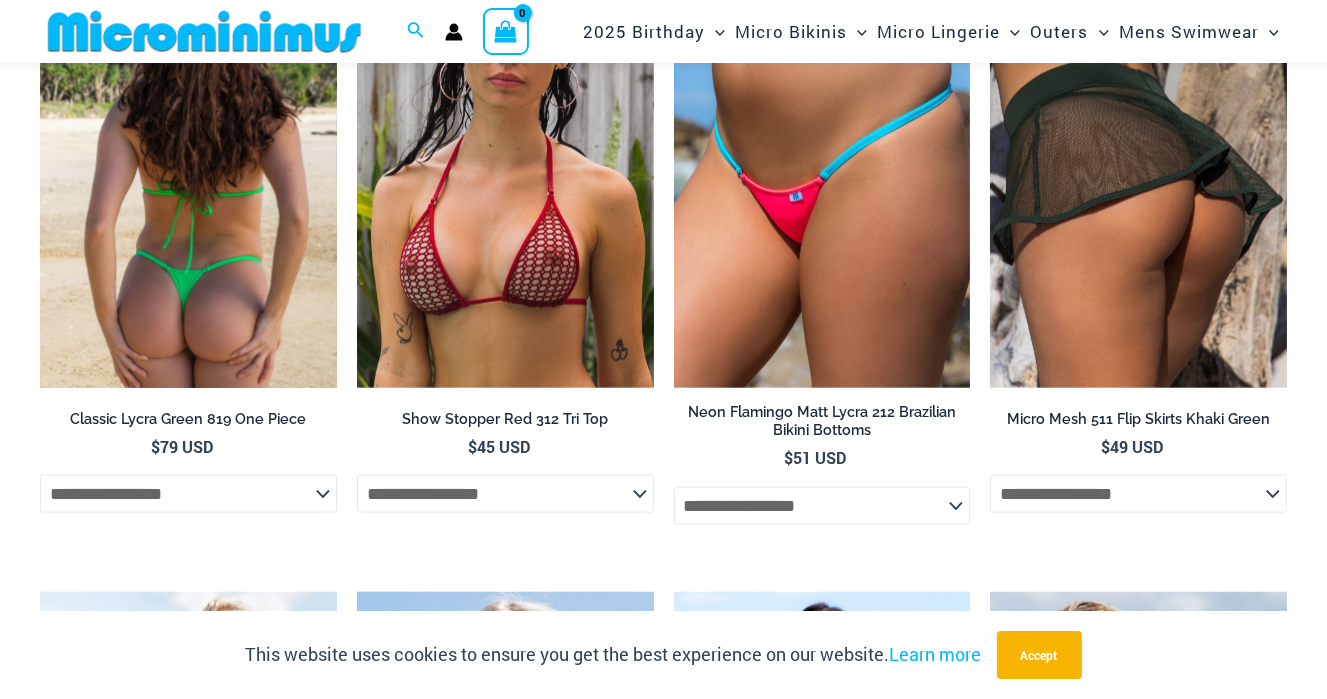 click at bounding box center [188, 165] 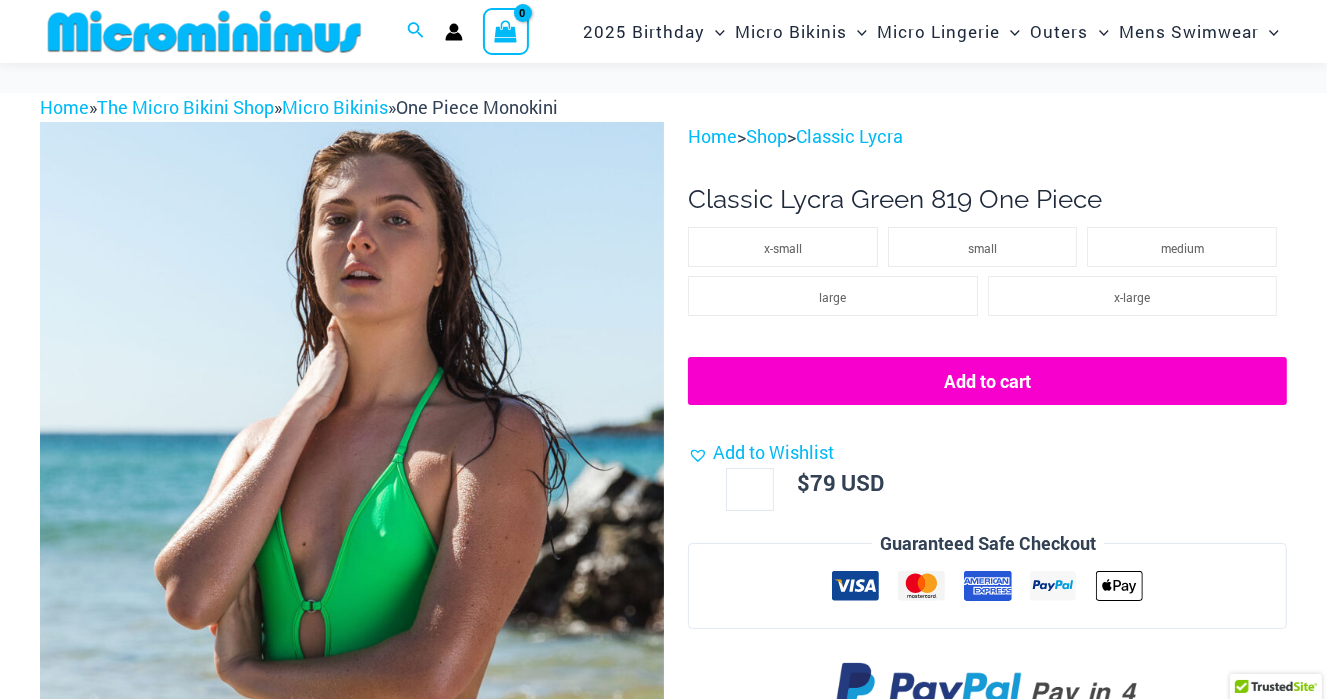 scroll, scrollTop: 247, scrollLeft: 0, axis: vertical 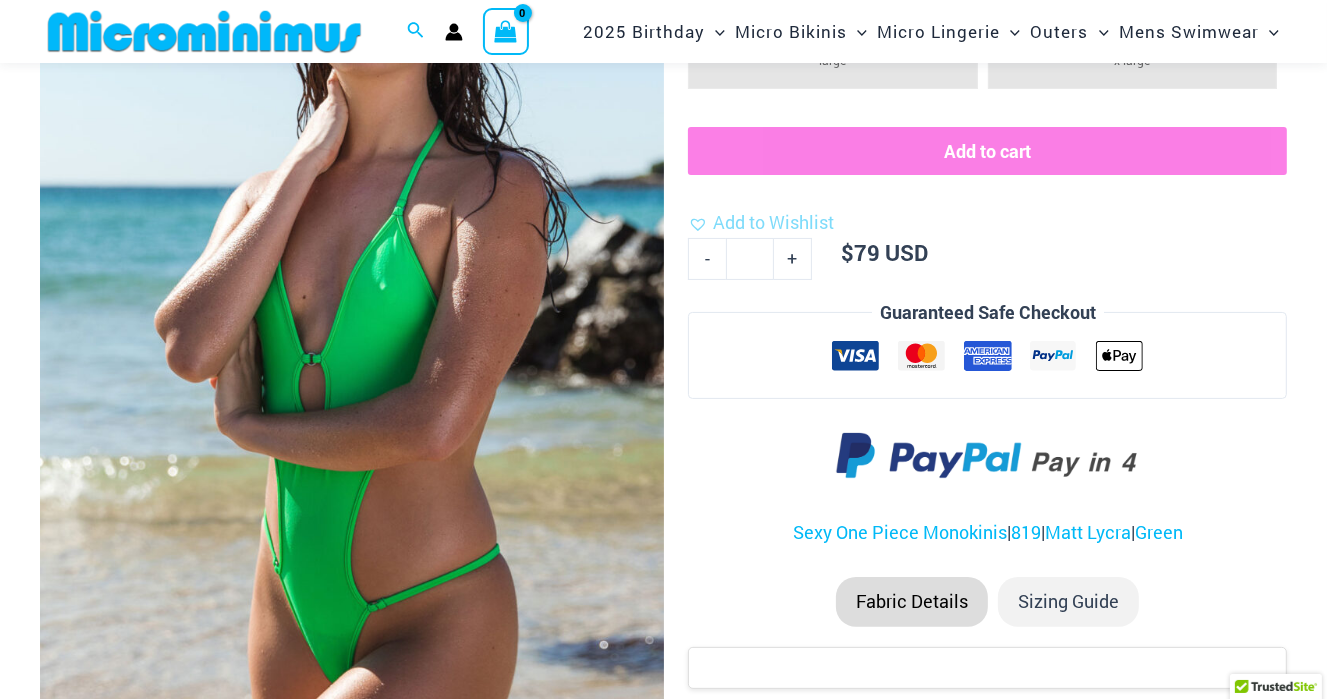 click at bounding box center [352, 342] 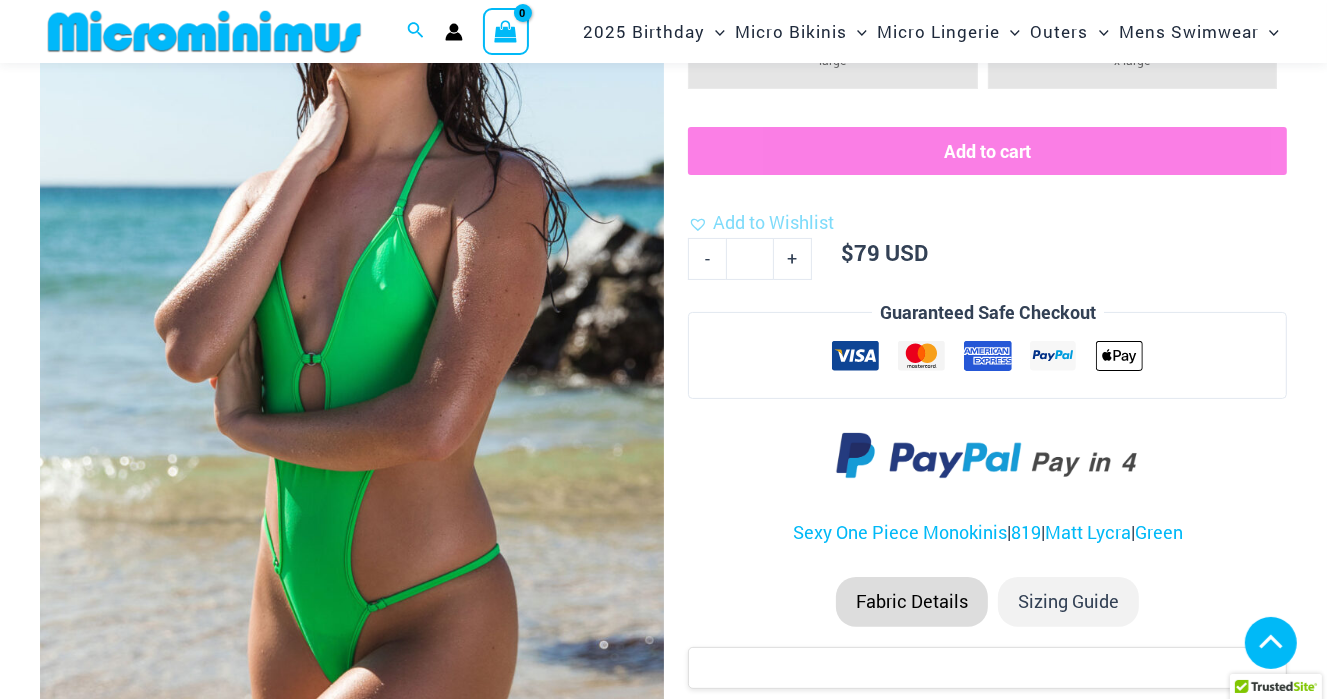 click at bounding box center [137, 1288] 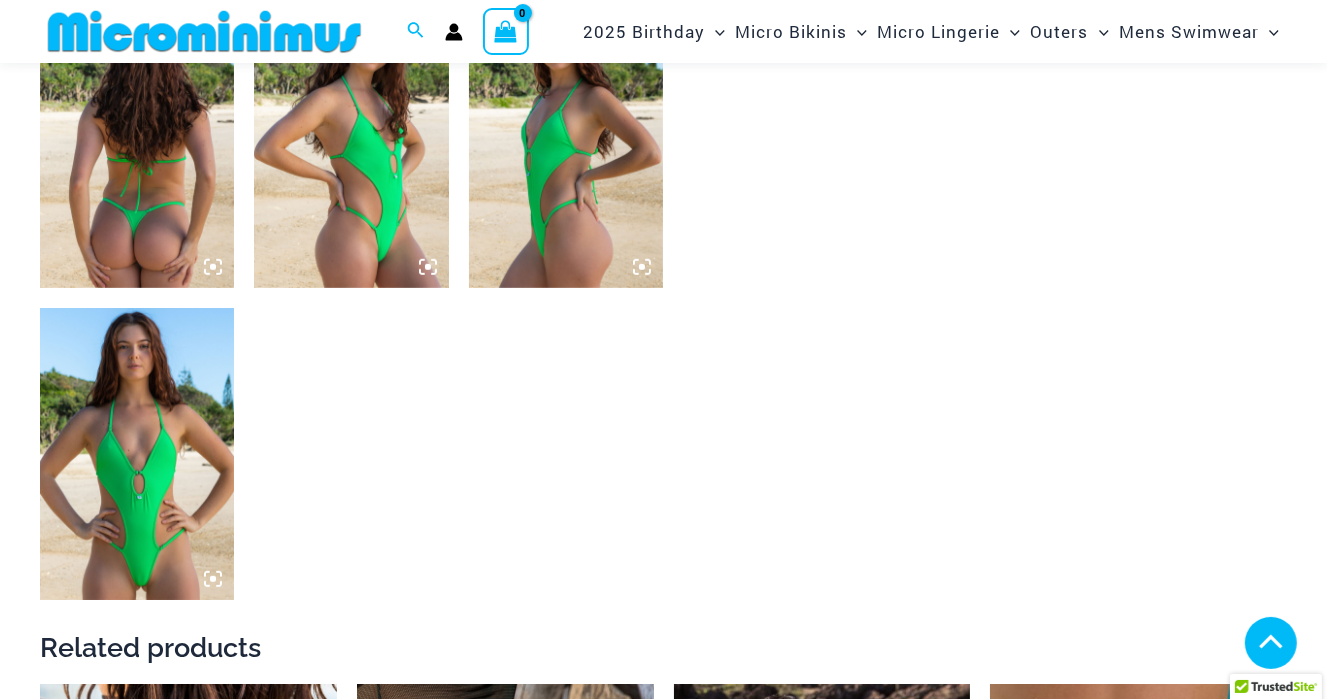 click at bounding box center (137, 143) 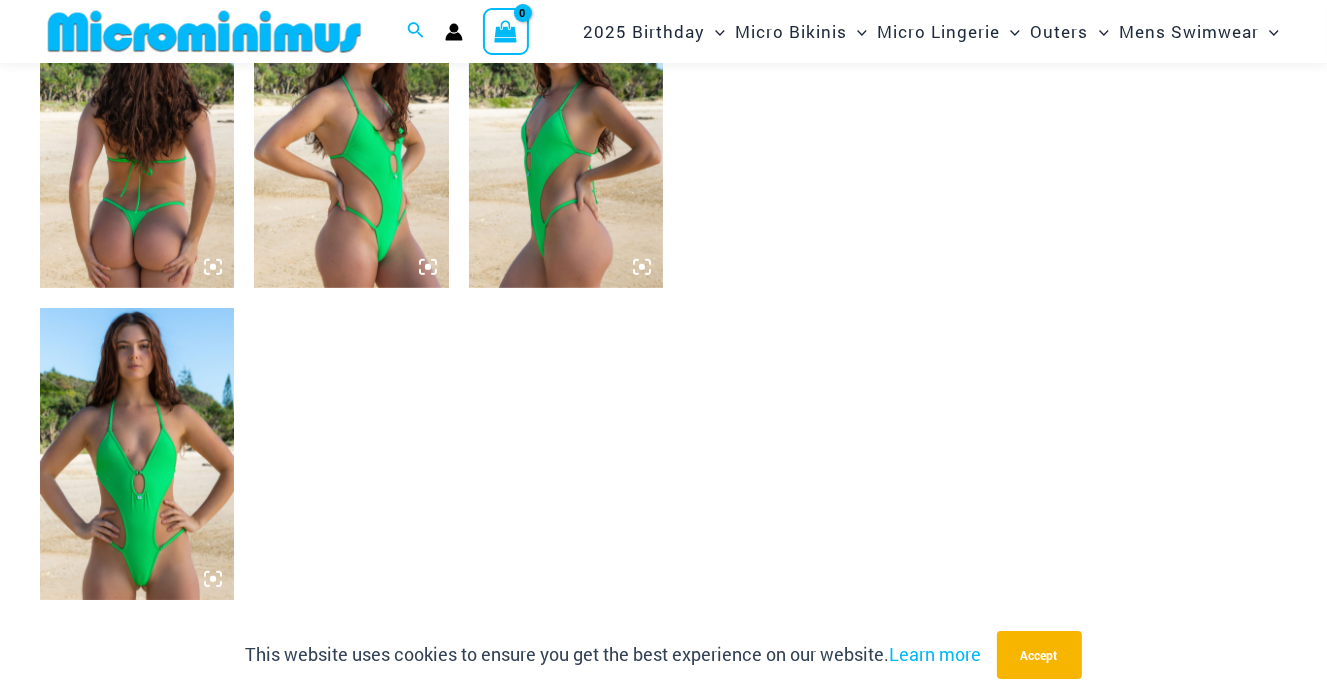 click at bounding box center [566, 143] 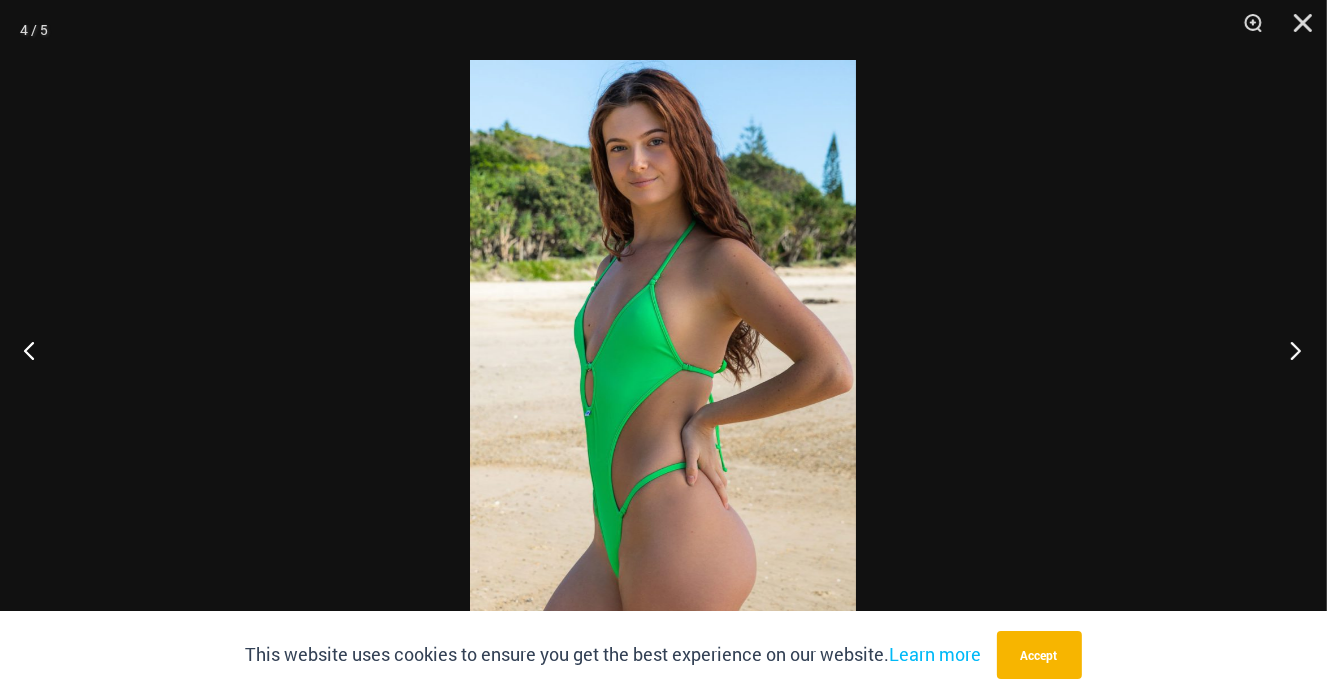 click at bounding box center [1289, 350] 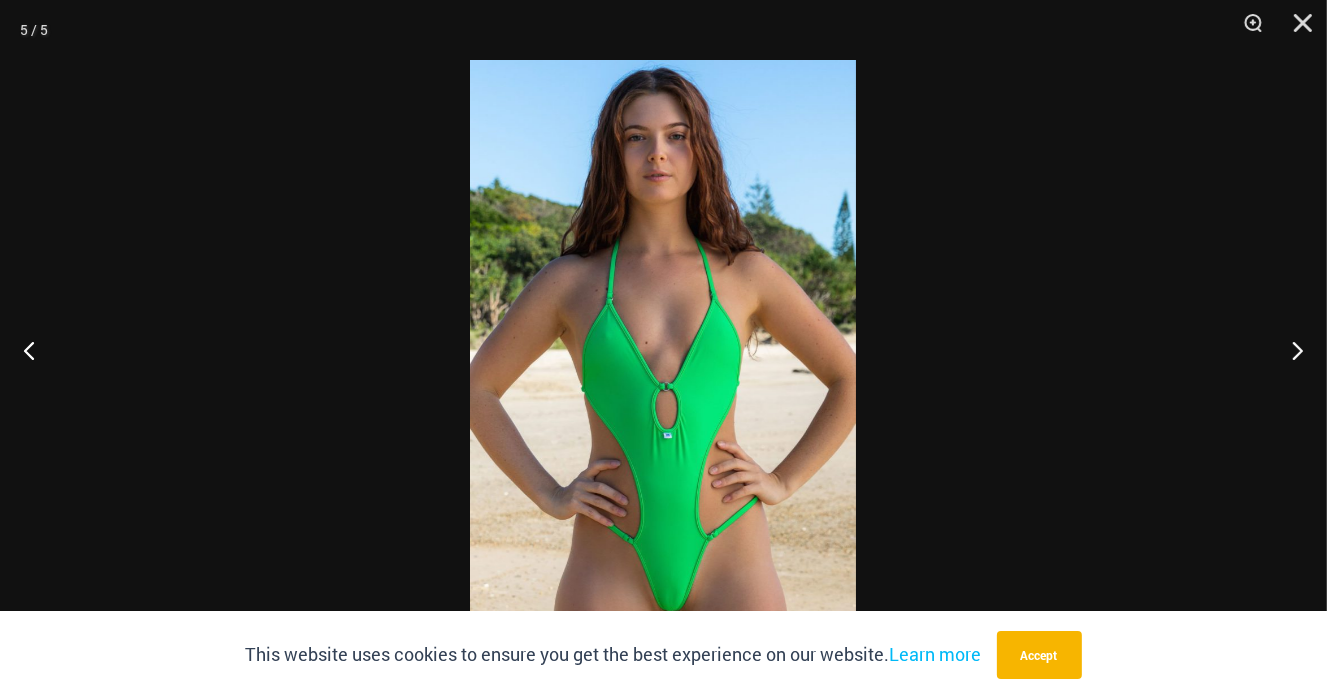 click at bounding box center [663, 349] 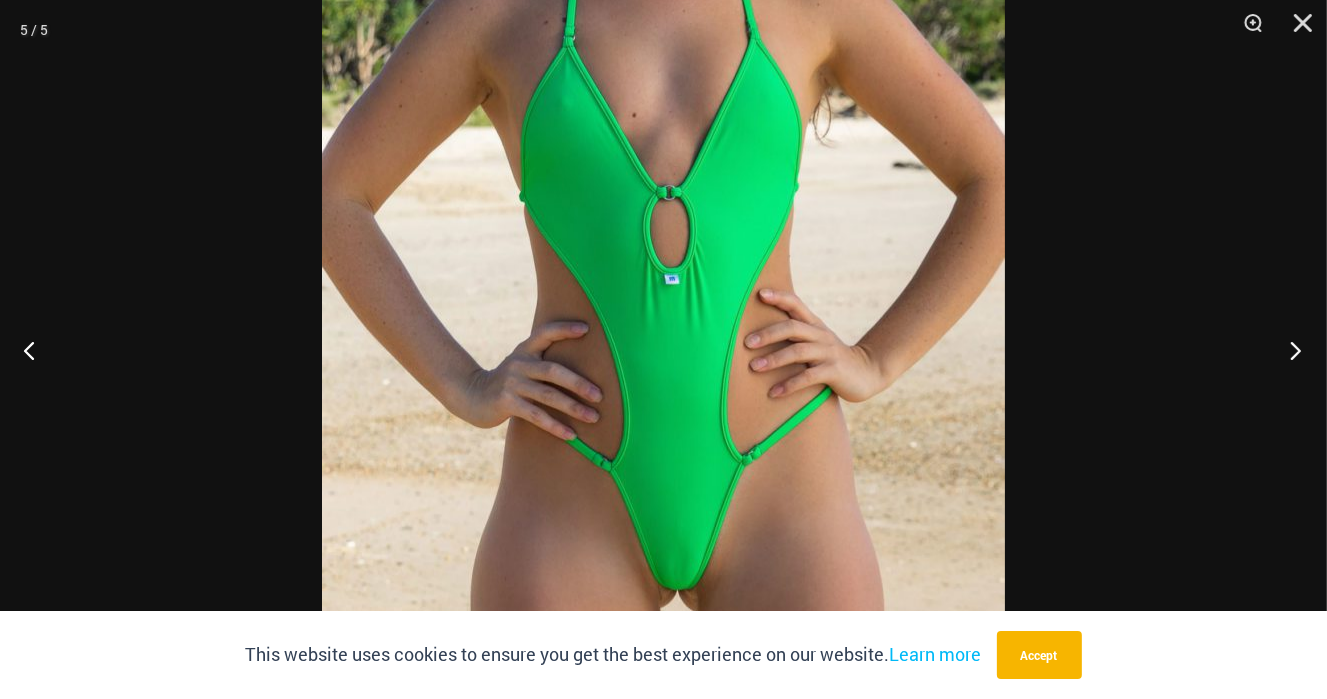 click at bounding box center [1289, 350] 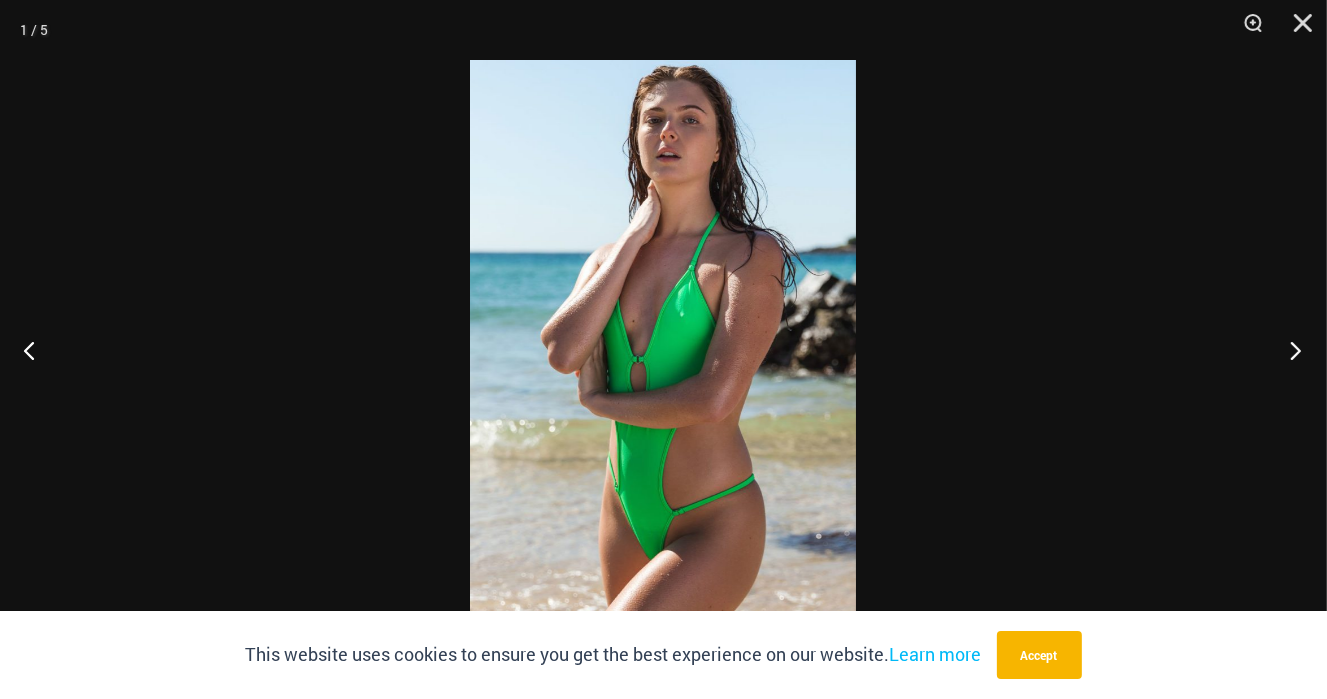 click at bounding box center [1289, 350] 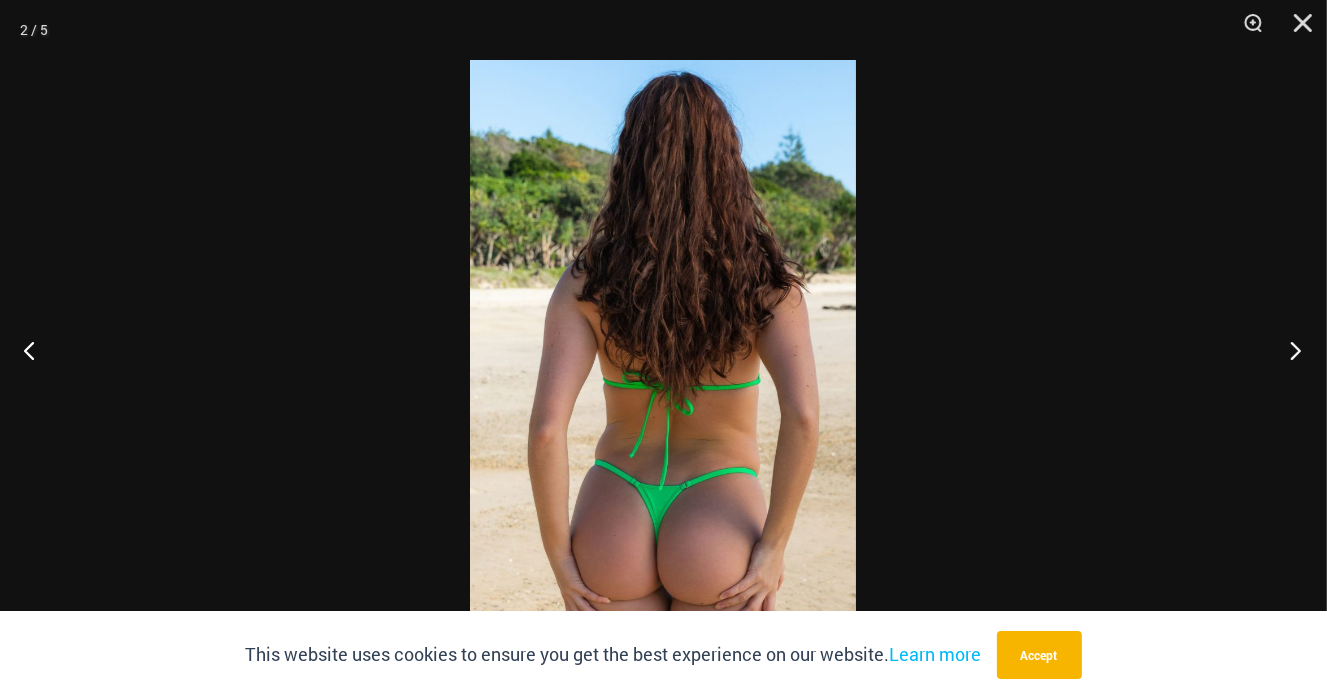 click at bounding box center (1289, 350) 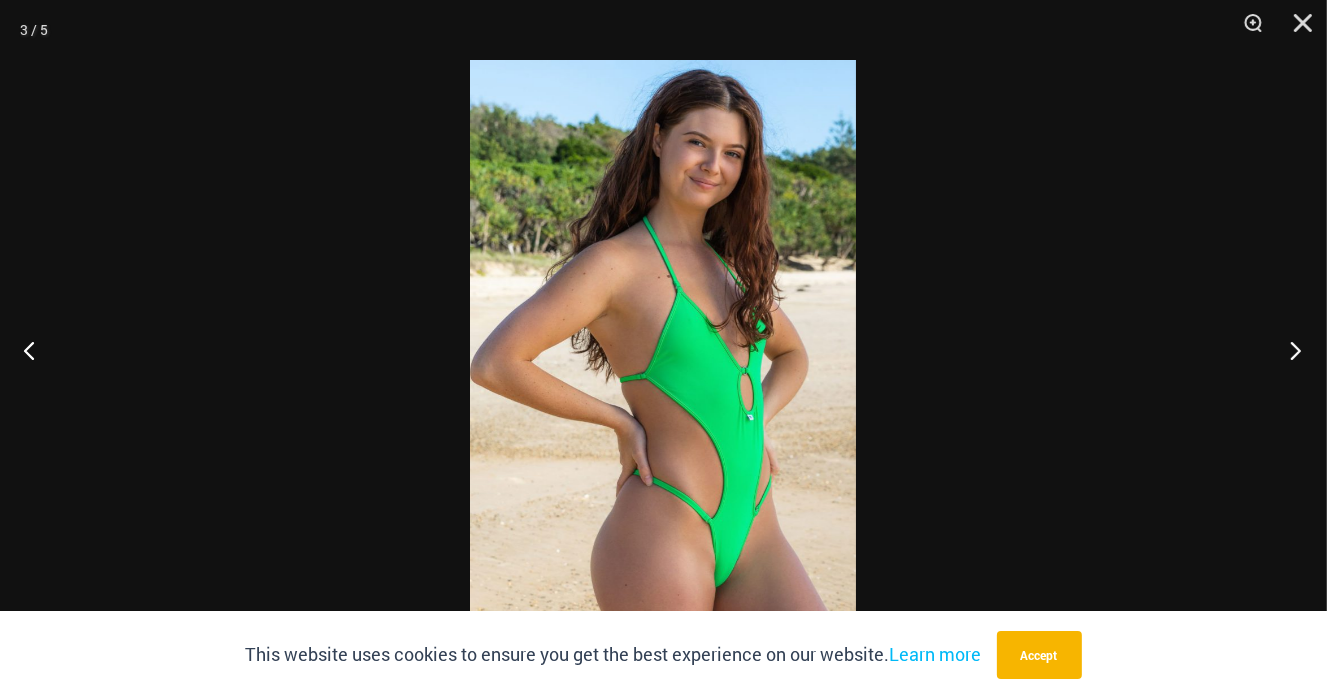 click at bounding box center (1289, 350) 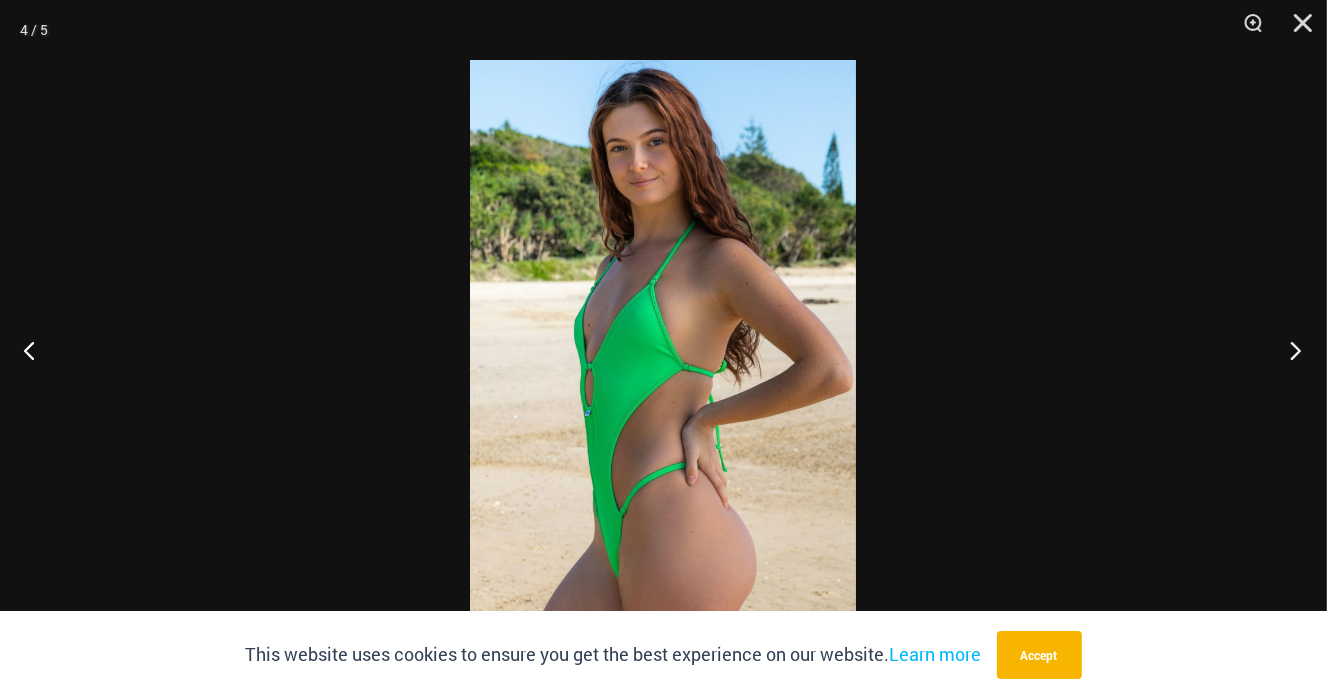 click at bounding box center (1289, 350) 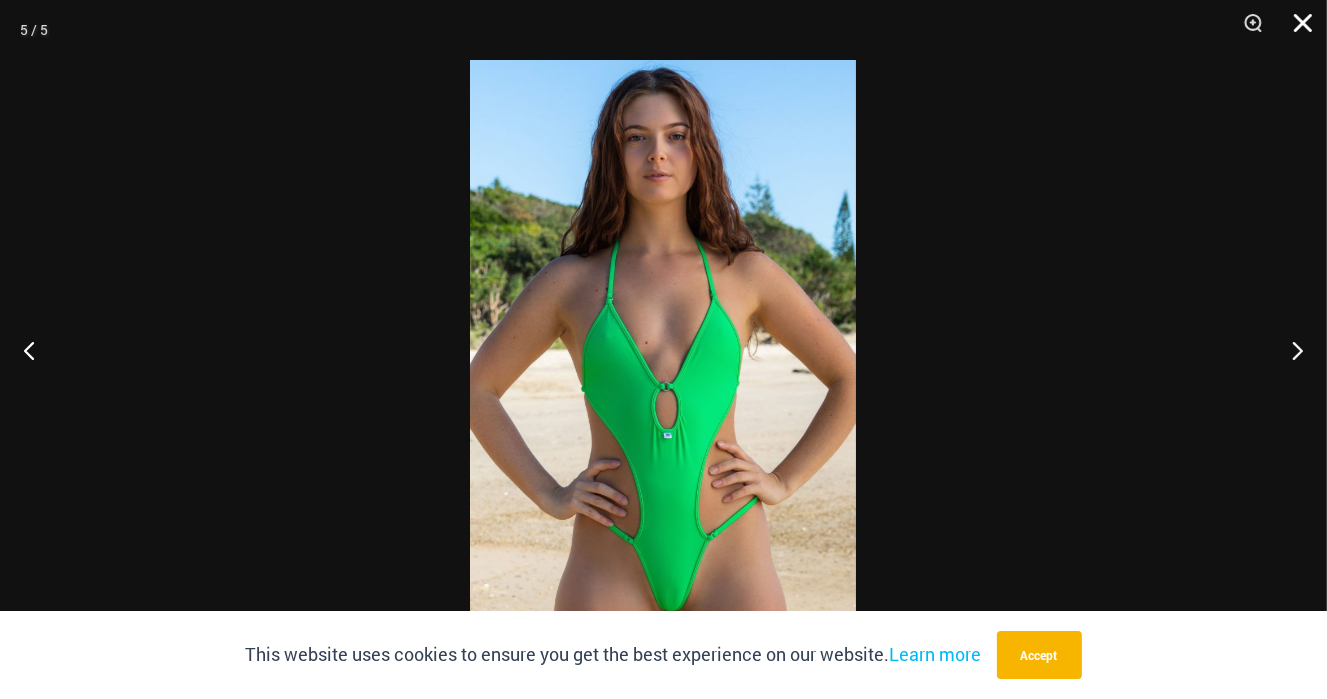 click at bounding box center (1296, 30) 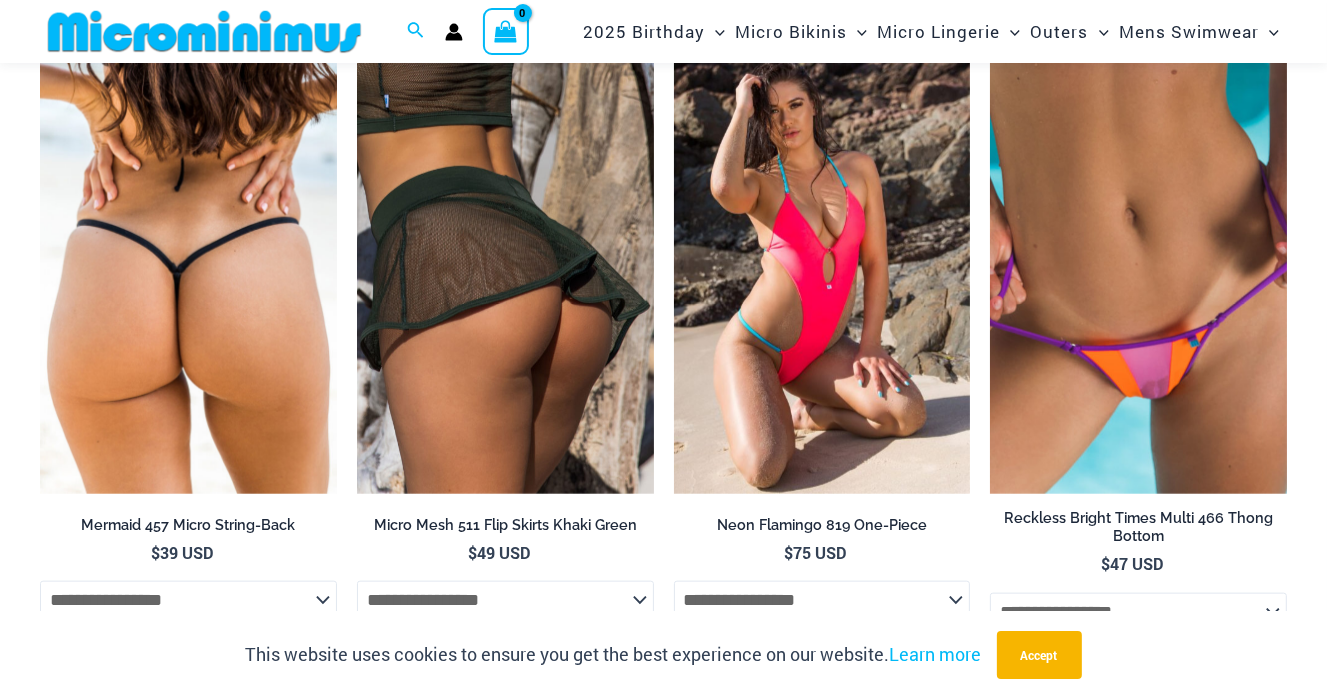 scroll, scrollTop: 1681, scrollLeft: 0, axis: vertical 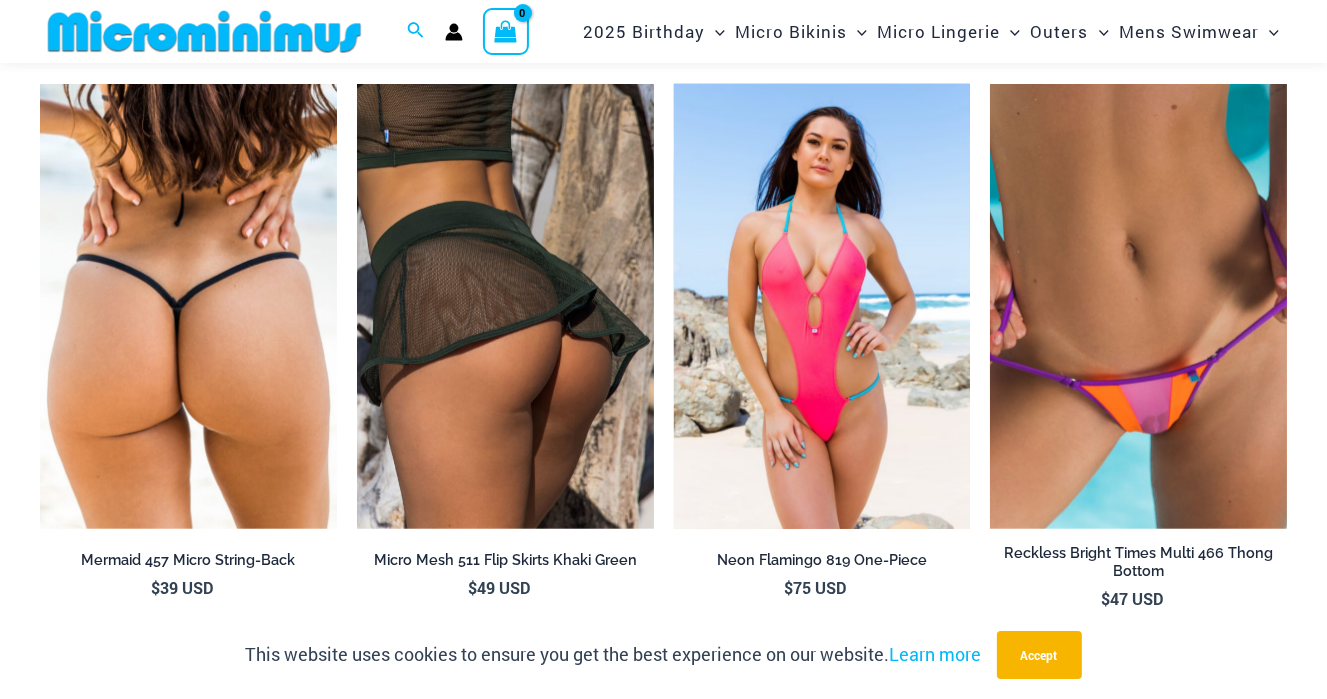 click at bounding box center (822, 306) 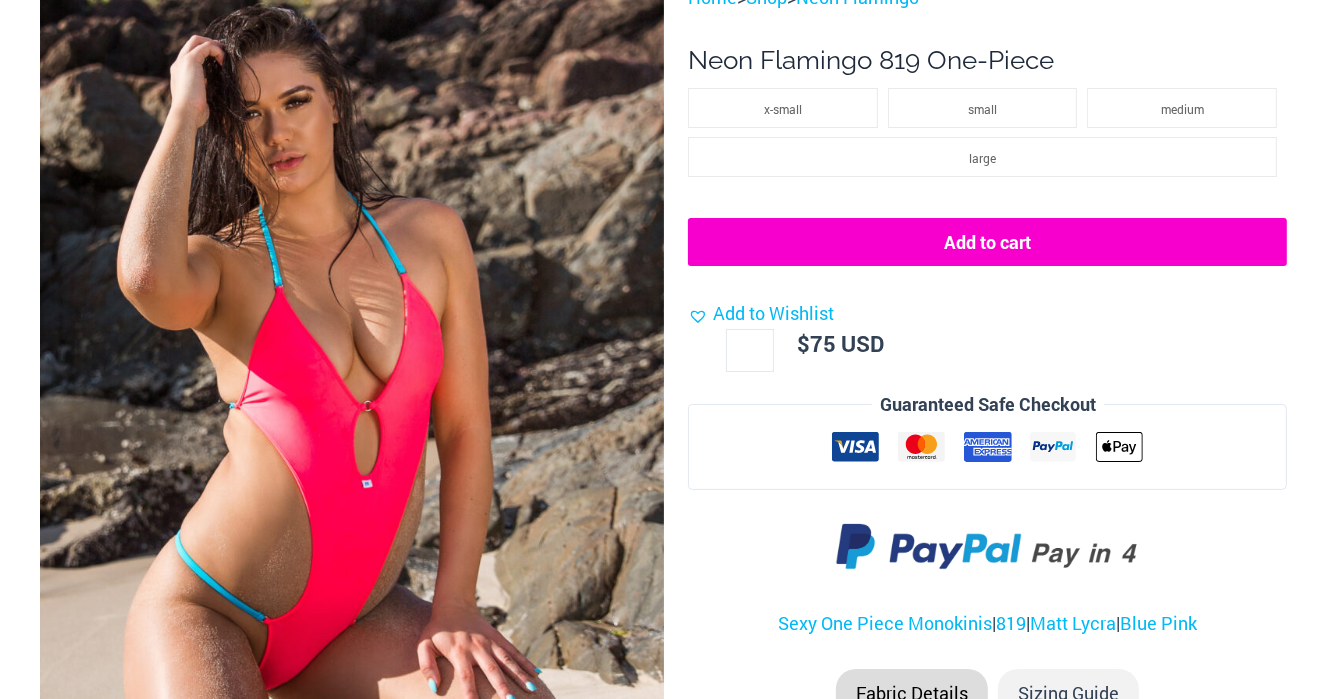 scroll, scrollTop: 200, scrollLeft: 0, axis: vertical 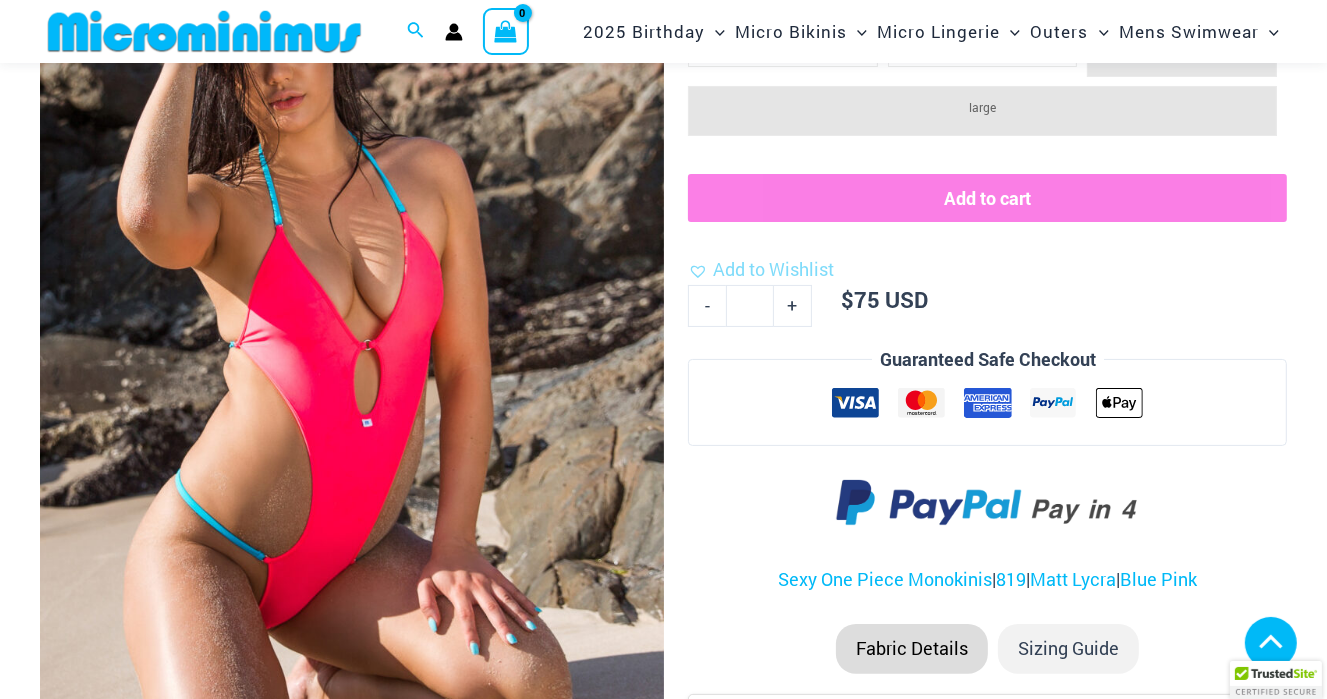 click at bounding box center [137, 1024] 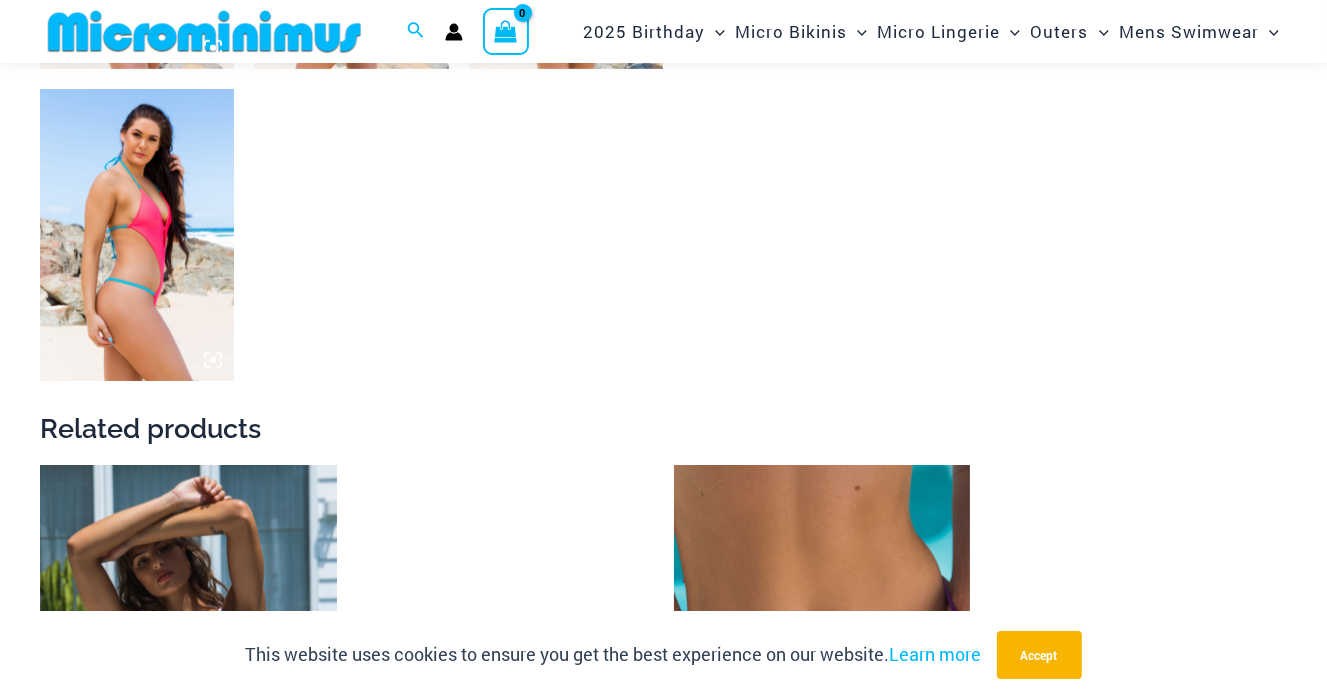 scroll, scrollTop: 900, scrollLeft: 0, axis: vertical 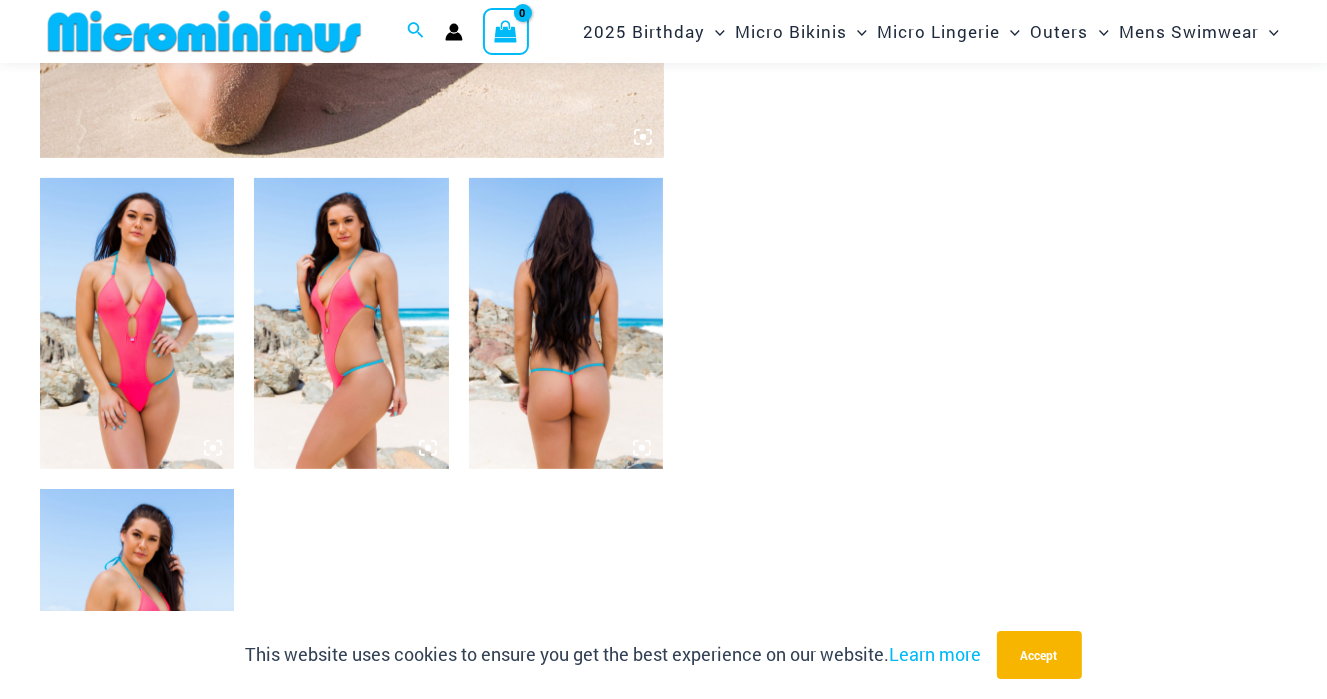 click at bounding box center (566, 324) 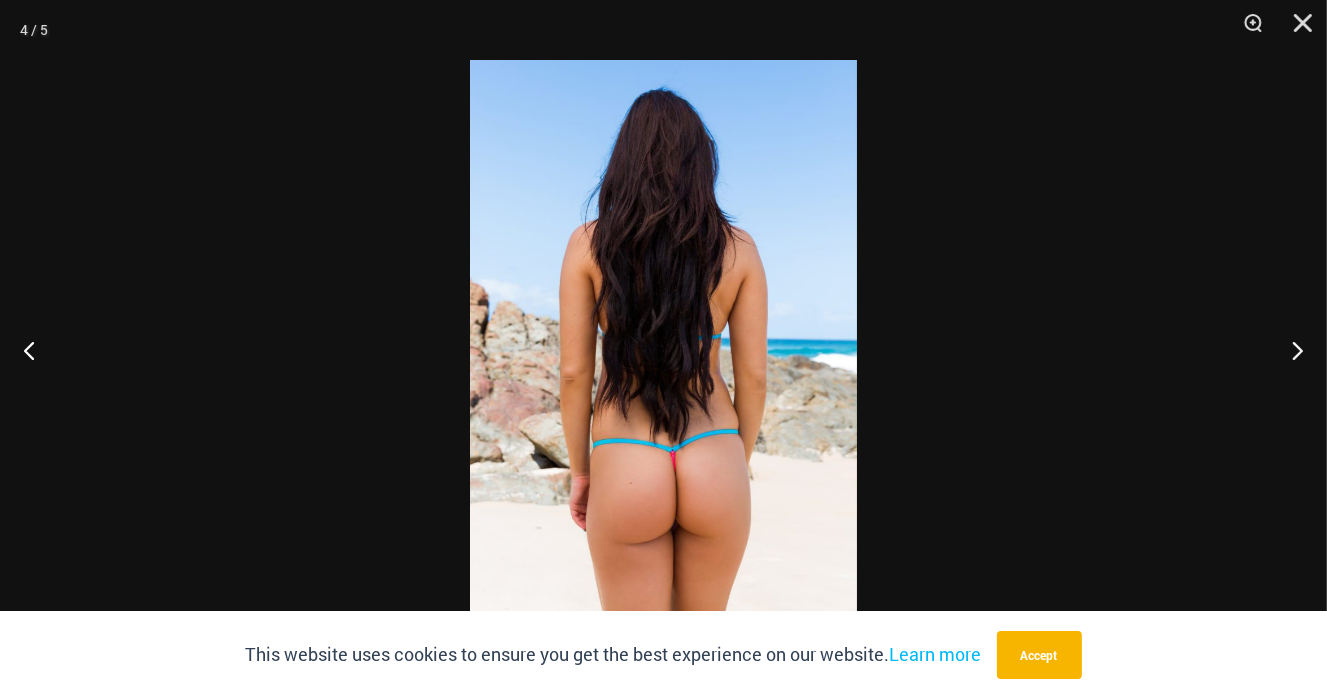 click at bounding box center (663, 349) 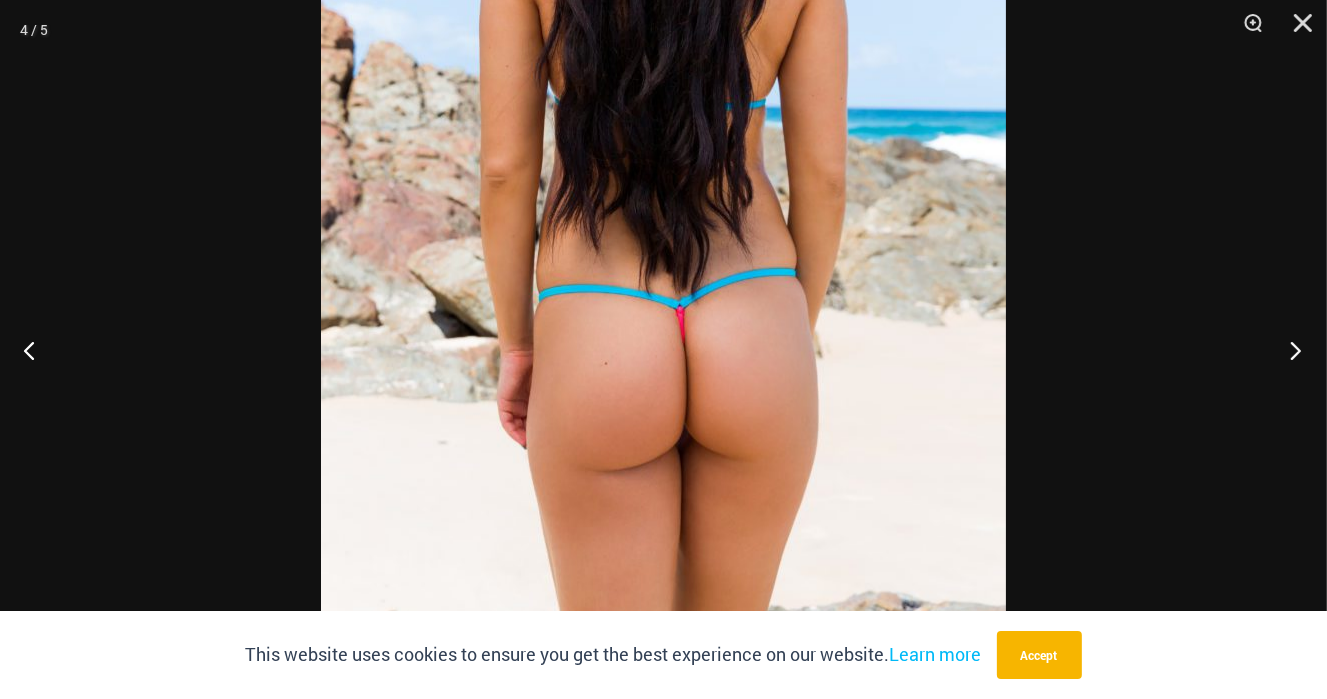 click at bounding box center [1289, 350] 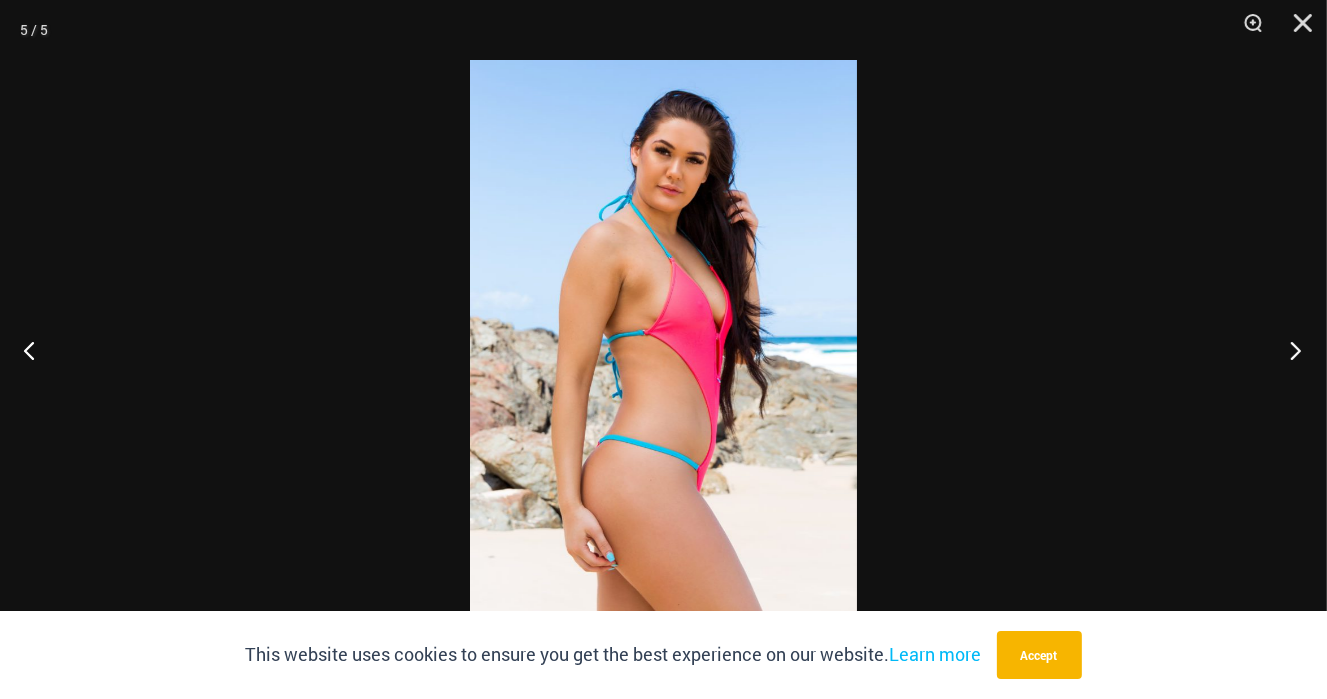 click at bounding box center (1289, 350) 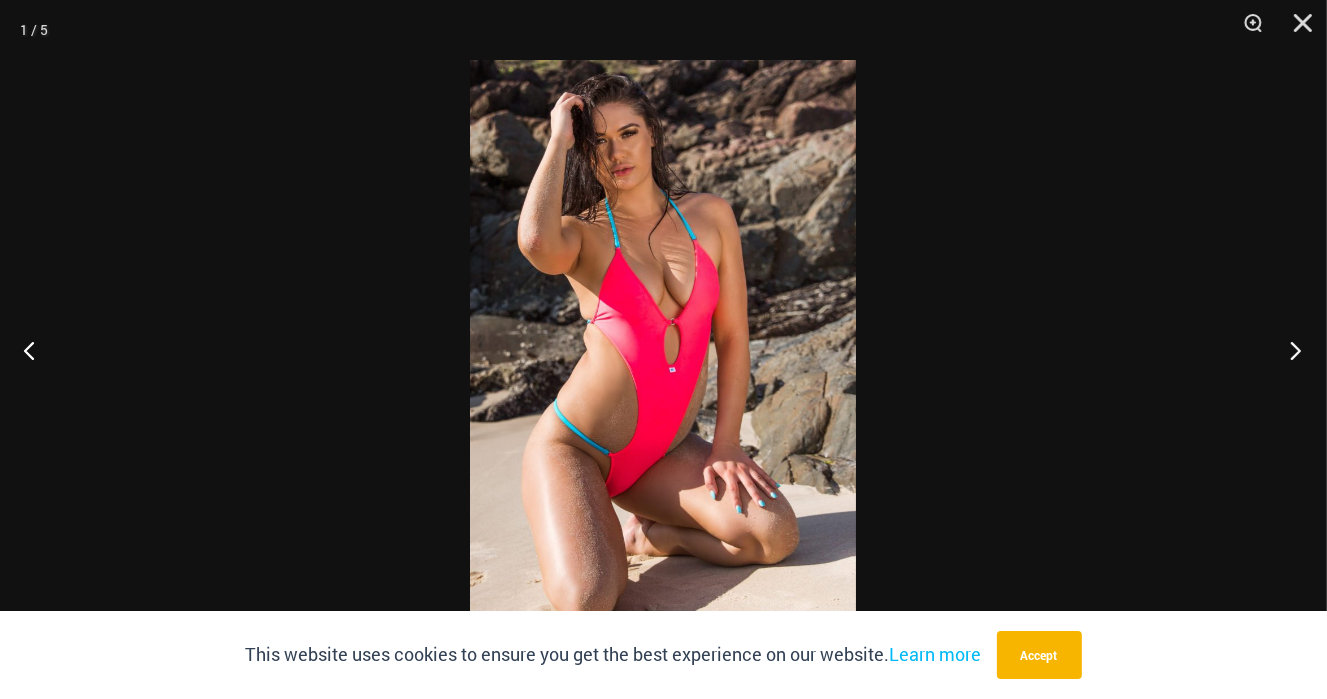 click at bounding box center [1289, 350] 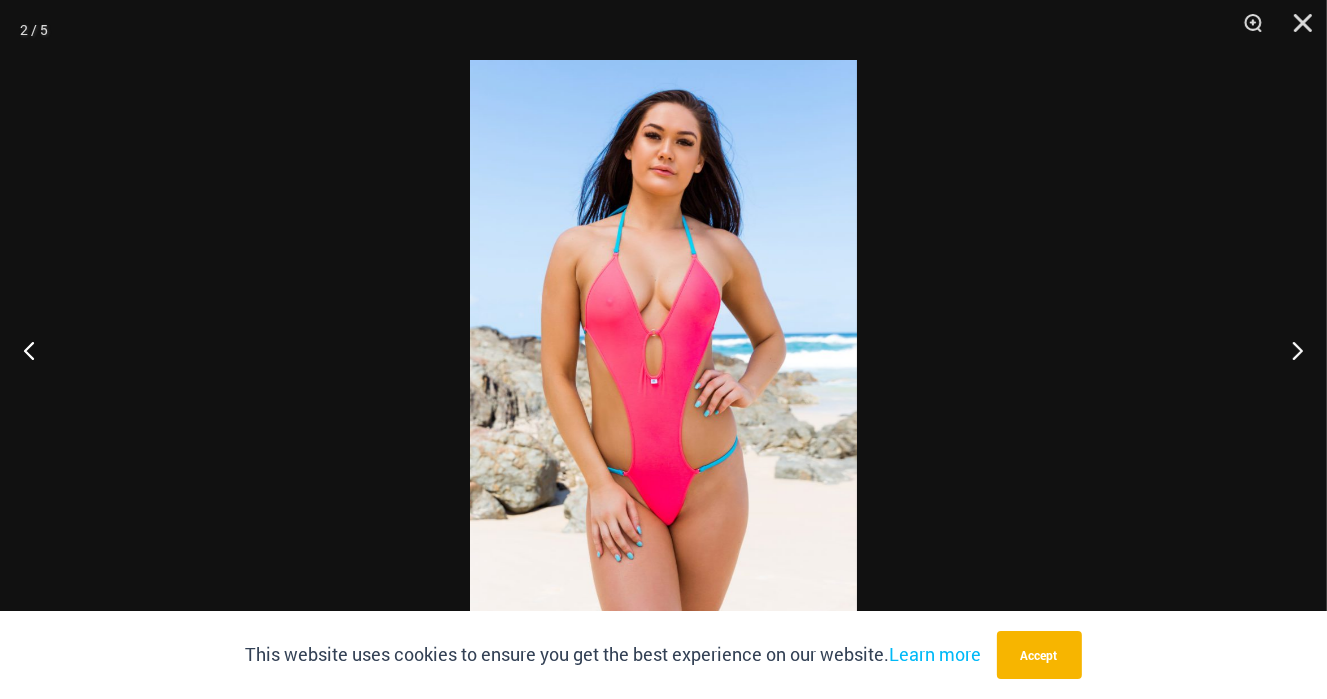 click at bounding box center (663, 349) 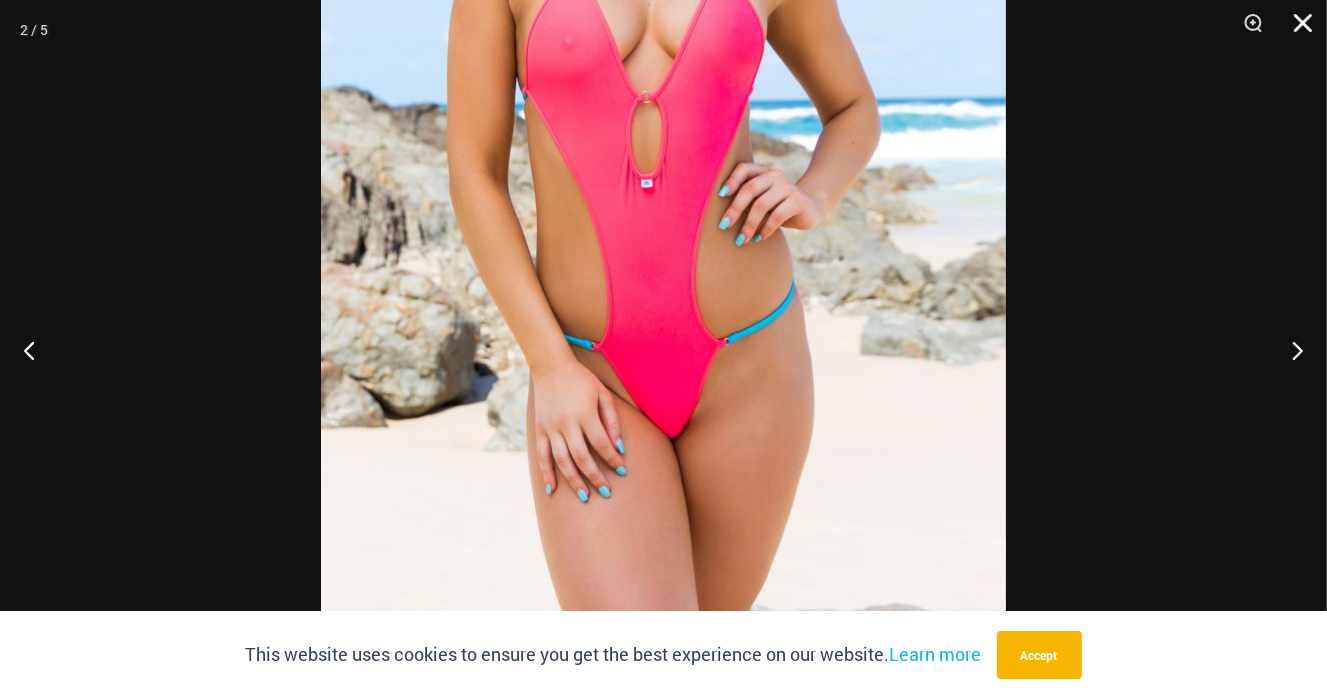 click at bounding box center [1296, 30] 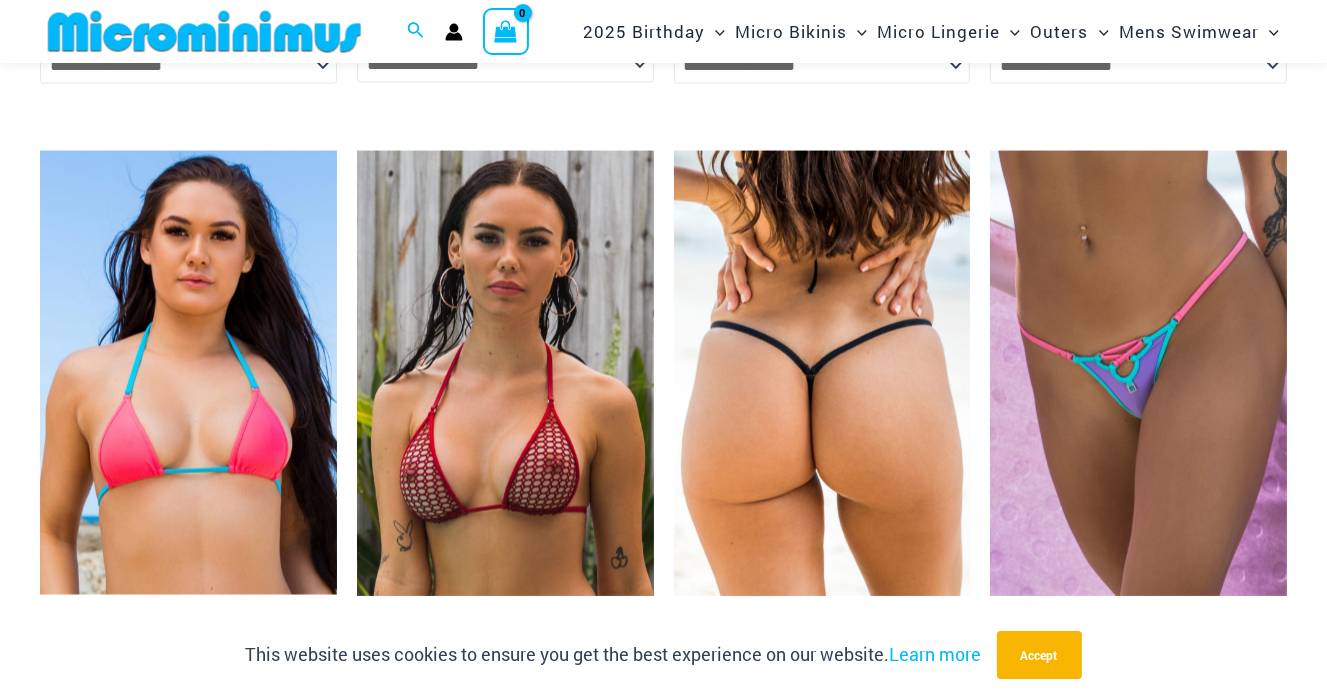 scroll, scrollTop: 3000, scrollLeft: 0, axis: vertical 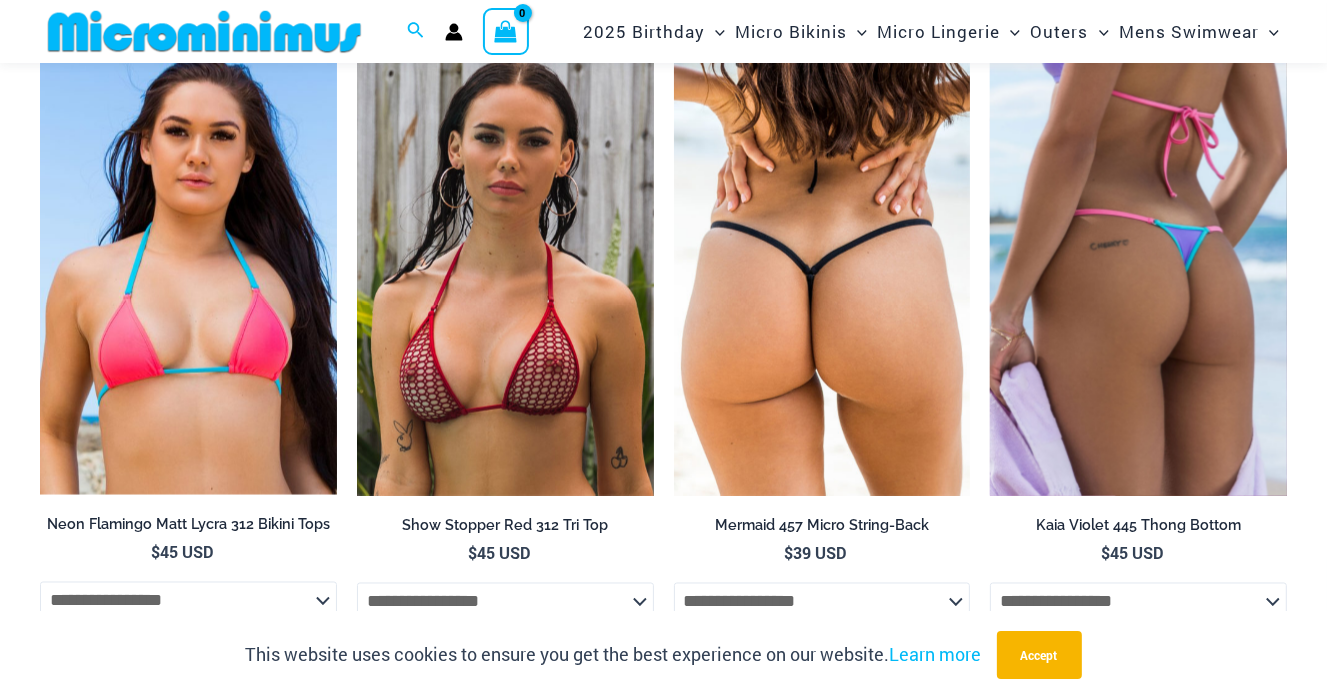 click at bounding box center (1138, 273) 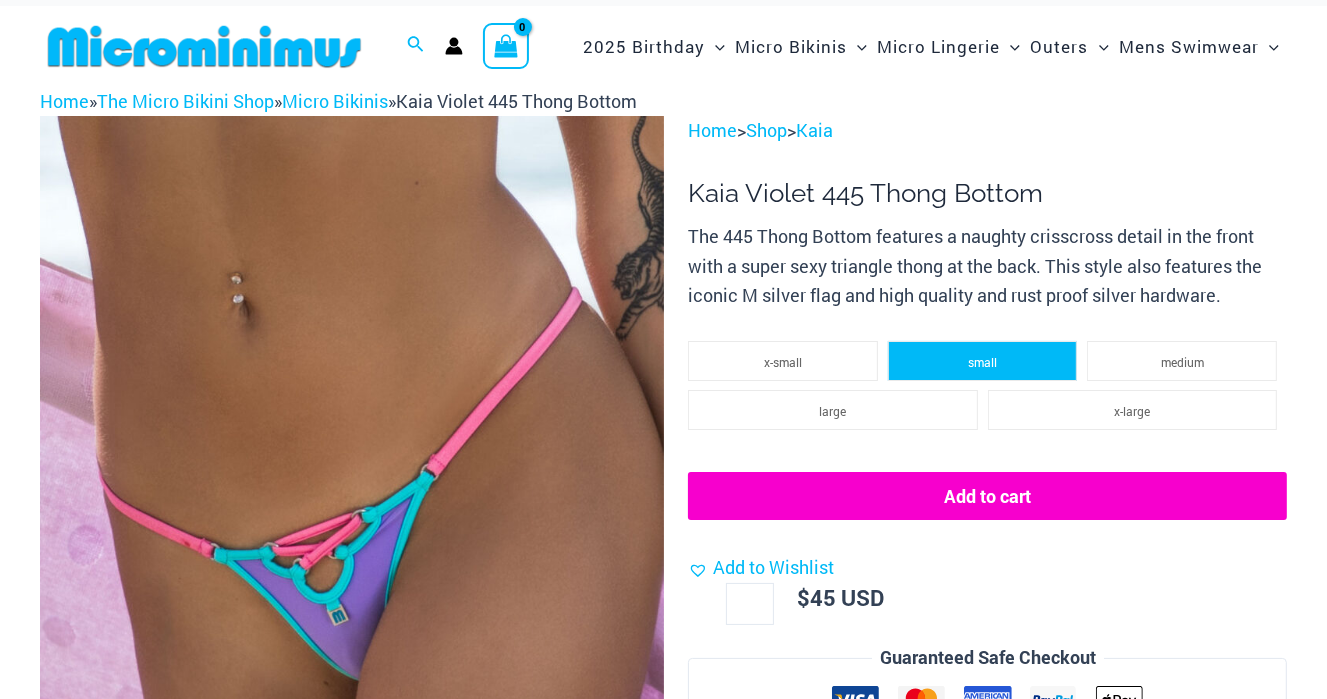 scroll, scrollTop: 200, scrollLeft: 0, axis: vertical 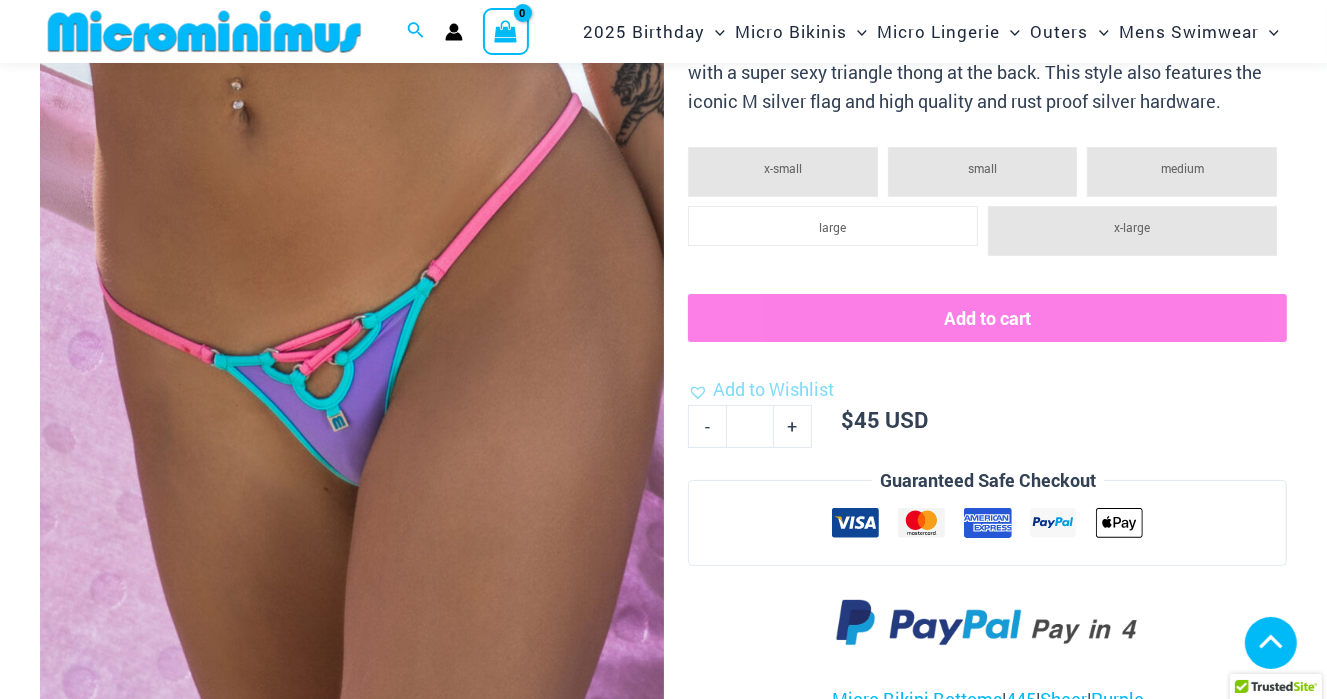 click 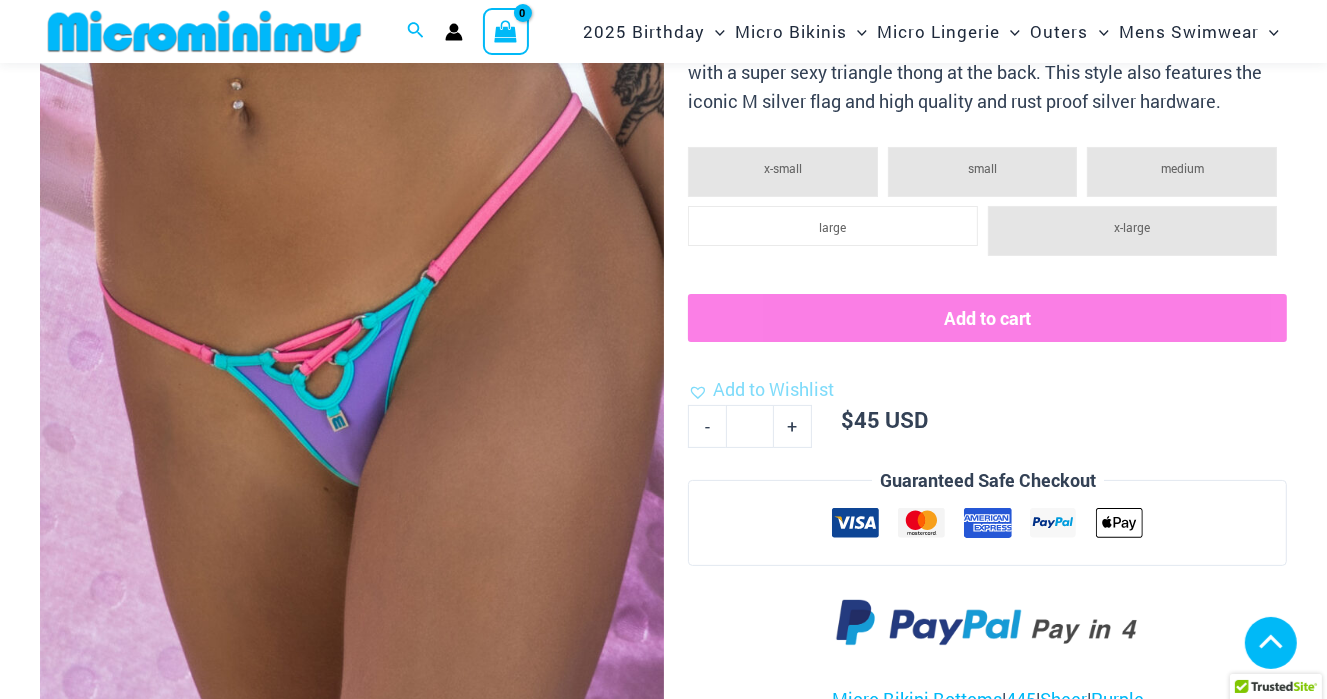 click at bounding box center (351, 1024) 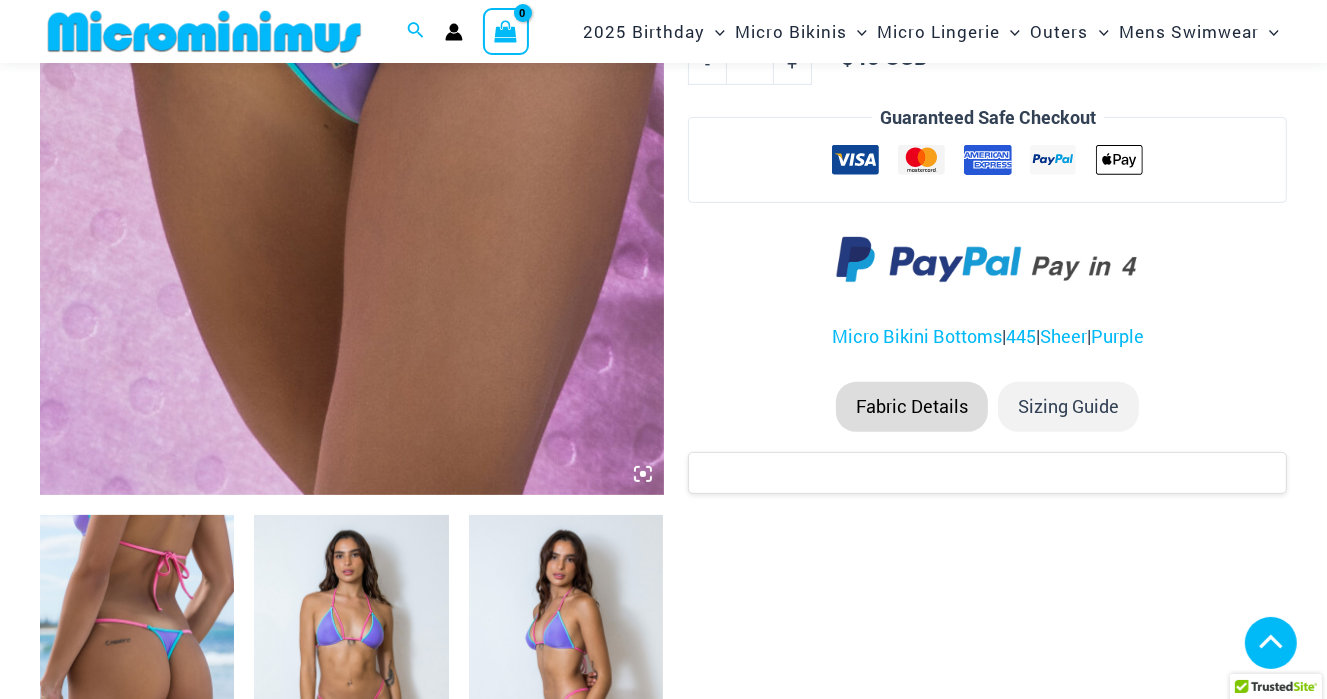 scroll, scrollTop: 481, scrollLeft: 0, axis: vertical 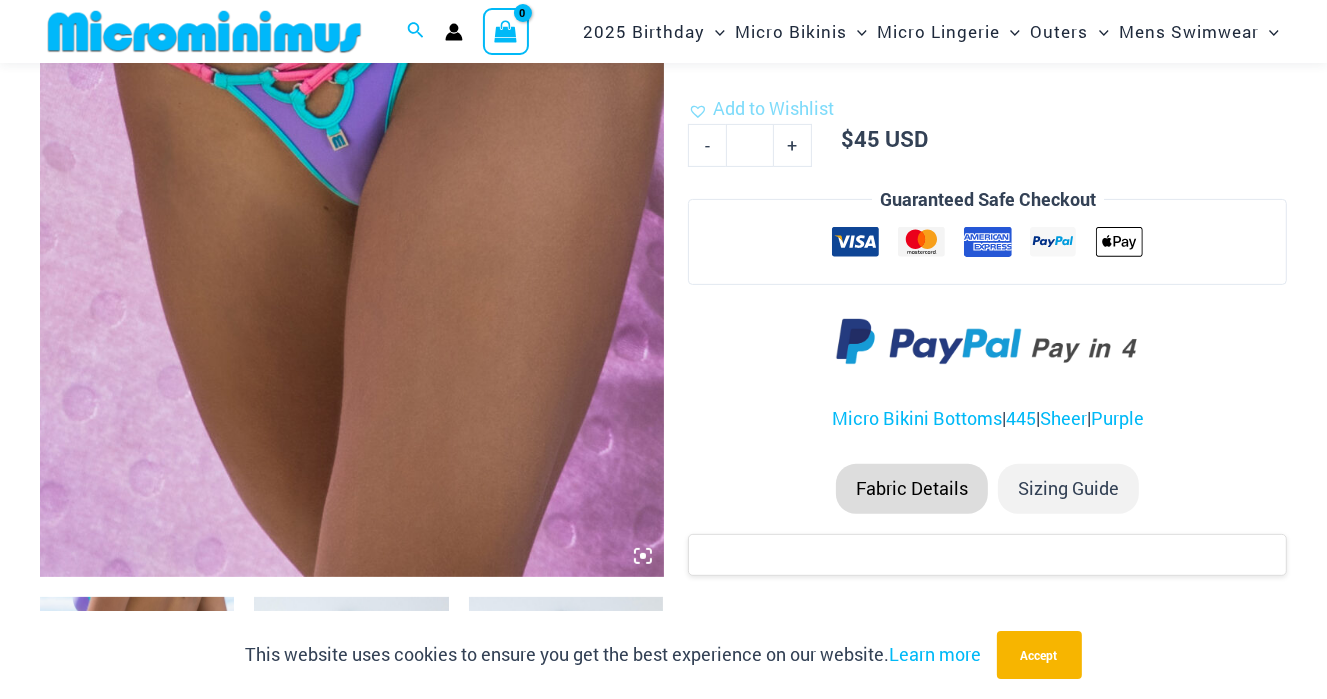click at bounding box center [352, 108] 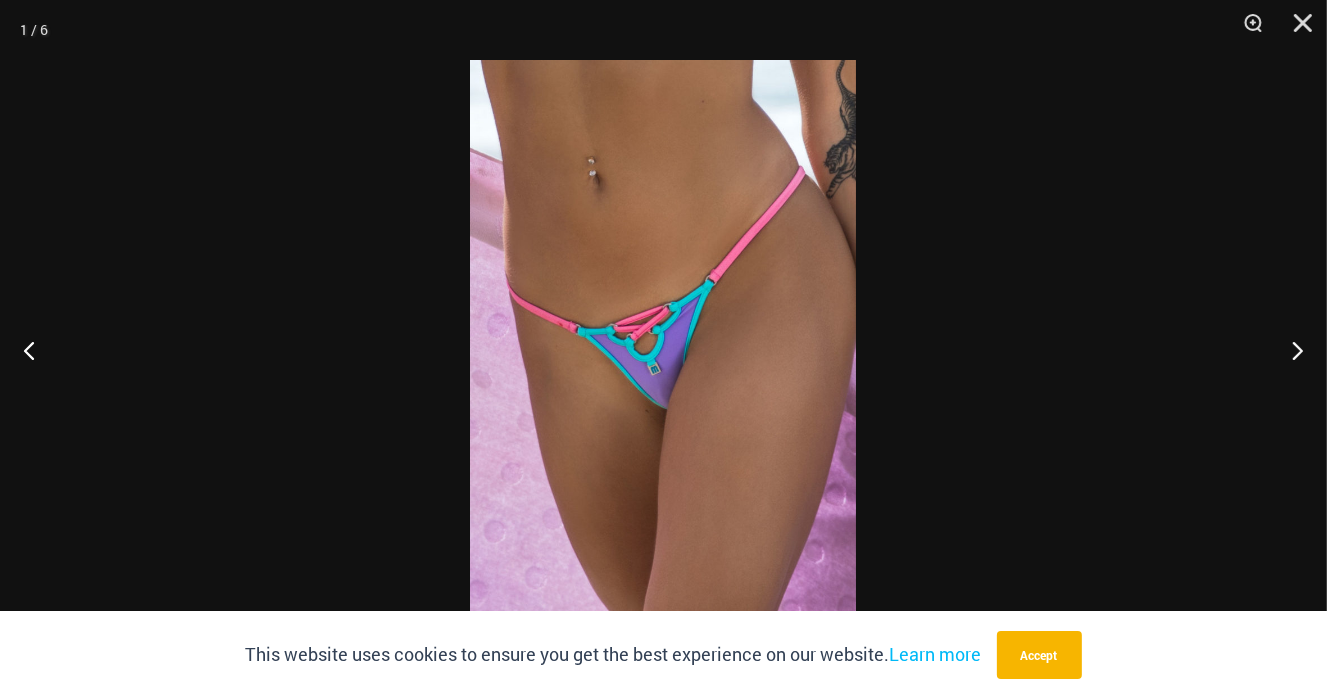 click at bounding box center [663, 349] 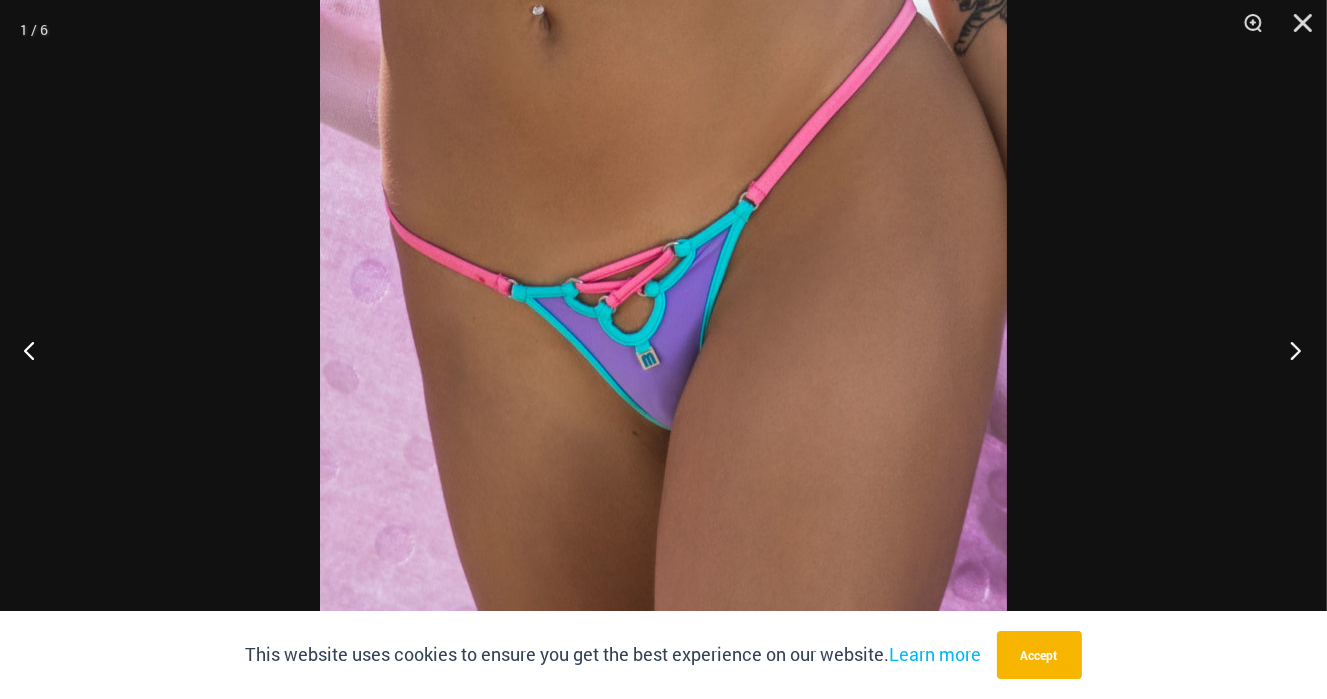 click at bounding box center [1289, 350] 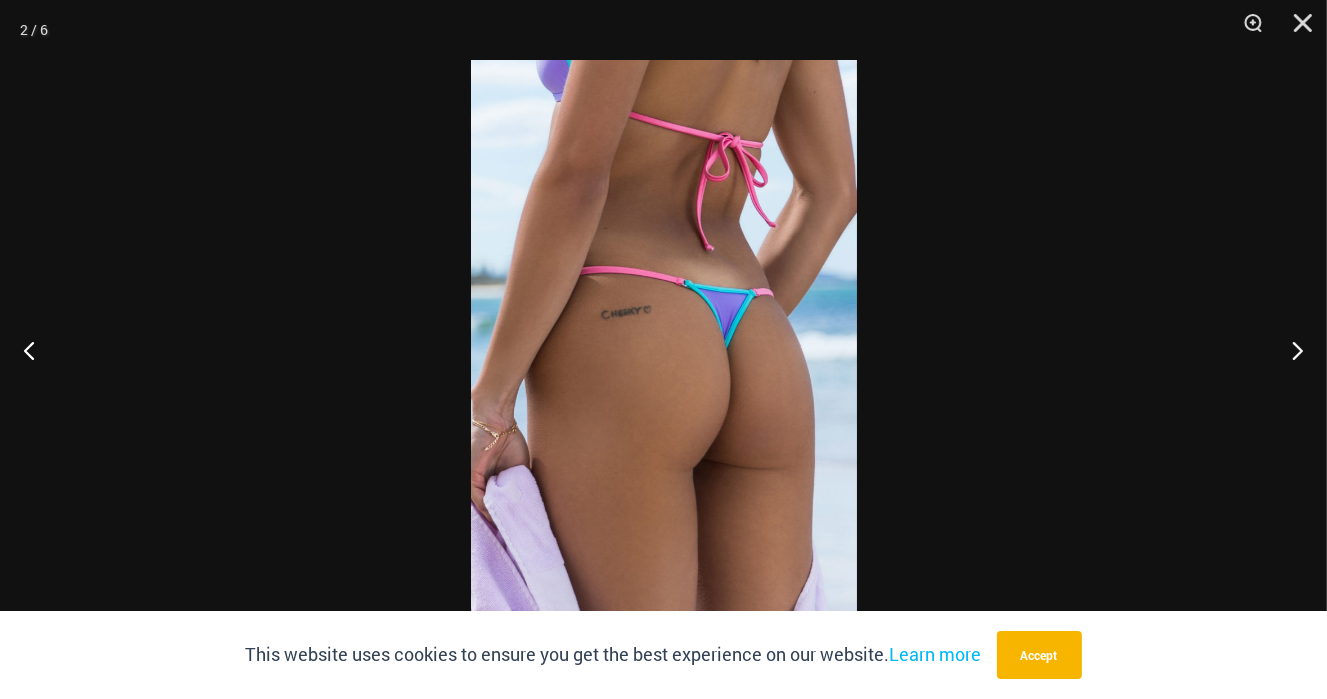 click at bounding box center [664, 349] 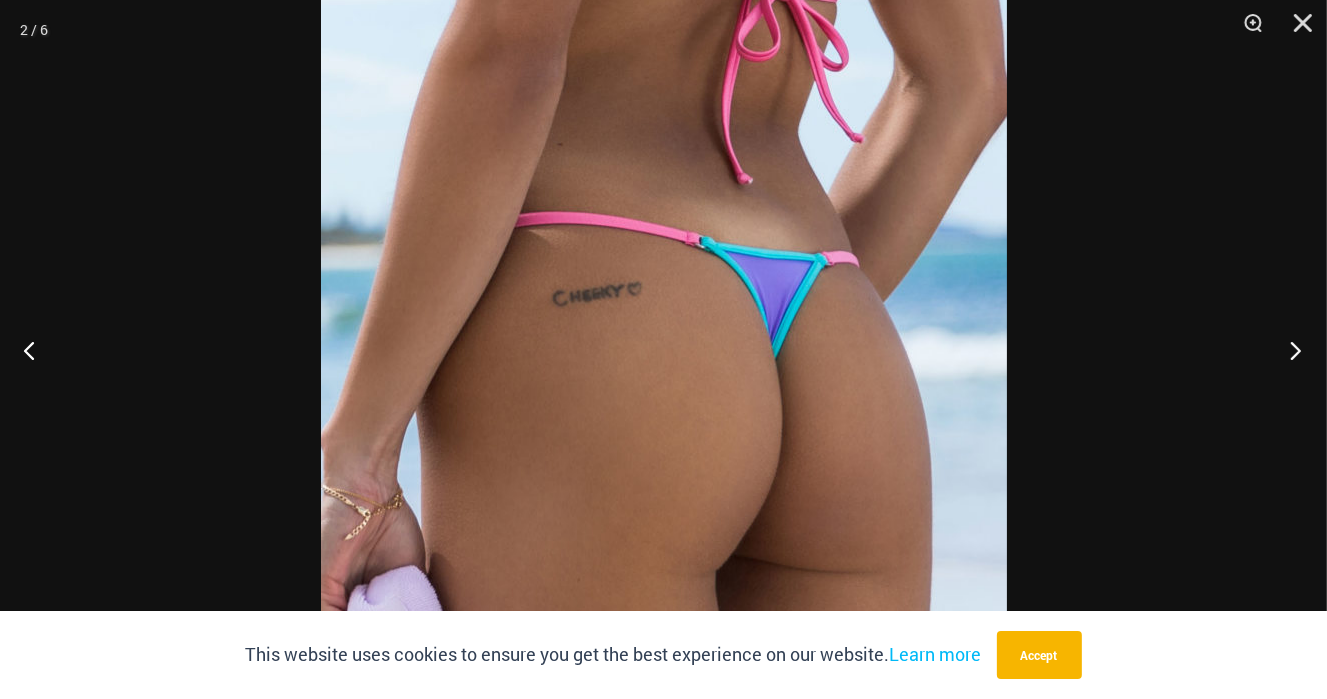 click at bounding box center (1289, 350) 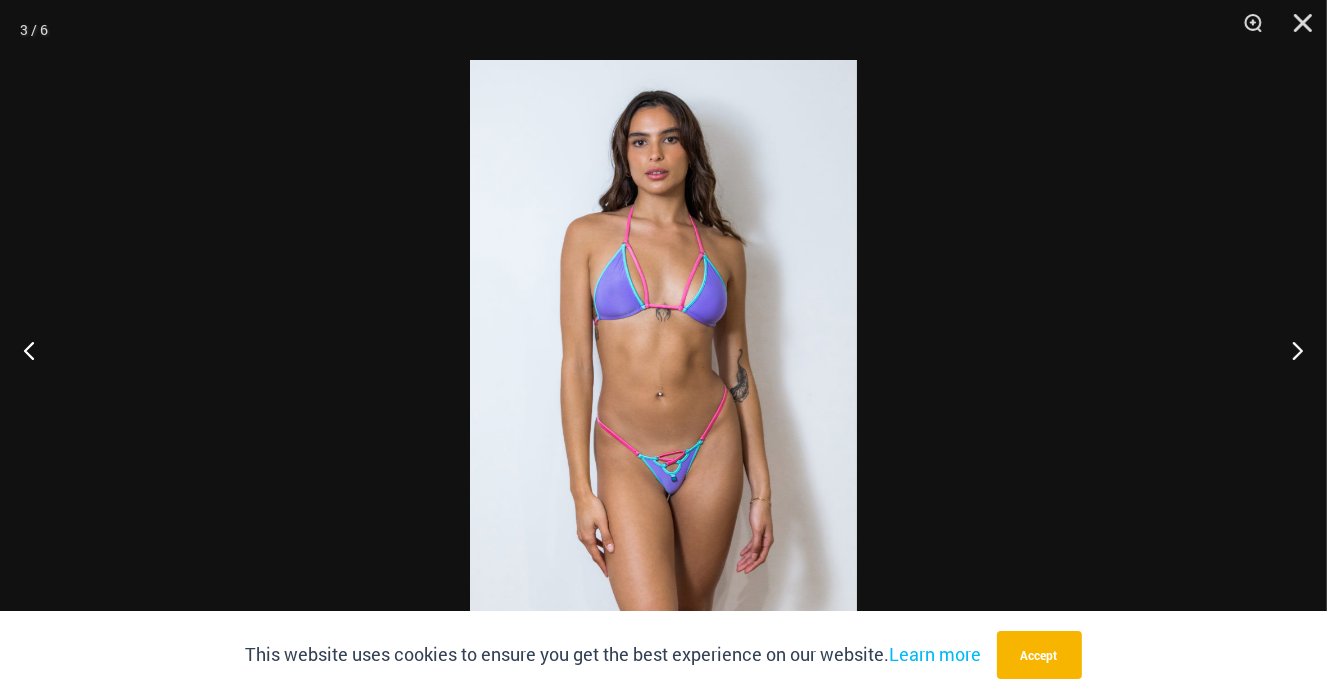 click at bounding box center (663, 349) 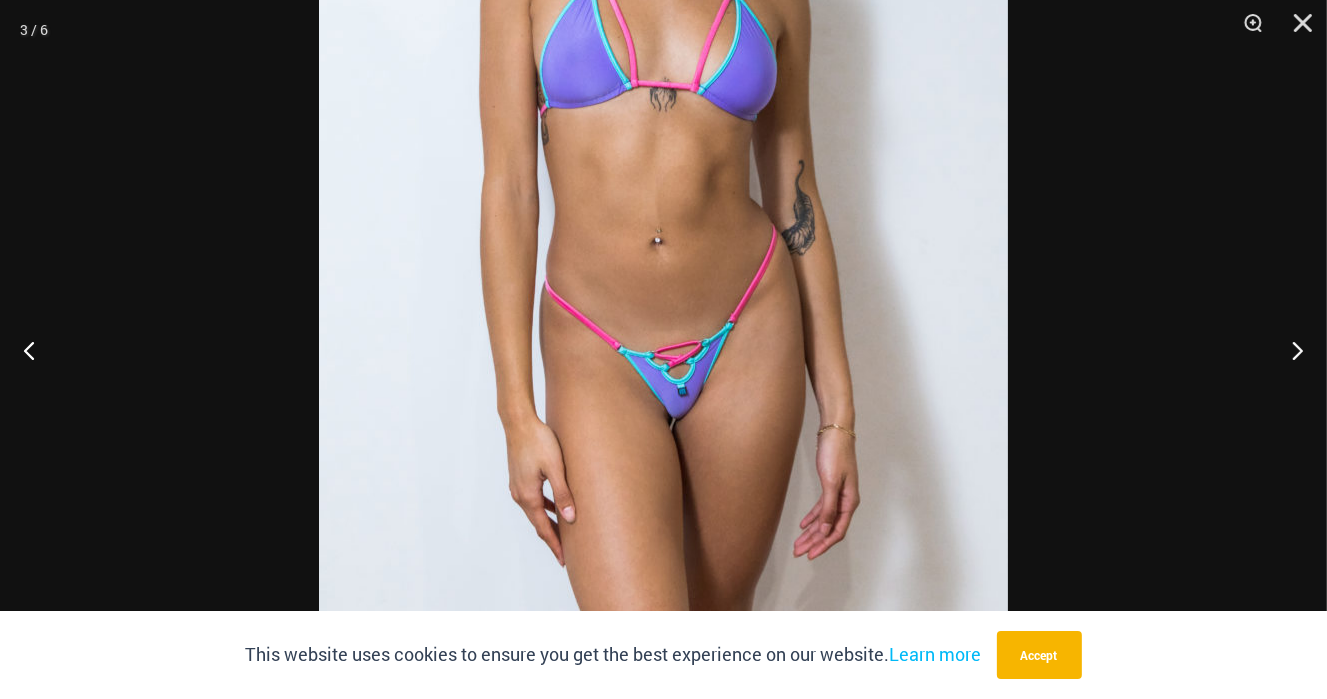 click at bounding box center (663, 161) 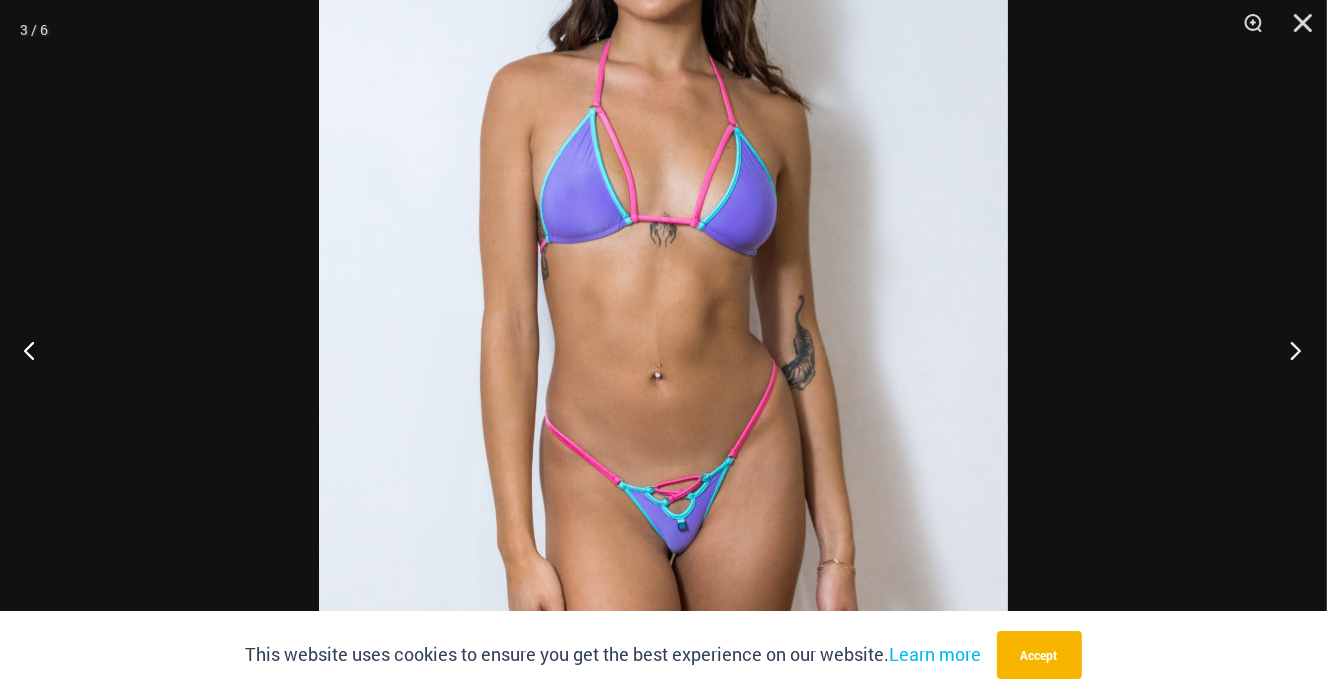 click at bounding box center [1289, 350] 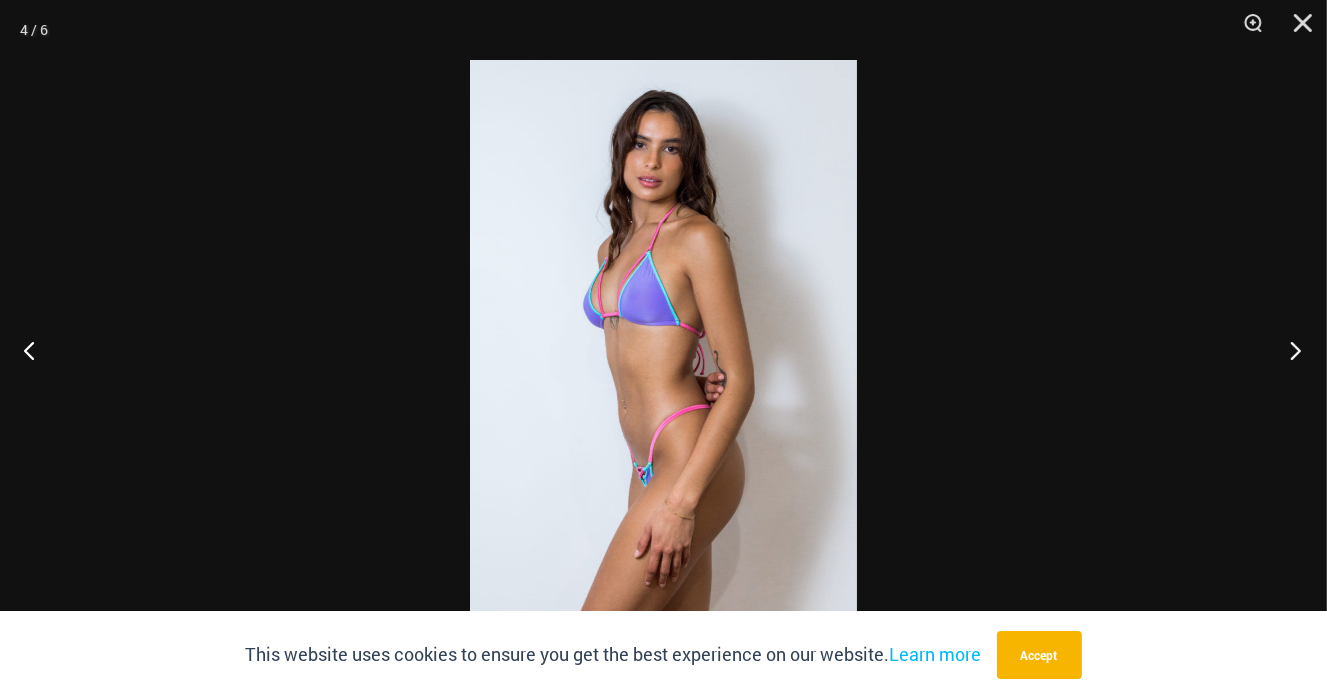click at bounding box center (1289, 350) 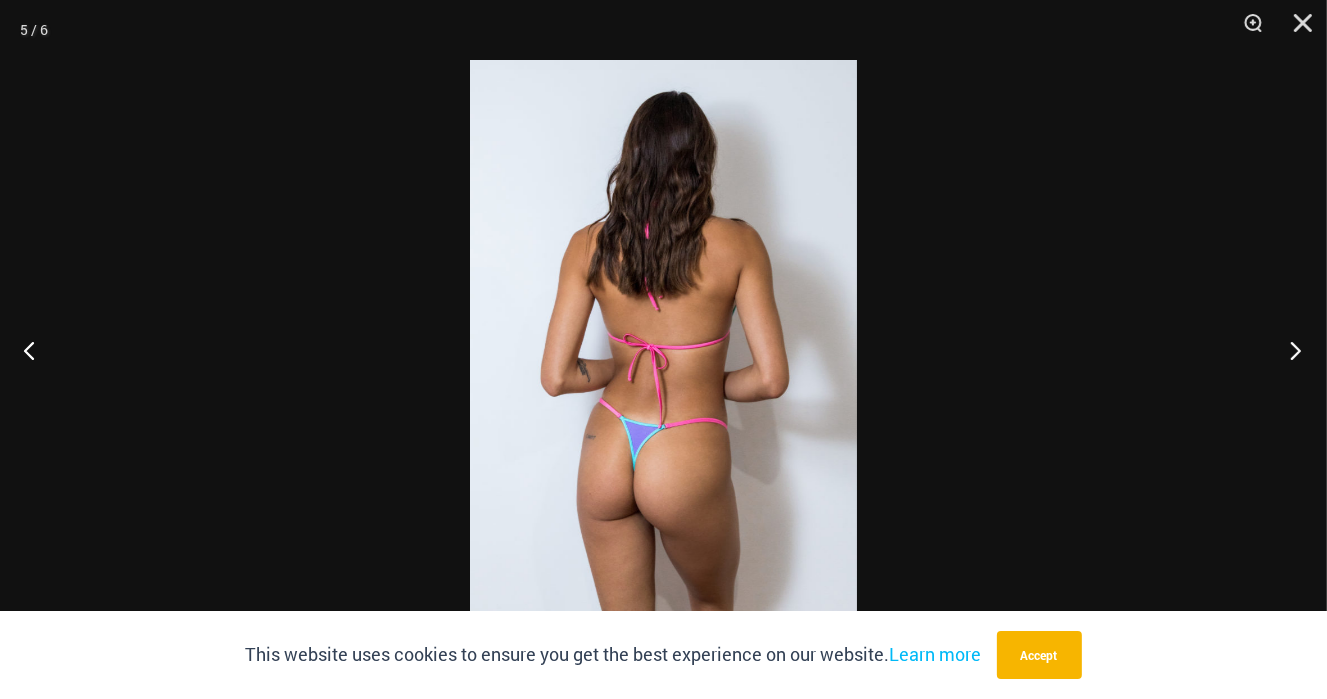 click at bounding box center (1289, 350) 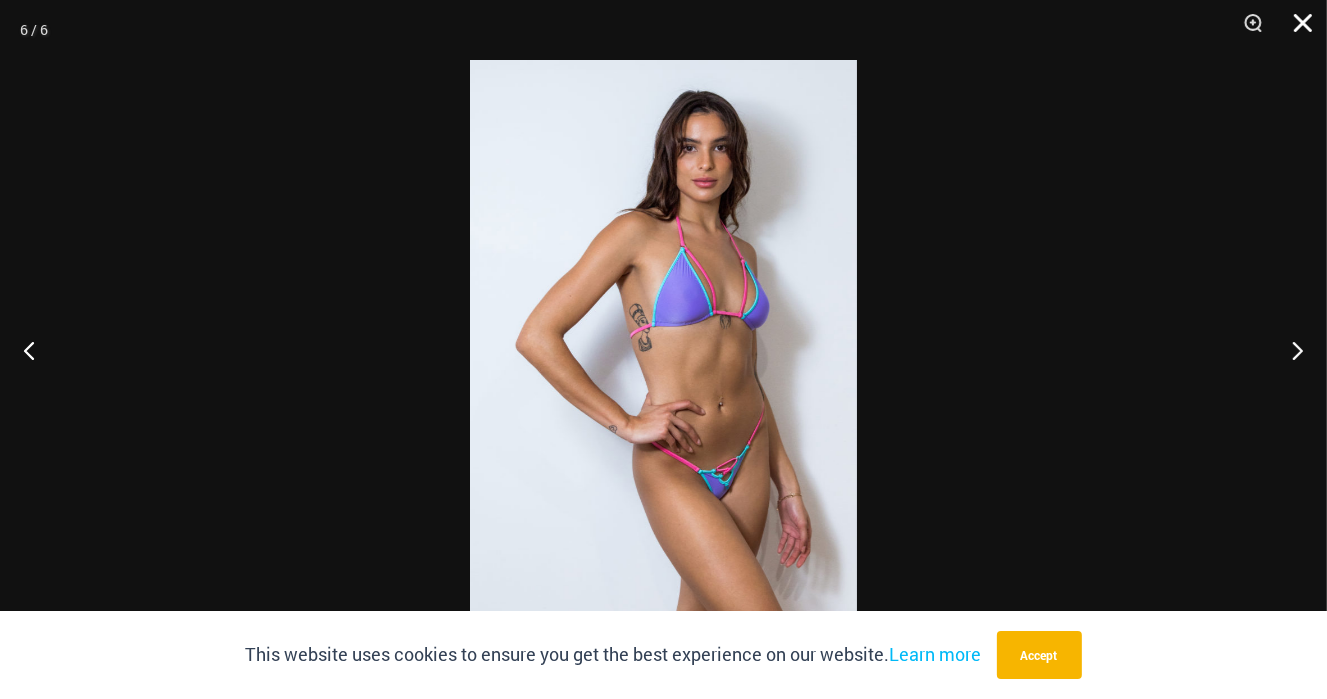 click at bounding box center (1296, 30) 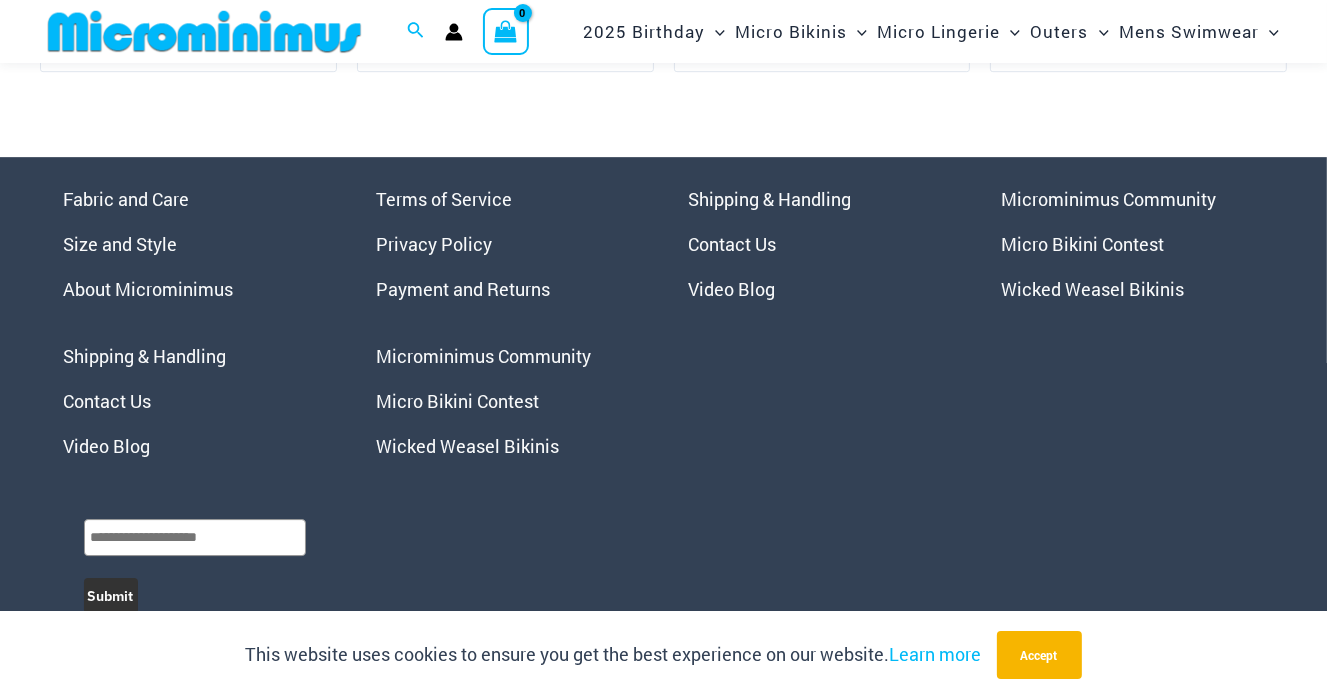 scroll, scrollTop: 5381, scrollLeft: 0, axis: vertical 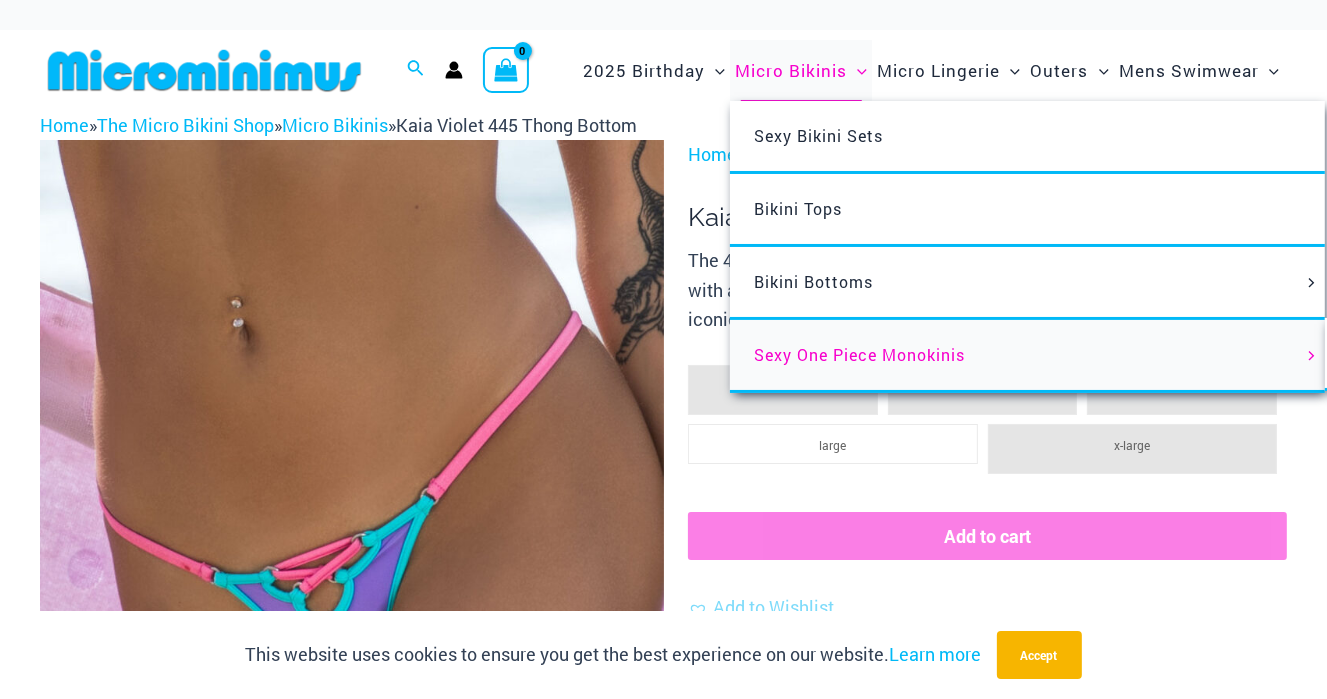 click on "Sexy One Piece Monokinis" at bounding box center (859, 354) 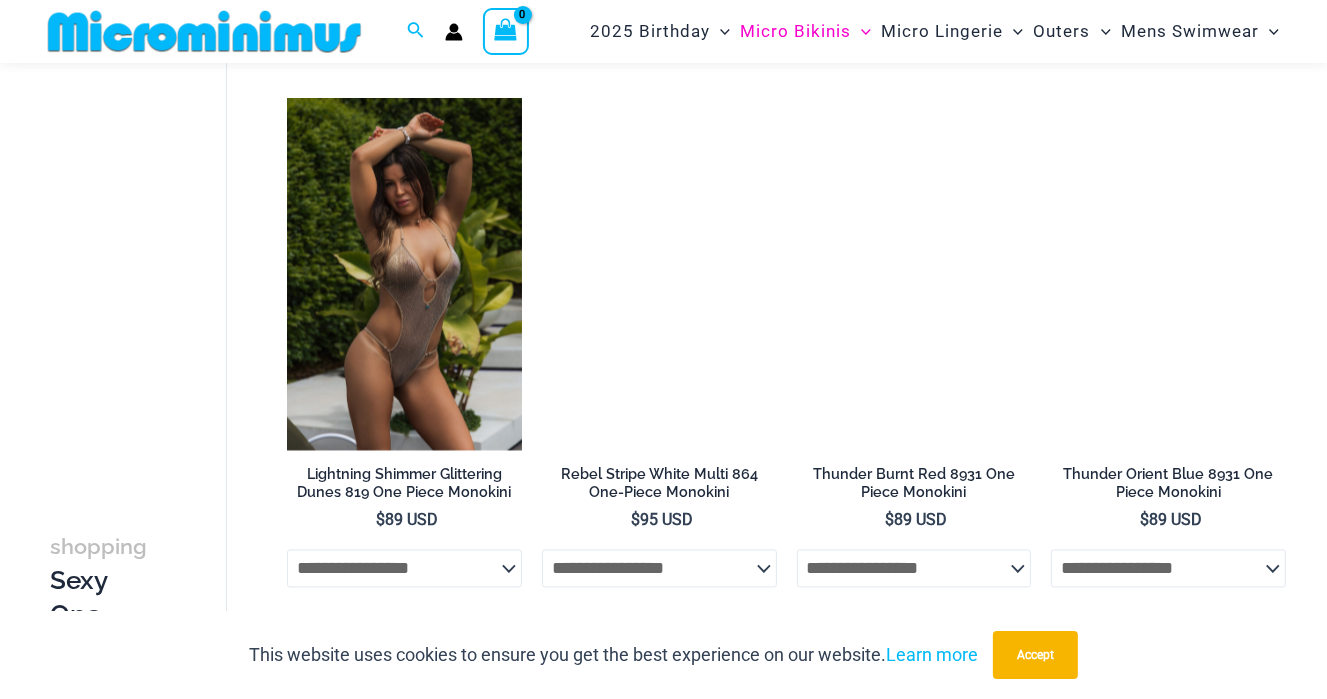 scroll, scrollTop: 3482, scrollLeft: 0, axis: vertical 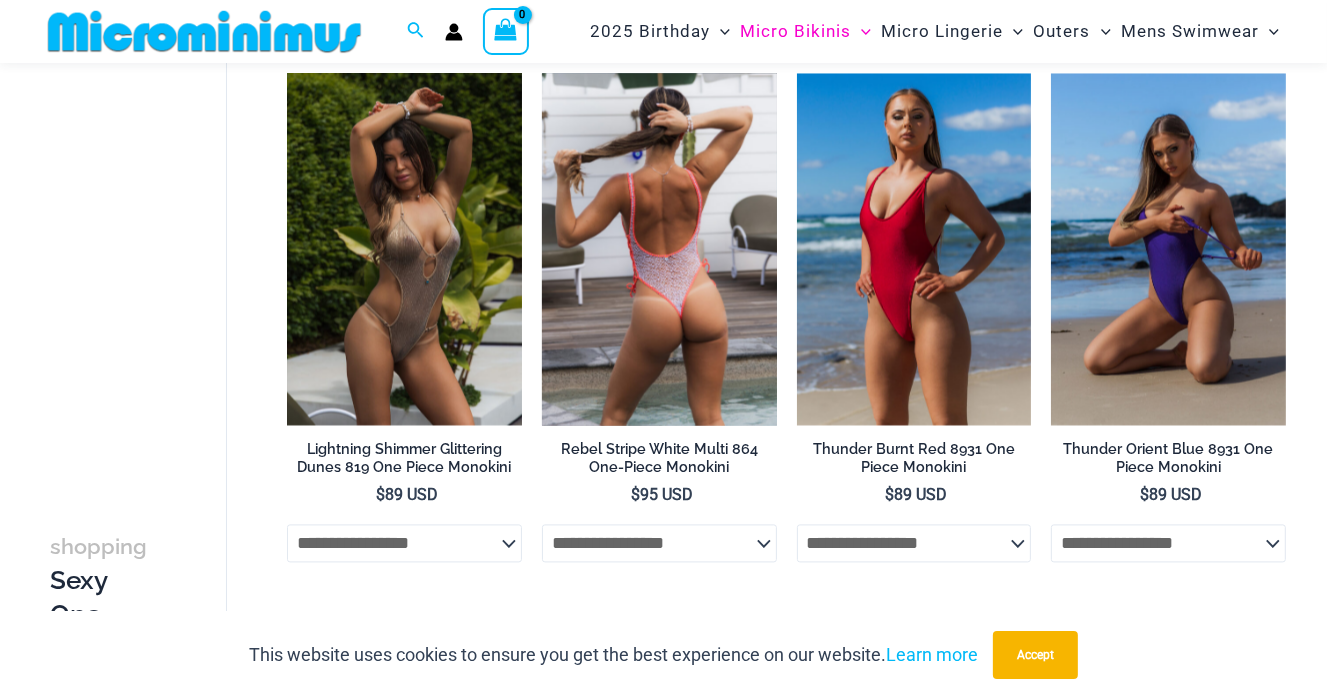 click at bounding box center (659, 249) 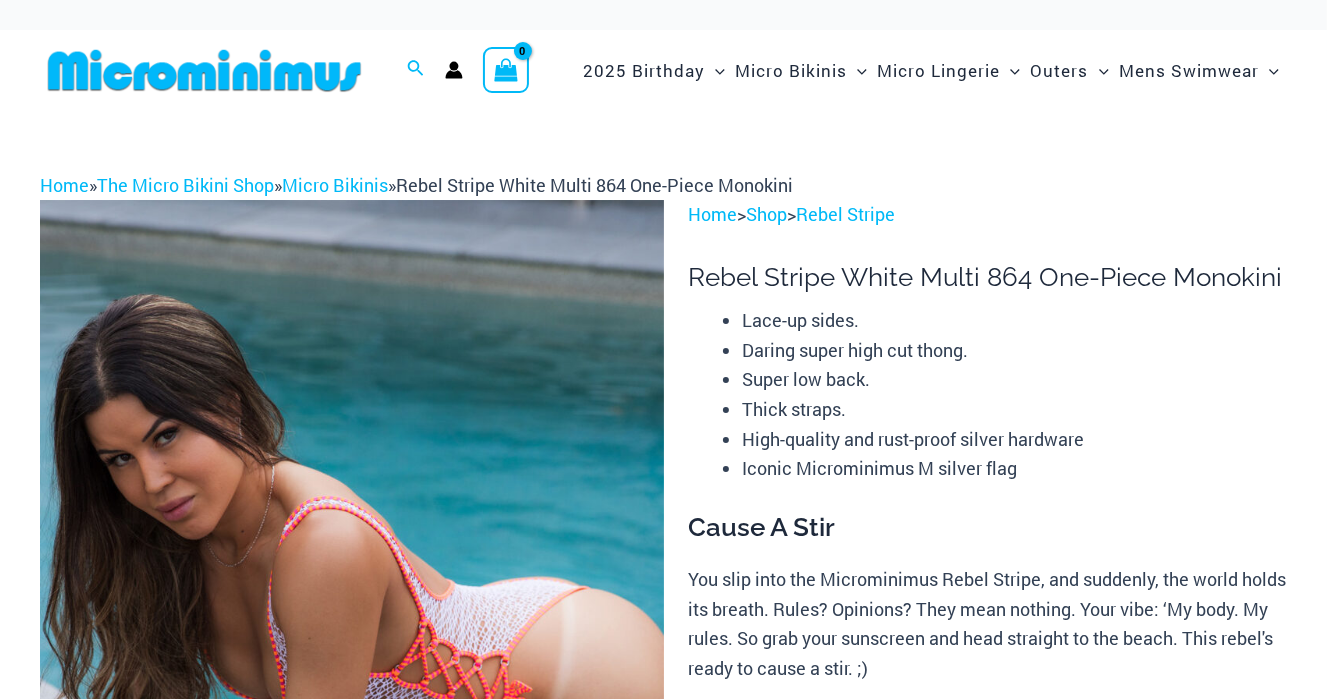 scroll, scrollTop: 200, scrollLeft: 0, axis: vertical 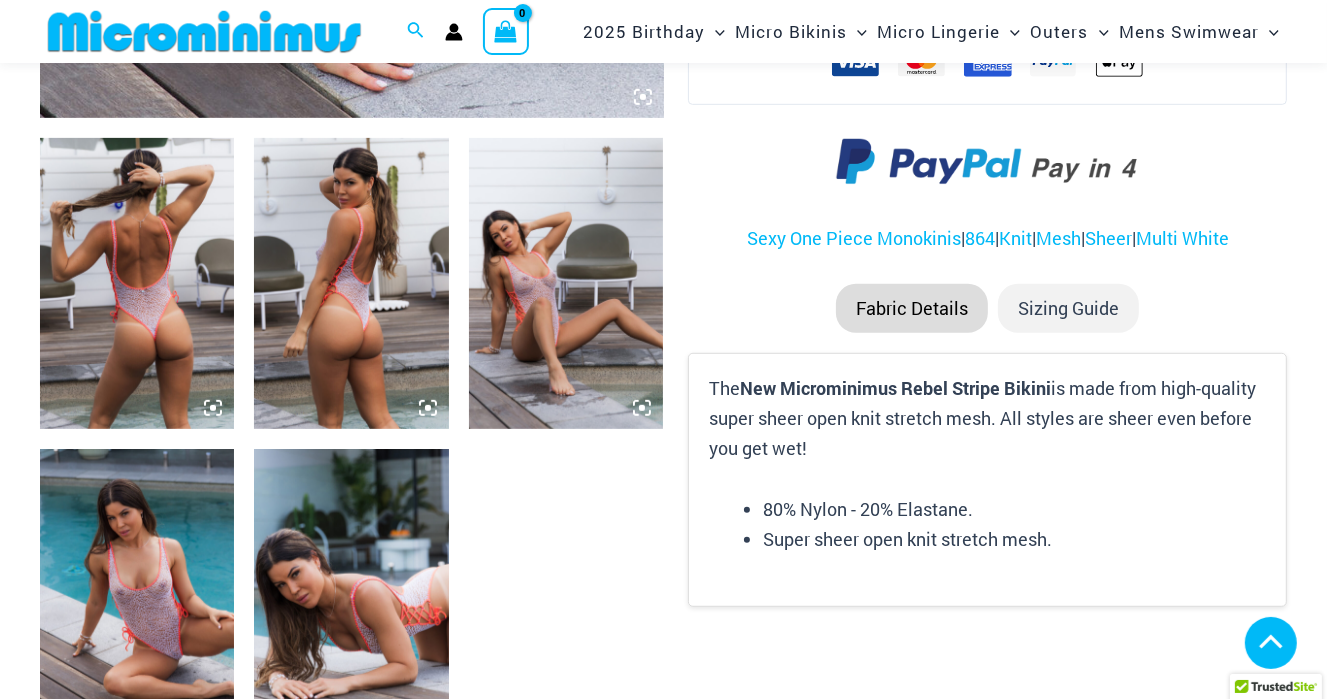 click at bounding box center (351, 284) 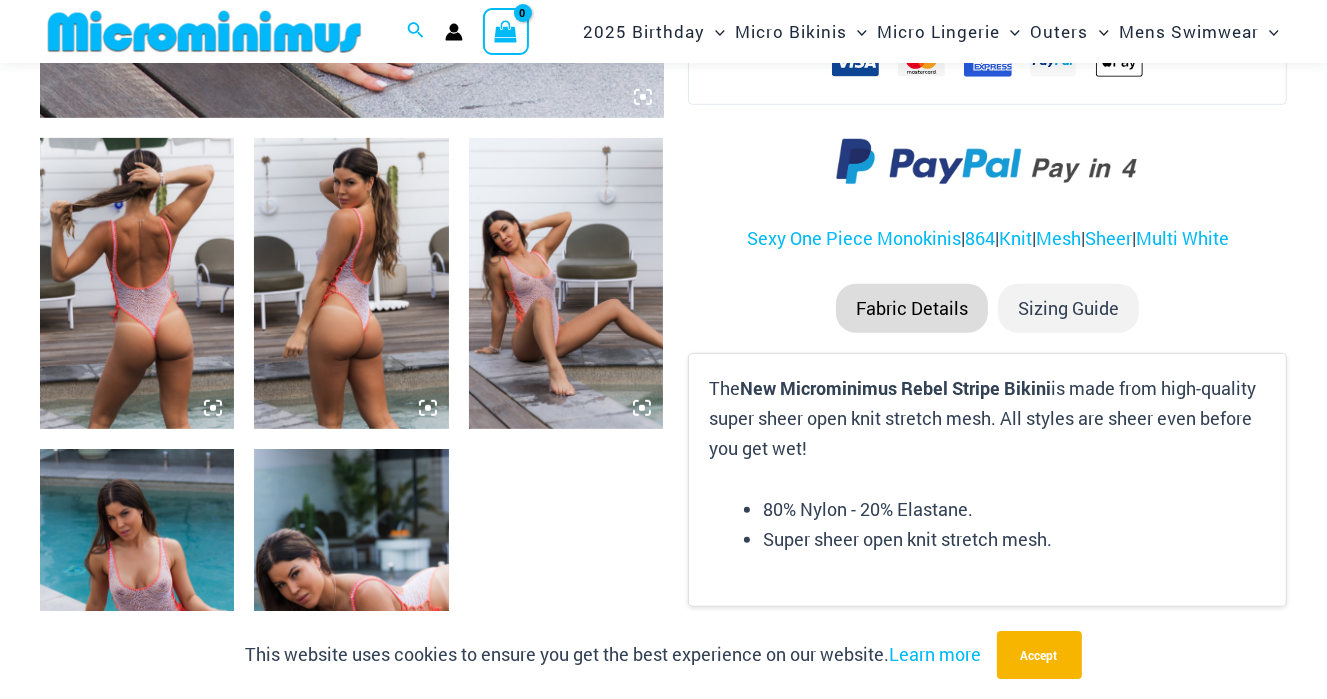 click 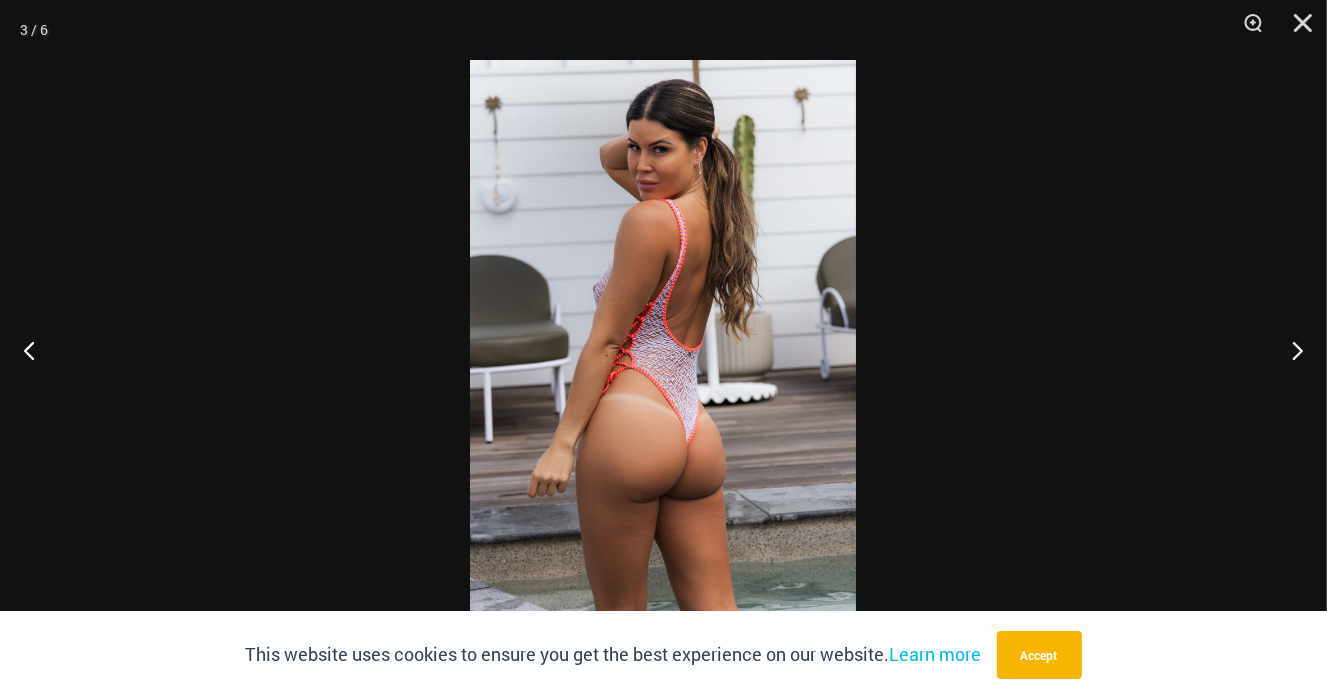 click at bounding box center (663, 349) 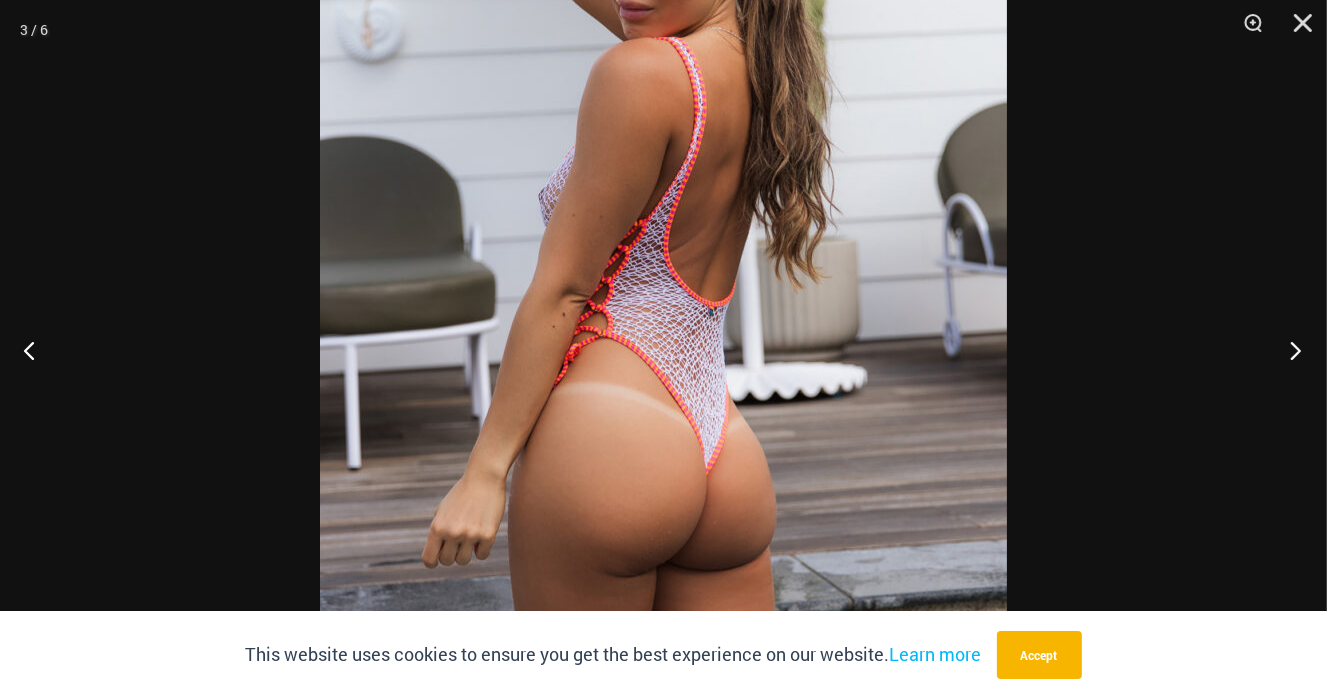 click at bounding box center [1289, 350] 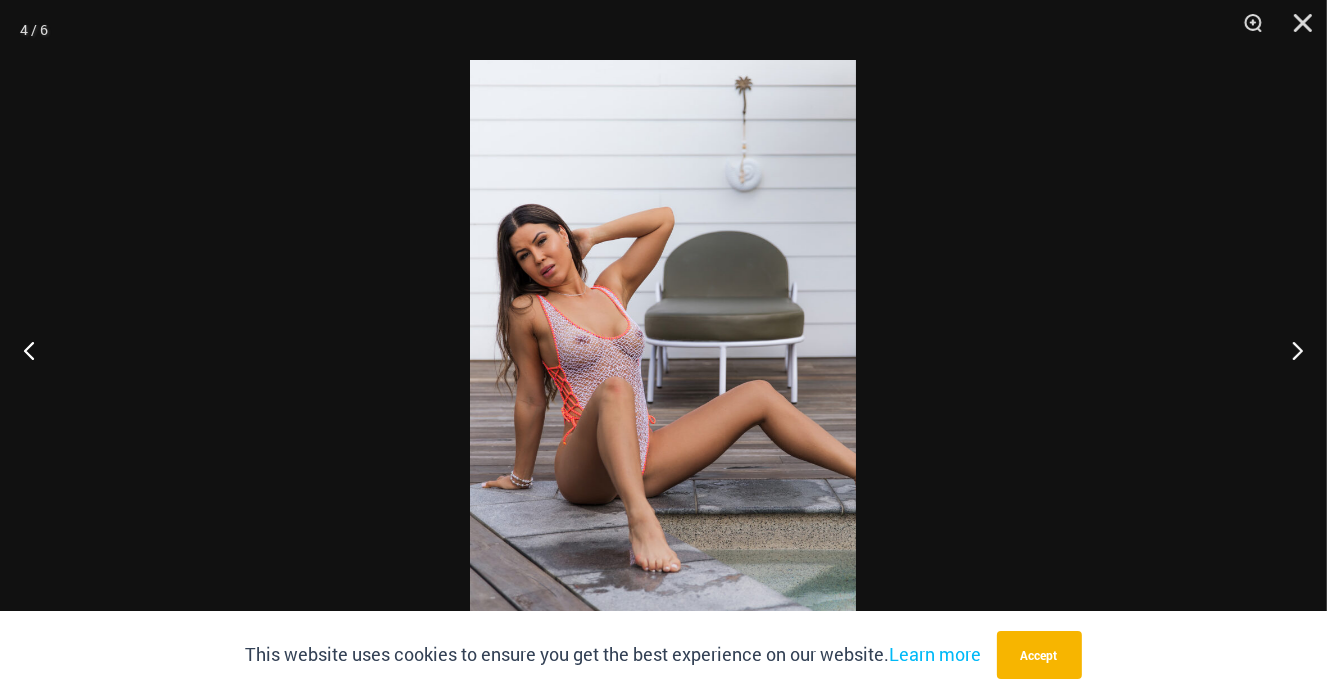 click at bounding box center [663, 349] 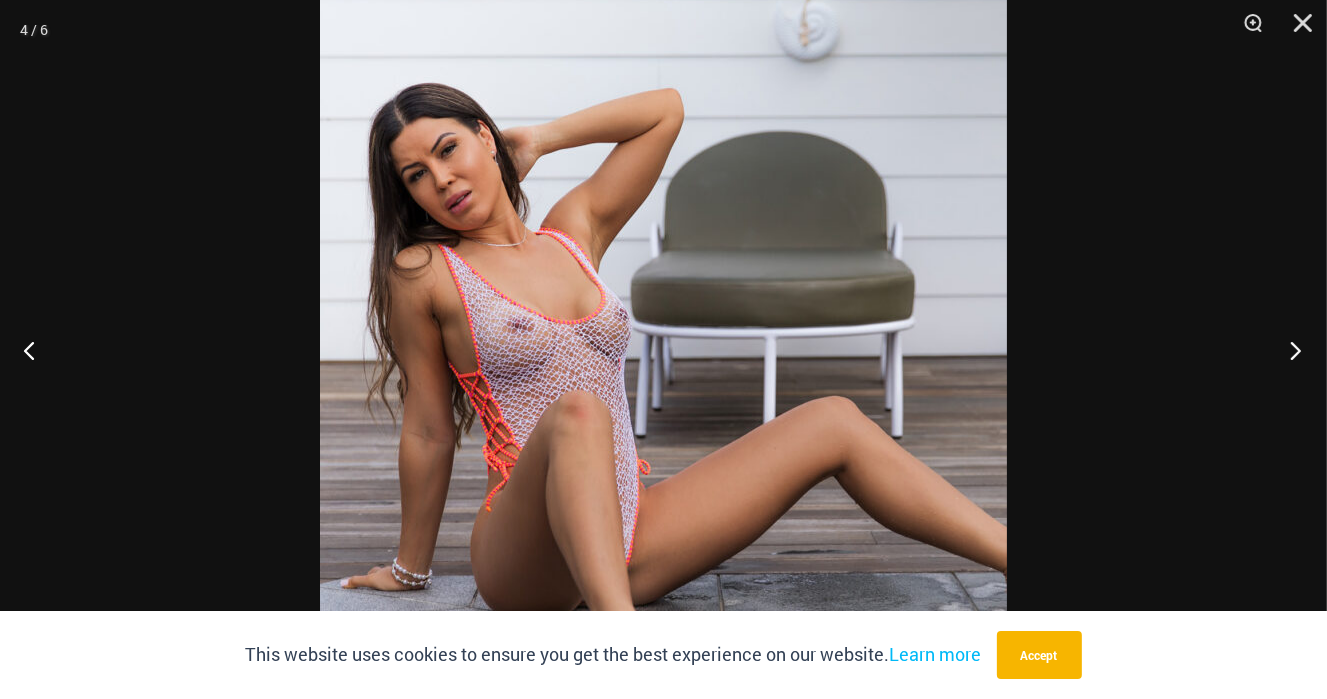 click at bounding box center [1289, 350] 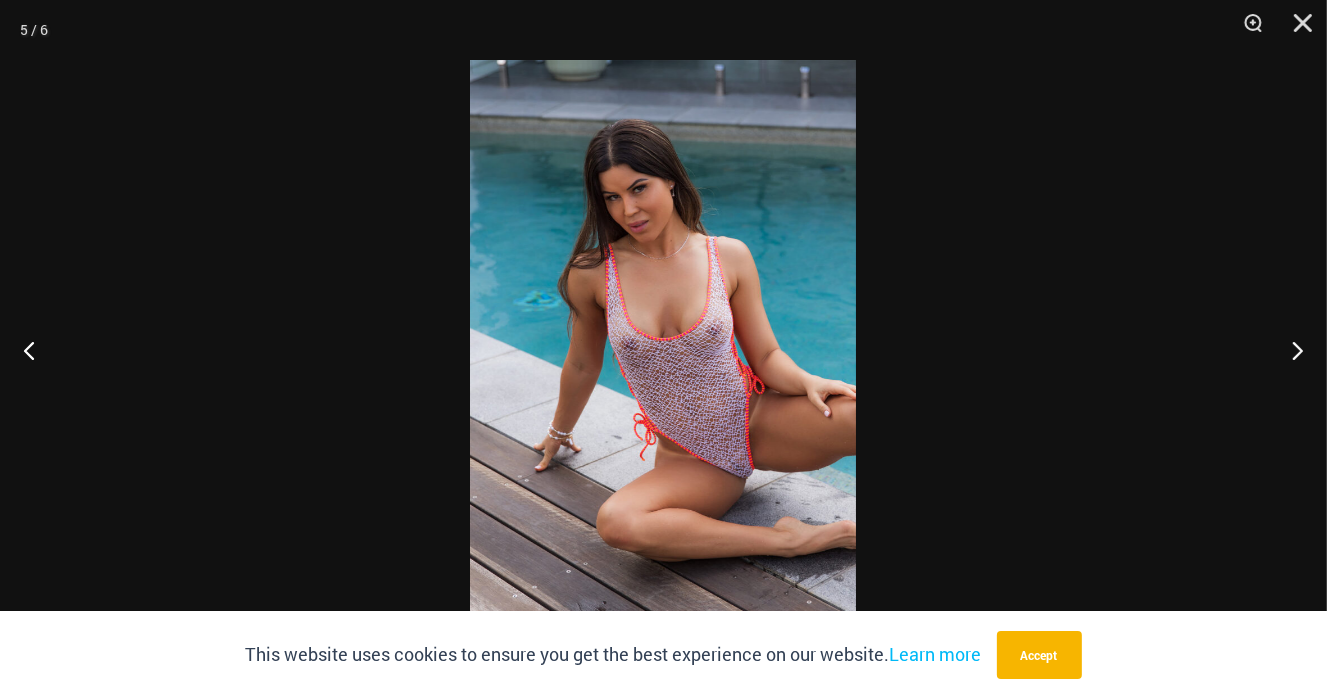 click at bounding box center (663, 349) 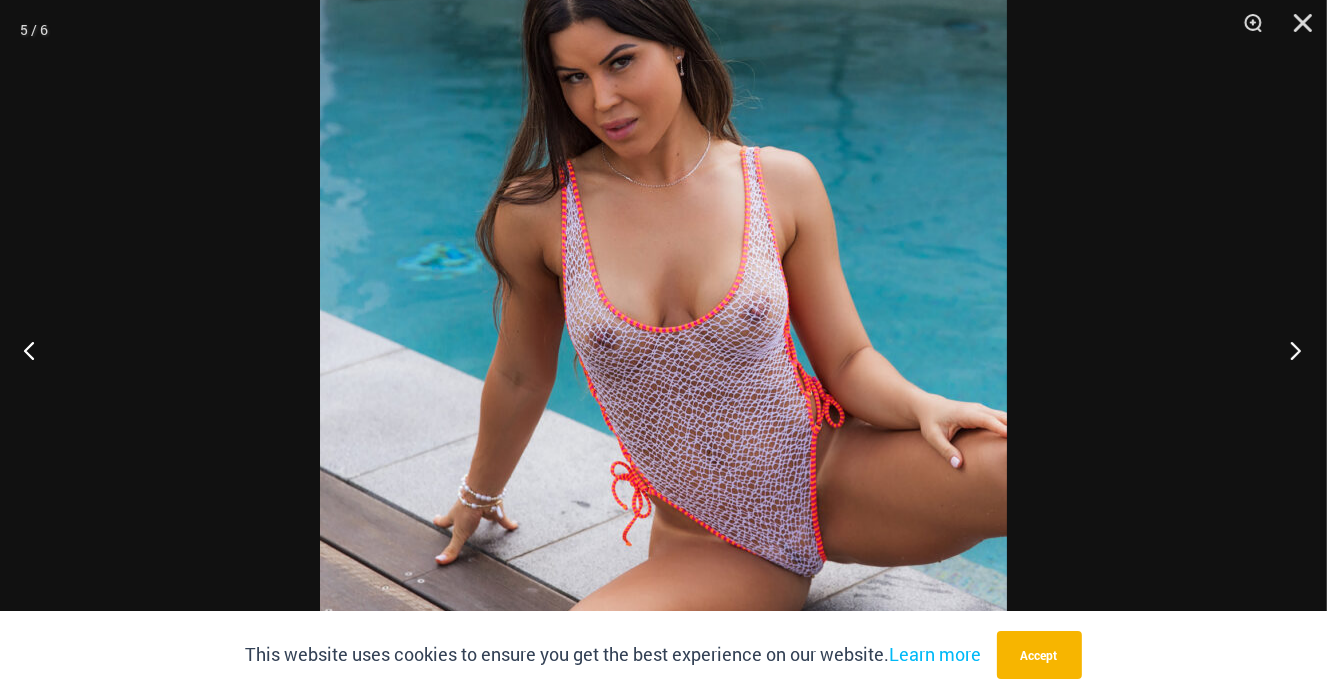 click at bounding box center (1289, 350) 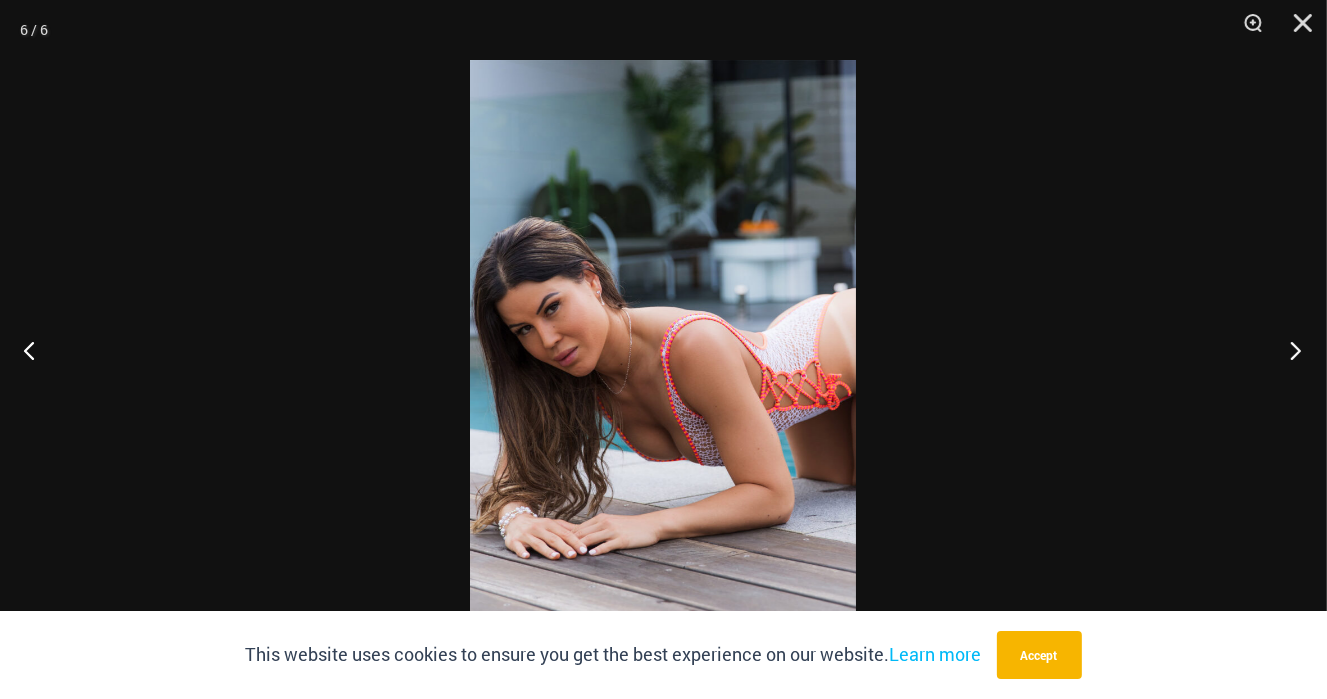 click at bounding box center [1289, 350] 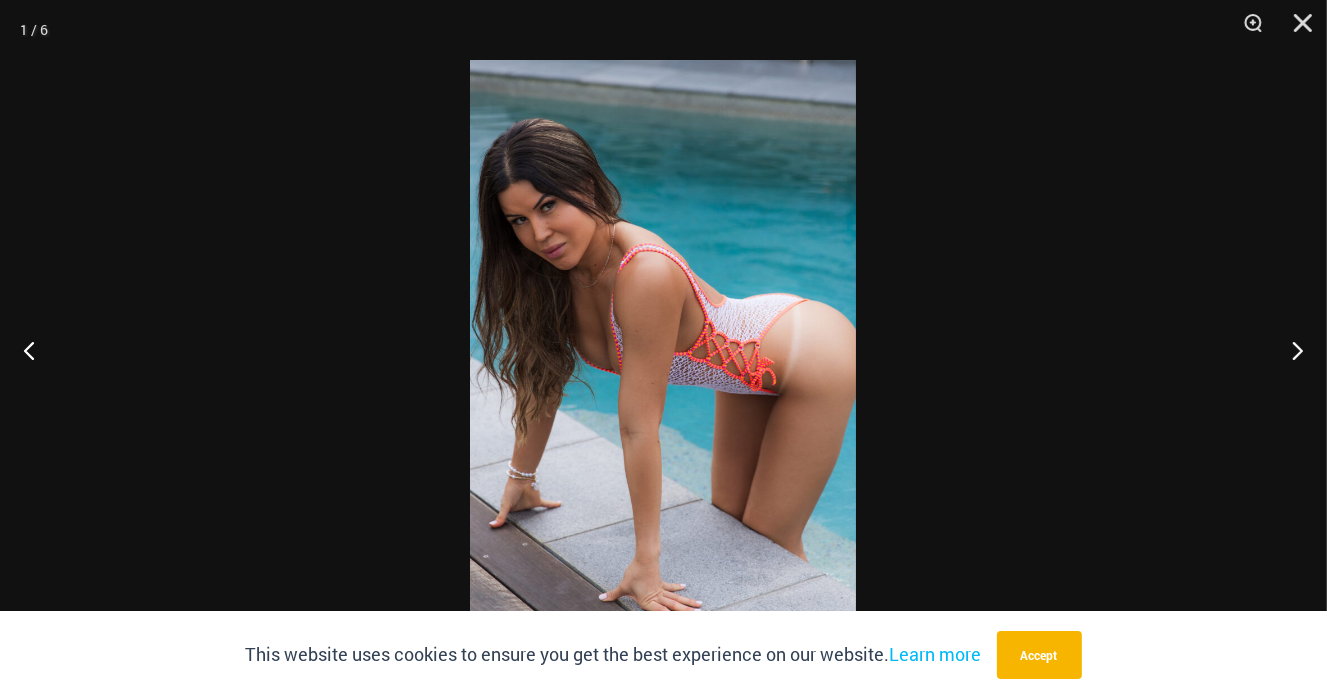 click at bounding box center [663, 349] 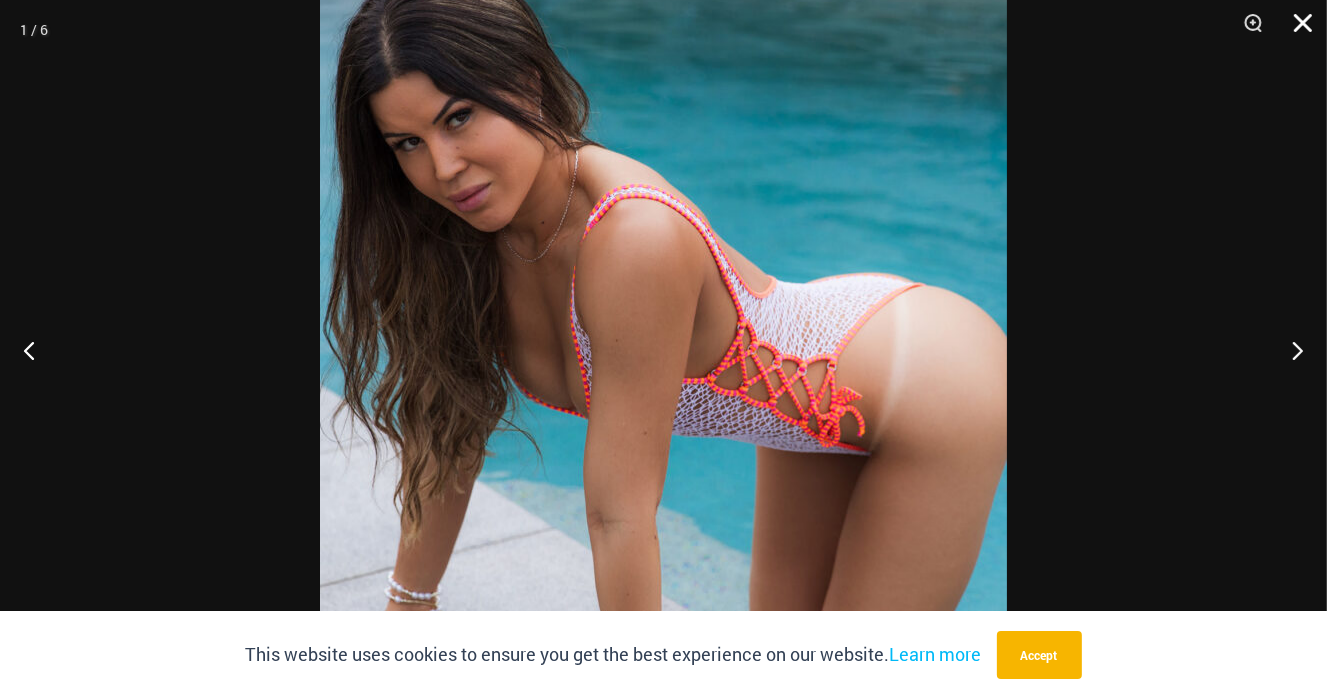 click at bounding box center [1296, 30] 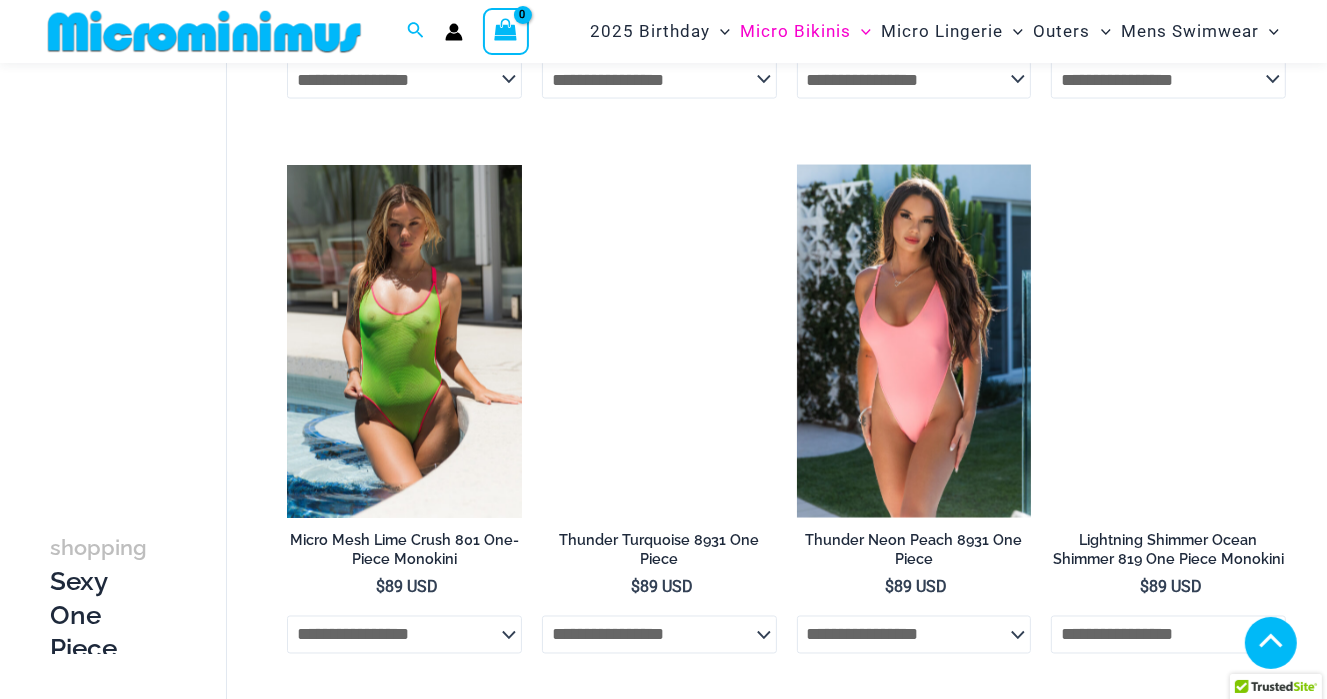 scroll, scrollTop: 3934, scrollLeft: 0, axis: vertical 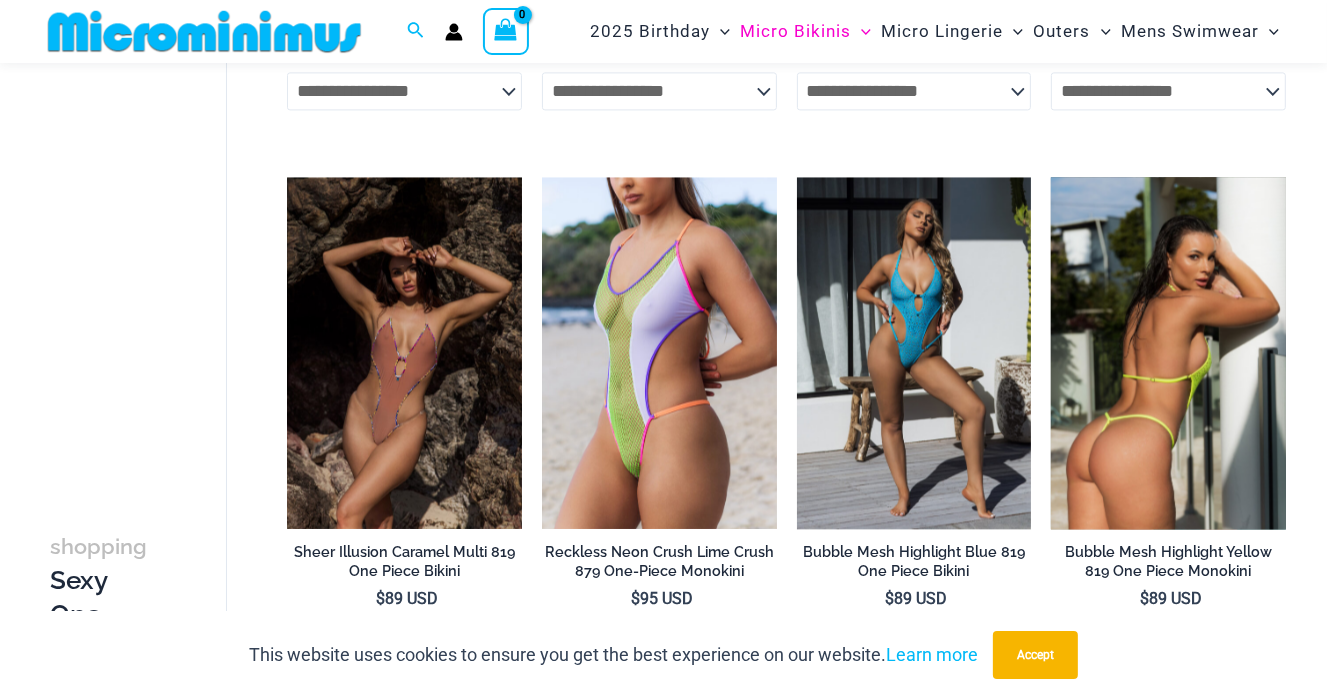 click at bounding box center [1168, 353] 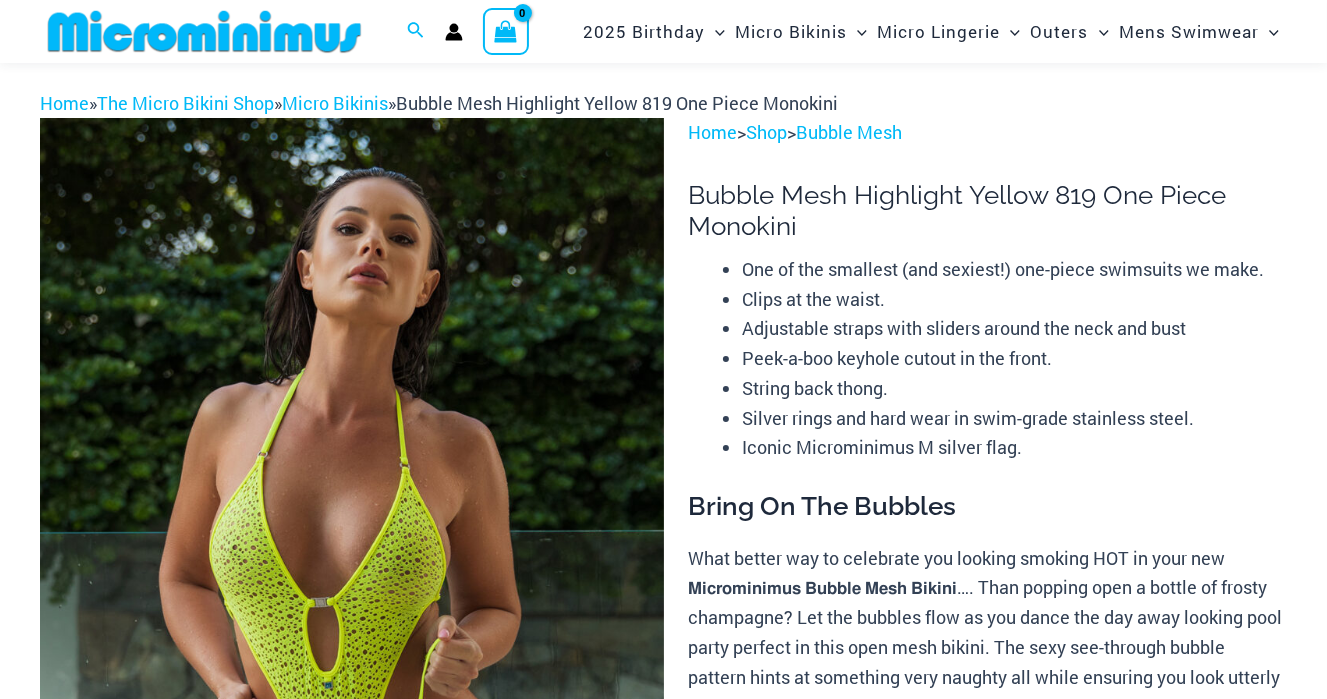 scroll, scrollTop: 182, scrollLeft: 0, axis: vertical 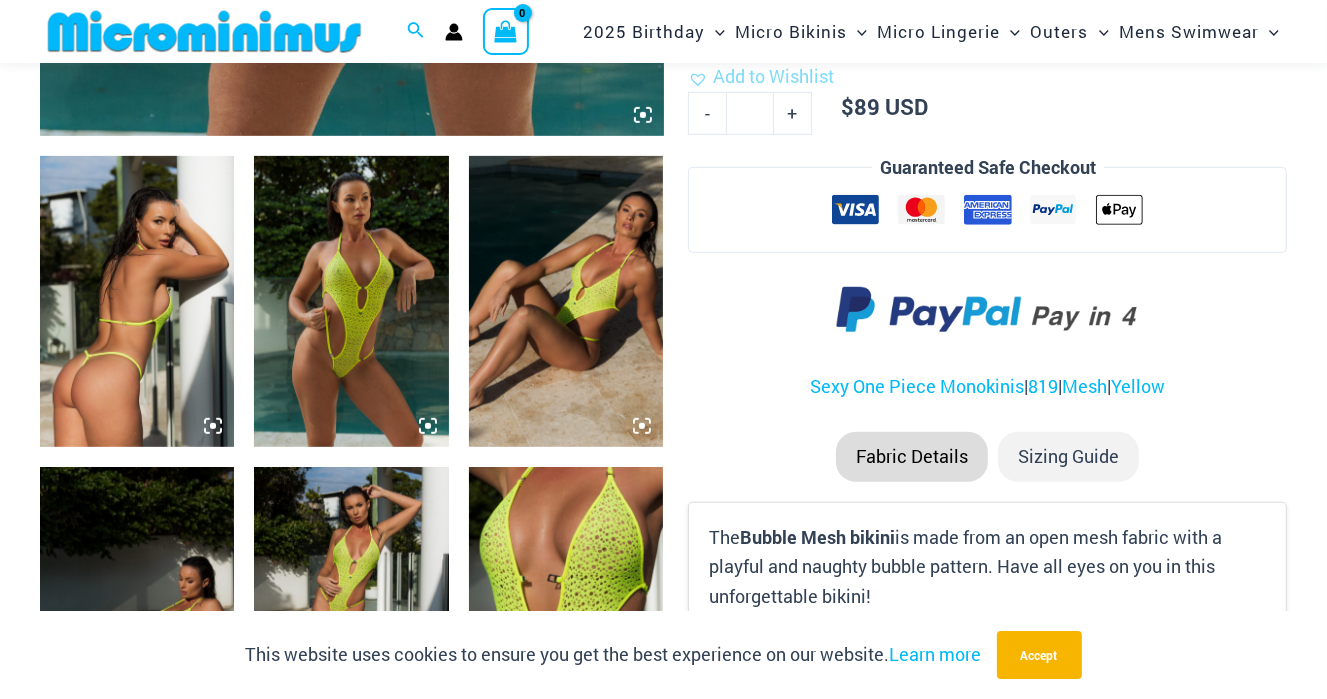 click at bounding box center [351, 302] 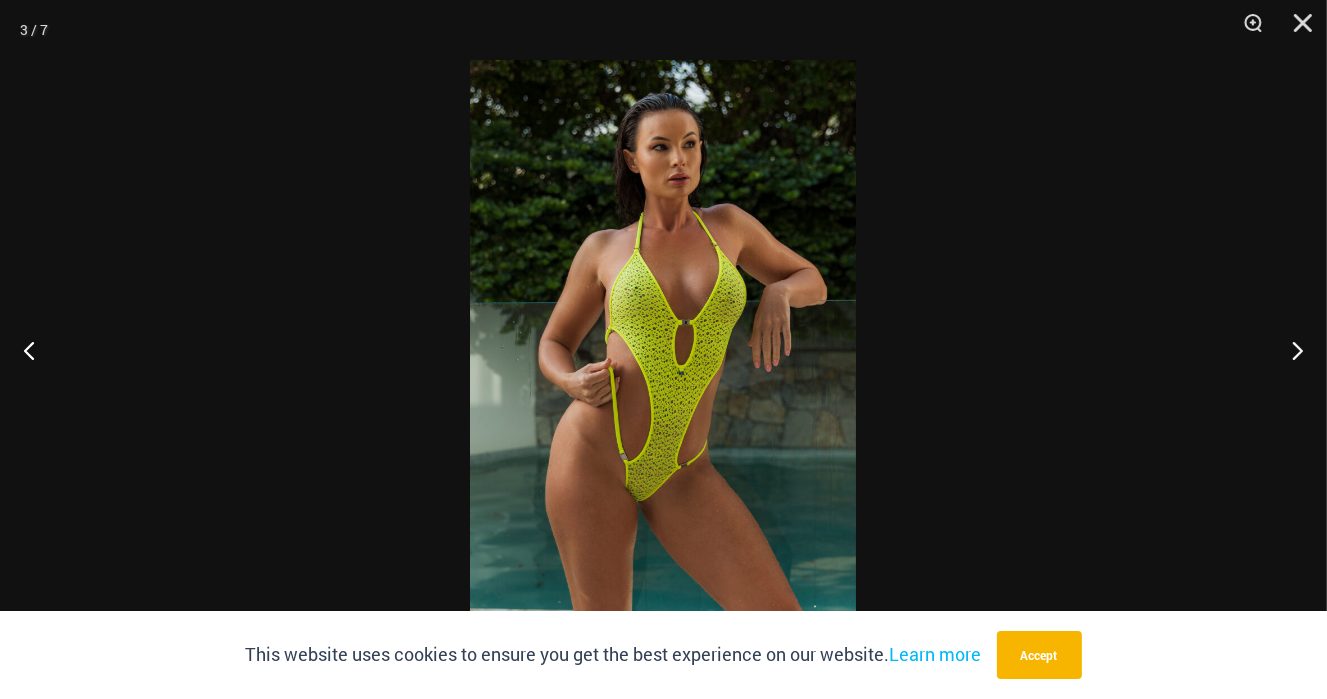 click at bounding box center [663, 349] 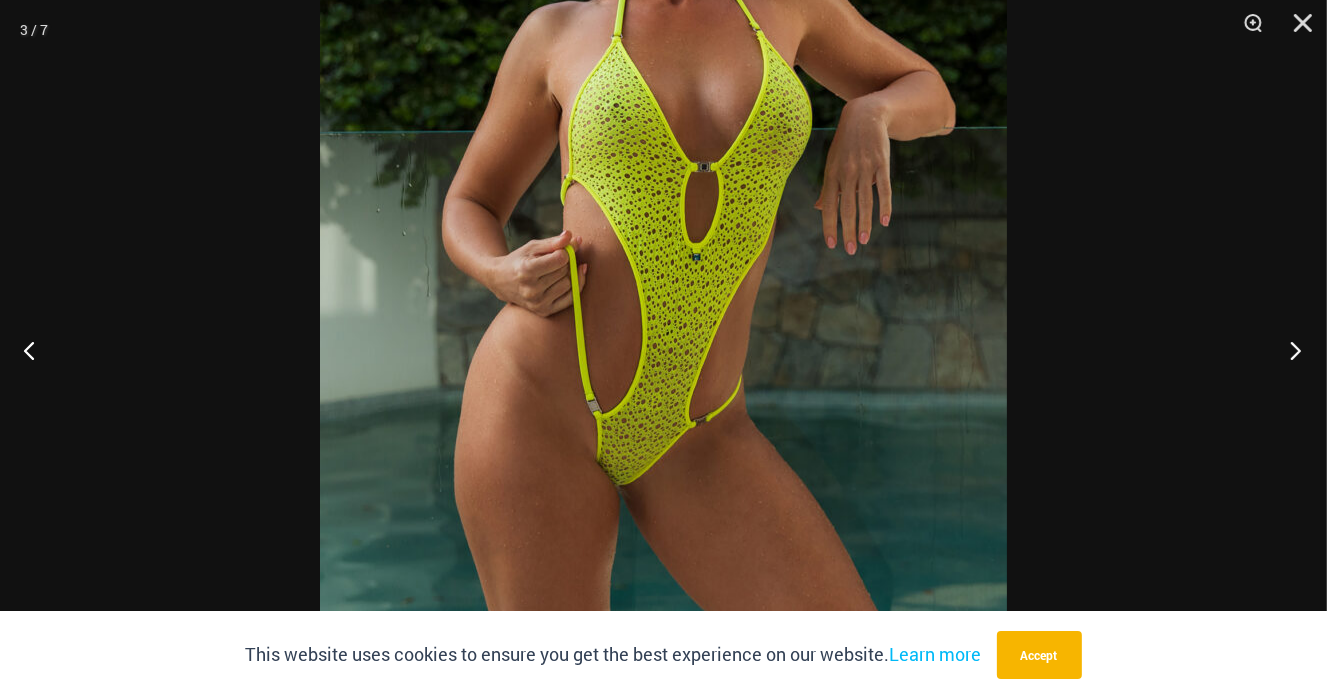 click at bounding box center [1289, 350] 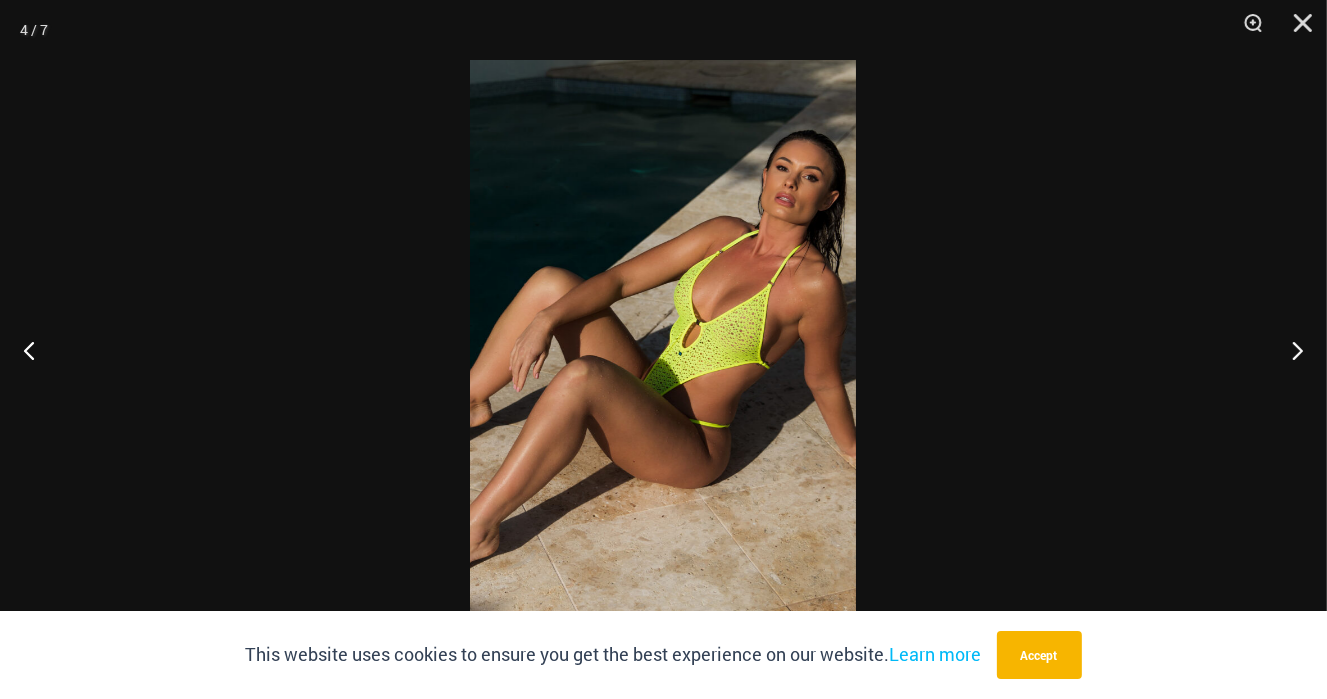click at bounding box center [663, 349] 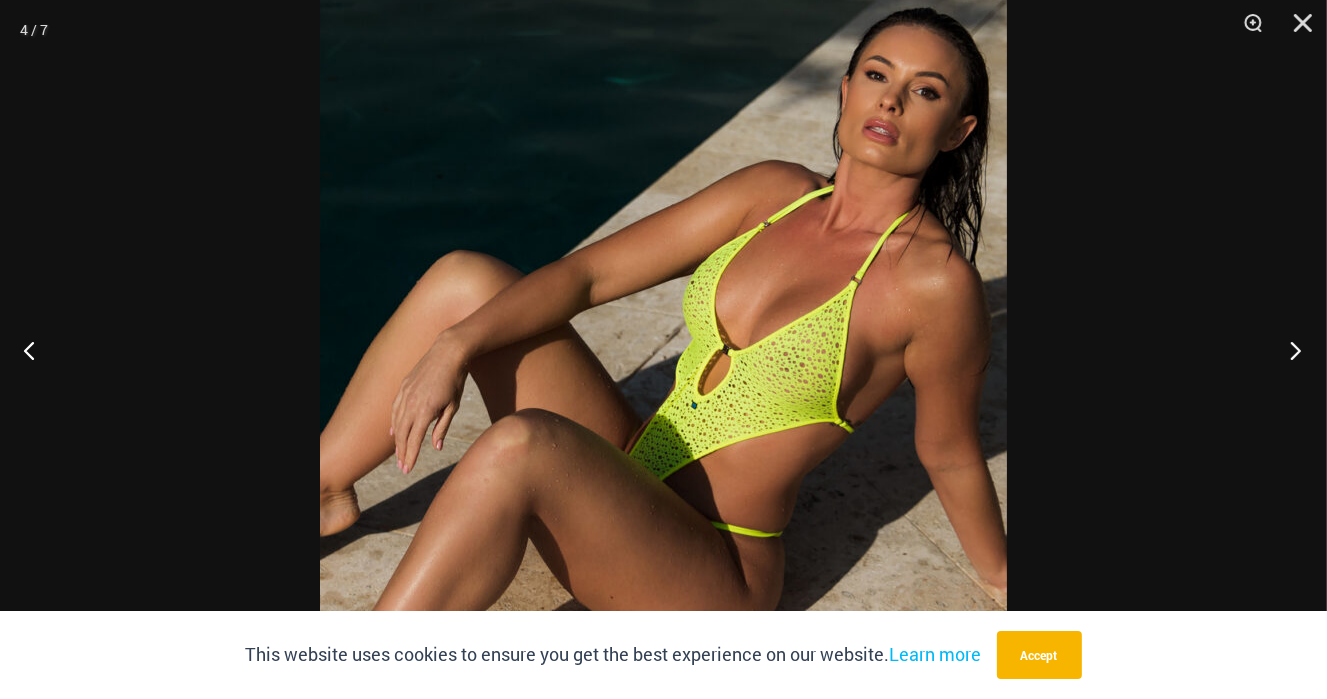 click at bounding box center [1289, 350] 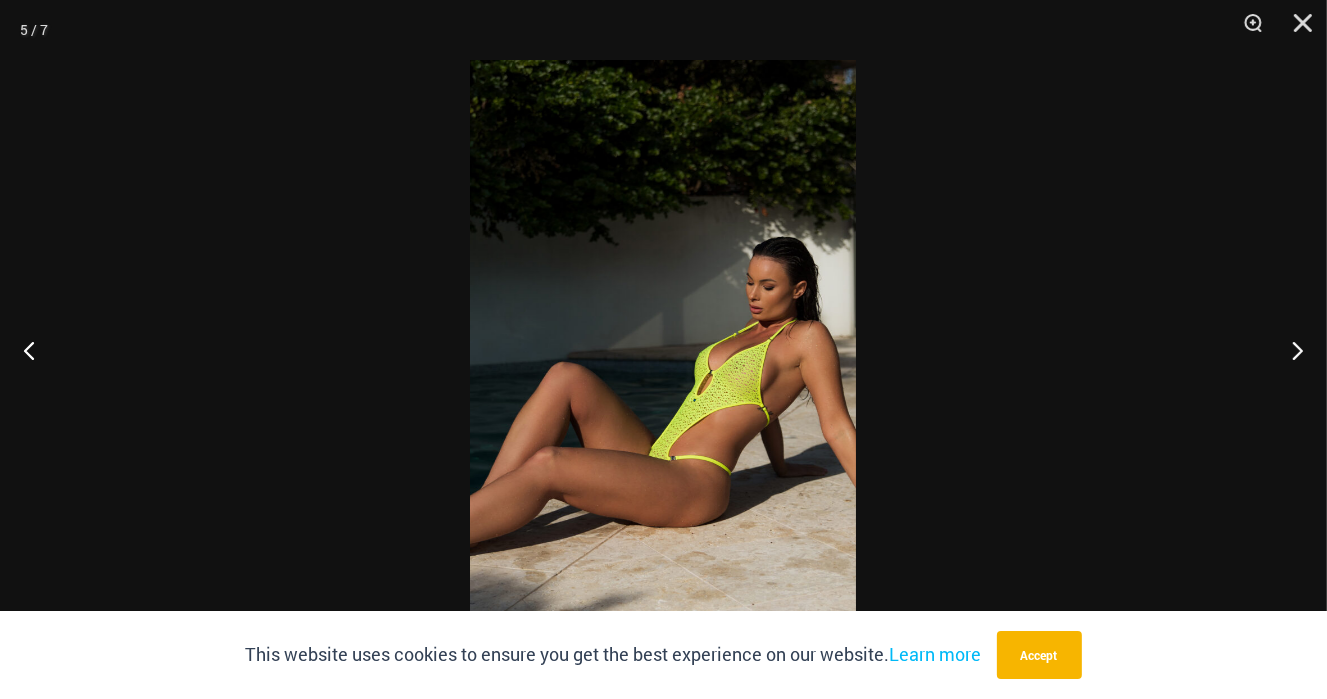 click at bounding box center (663, 349) 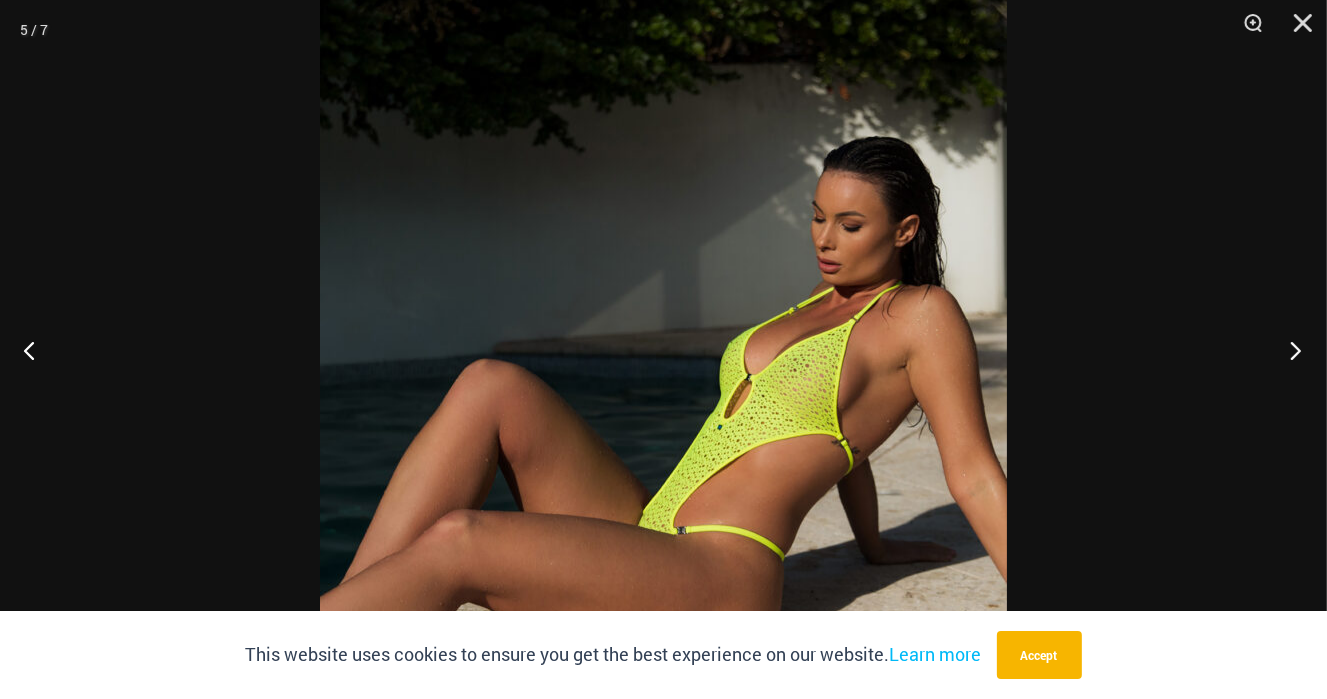 click at bounding box center [1289, 350] 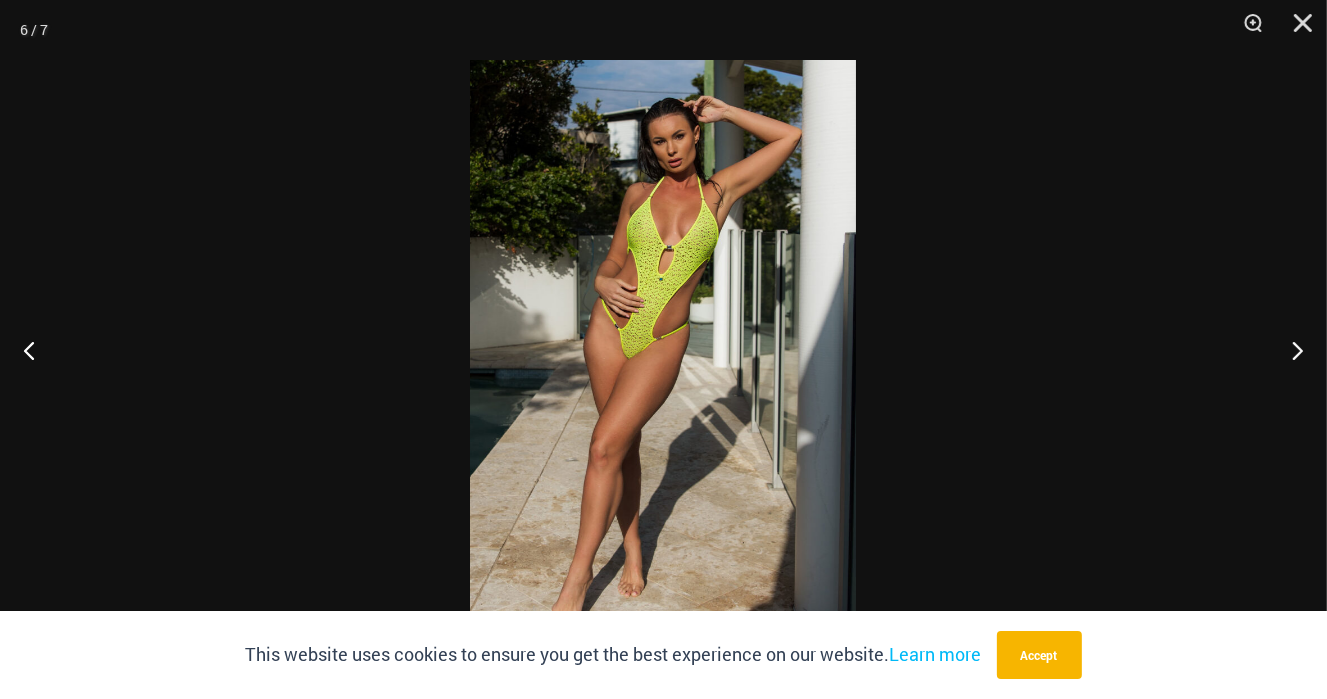 click at bounding box center [663, 349] 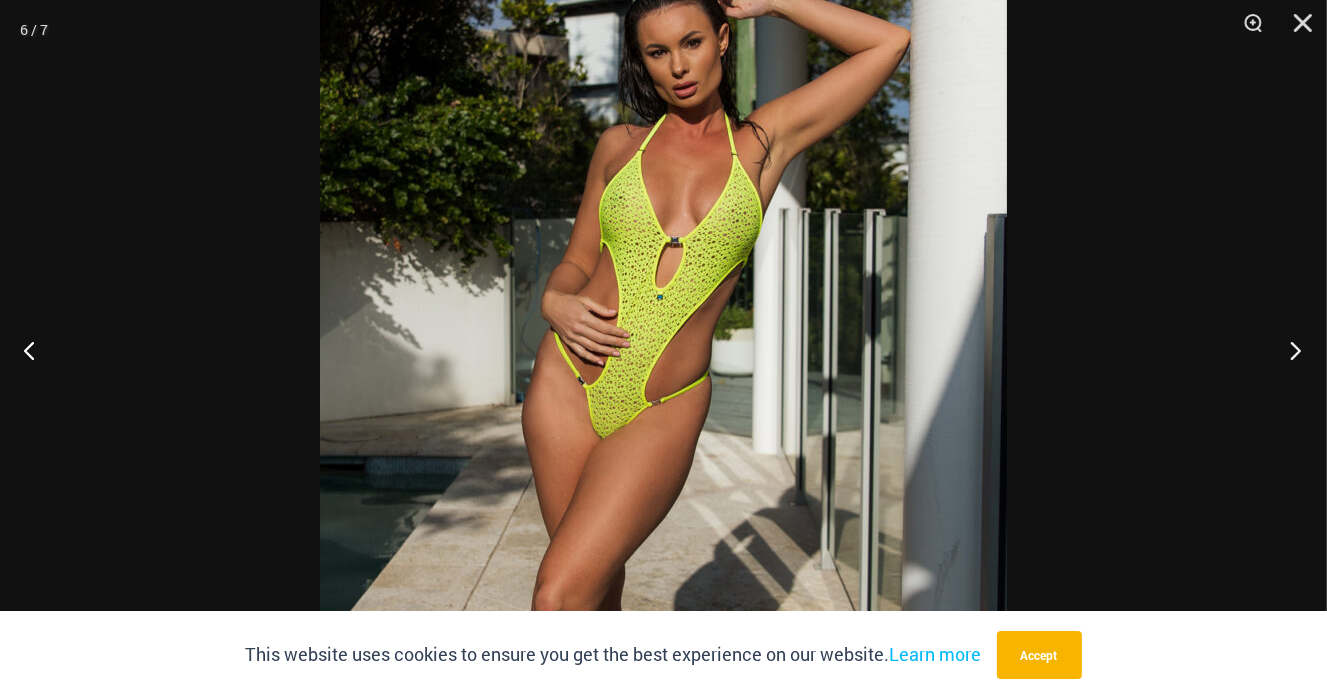 click at bounding box center (1289, 350) 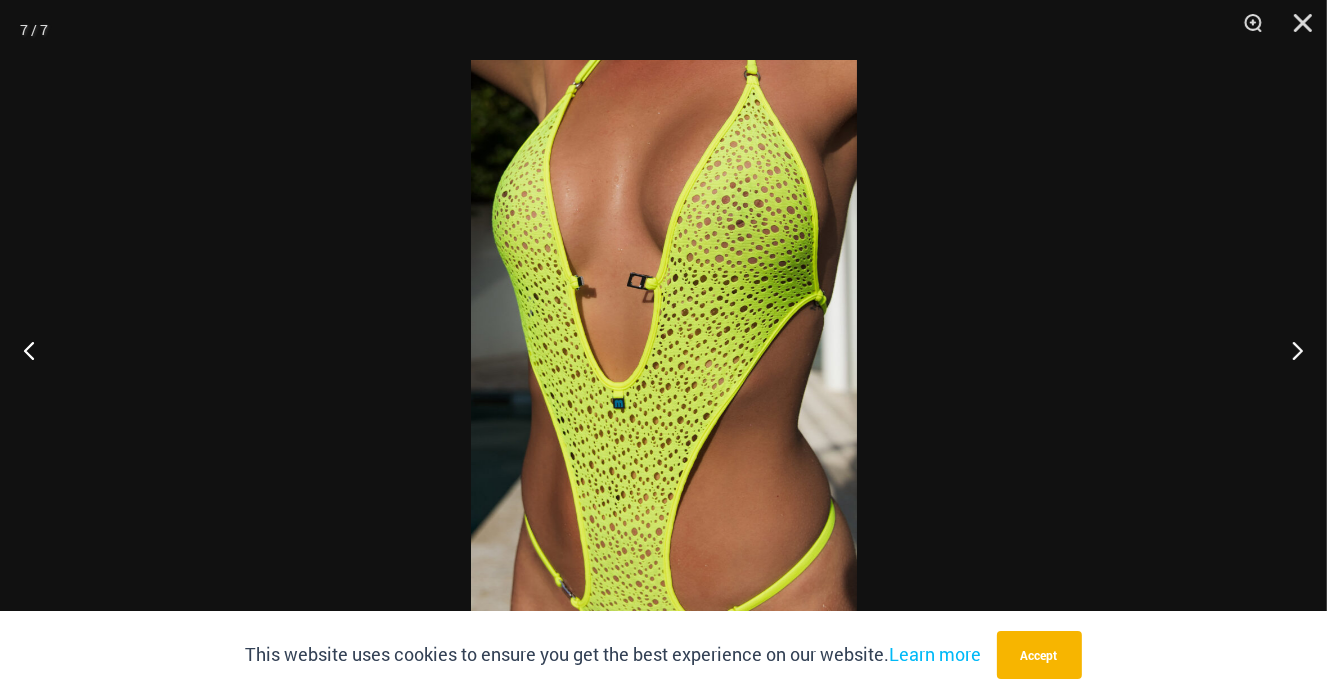 click at bounding box center (664, 349) 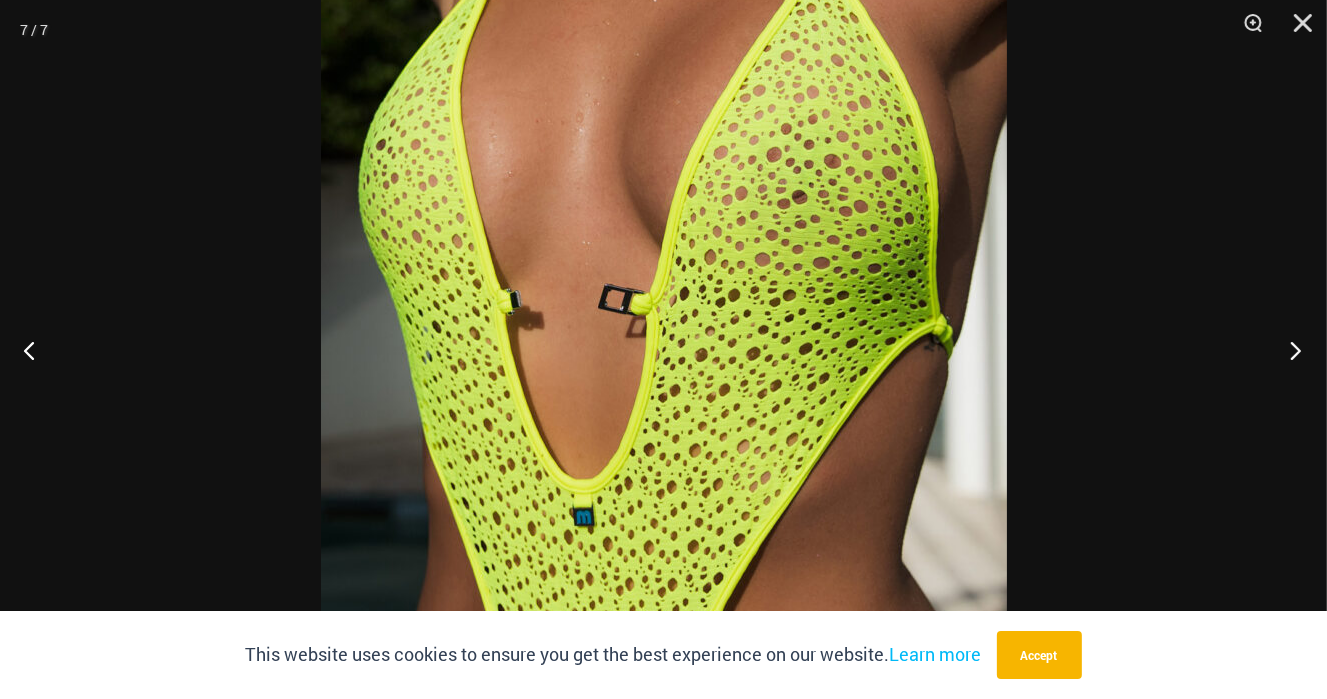 click at bounding box center [1289, 350] 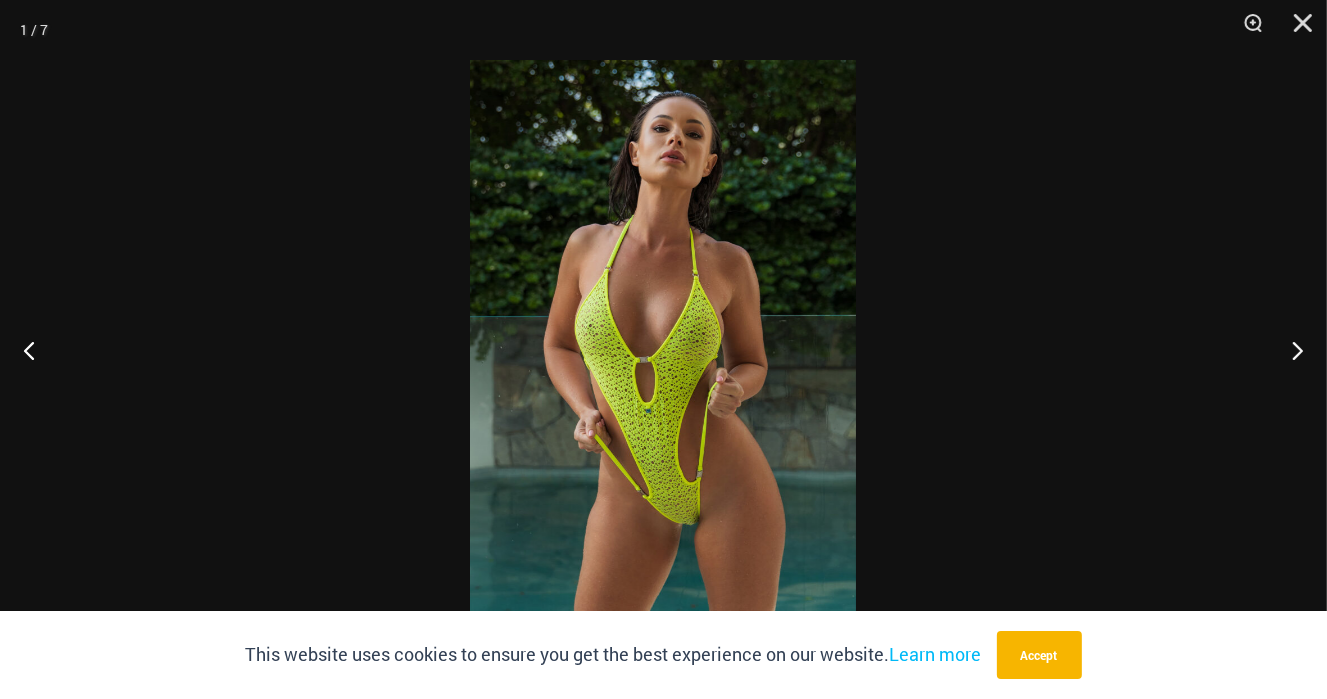 click at bounding box center [663, 349] 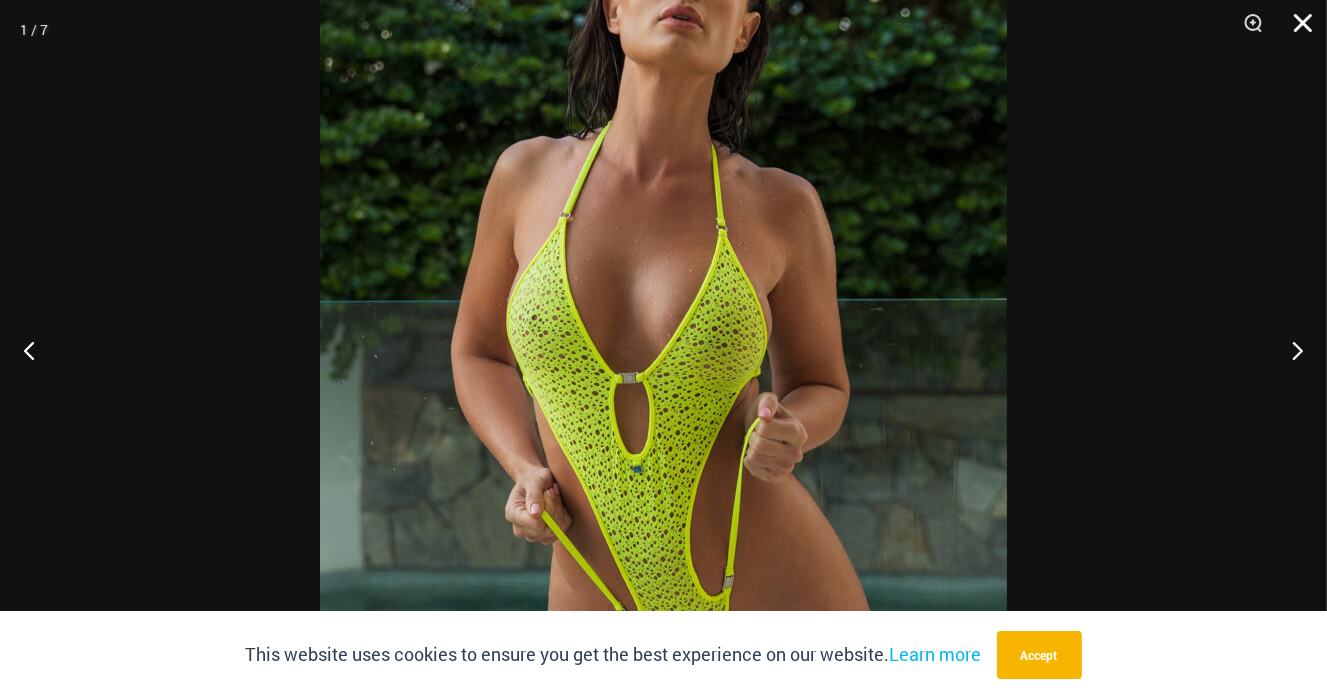click at bounding box center (1296, 30) 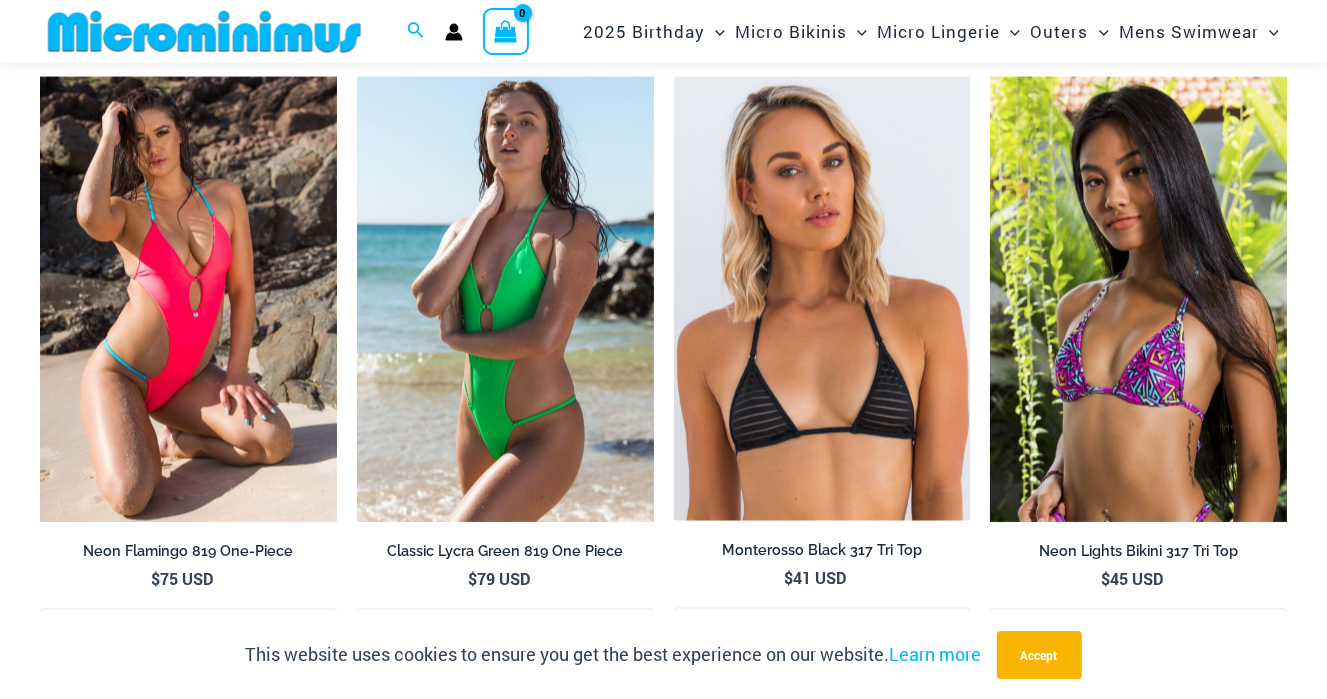 scroll, scrollTop: 2982, scrollLeft: 0, axis: vertical 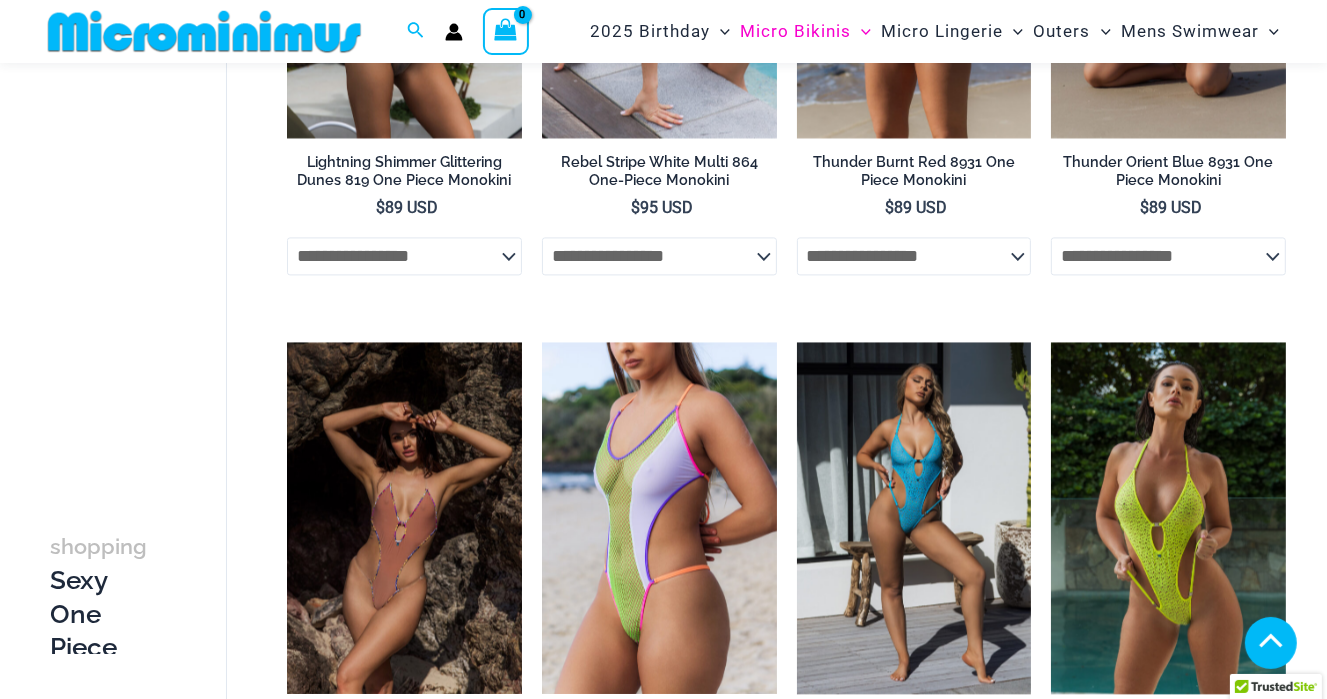 drag, startPoint x: 368, startPoint y: 311, endPoint x: 804, endPoint y: 236, distance: 442.40366 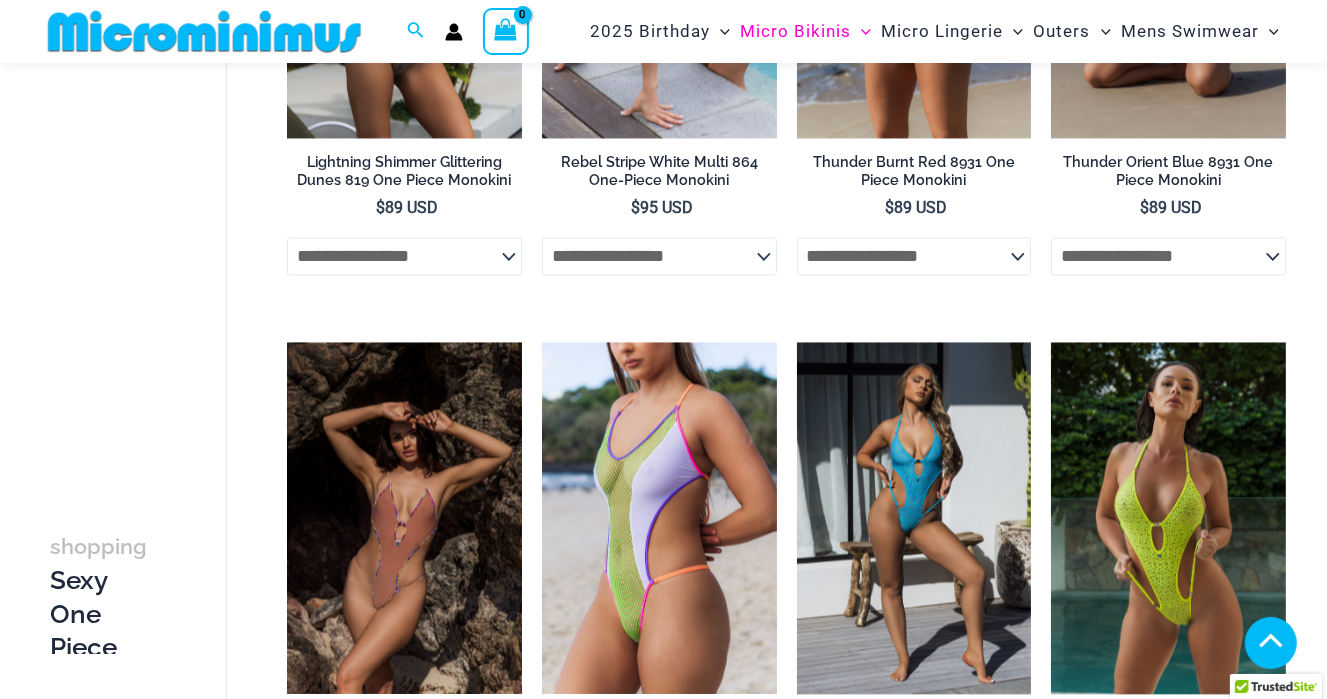 scroll, scrollTop: 4398, scrollLeft: 0, axis: vertical 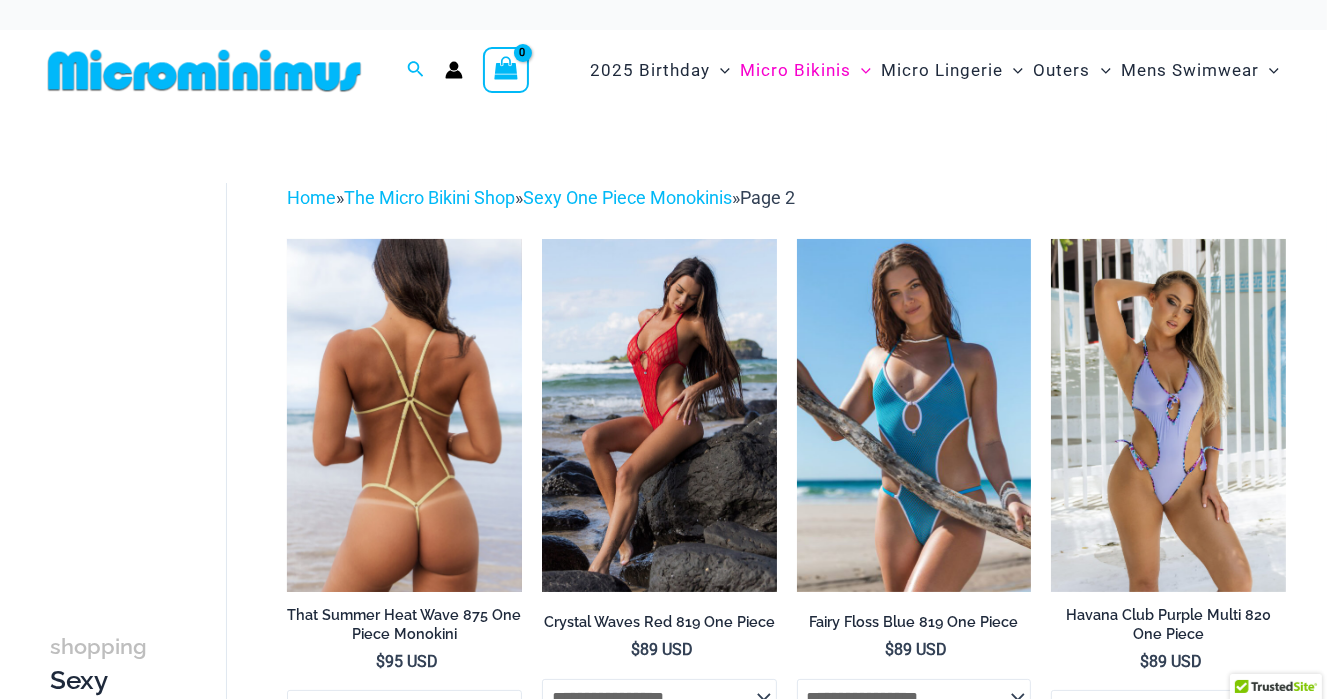 click at bounding box center (404, 415) 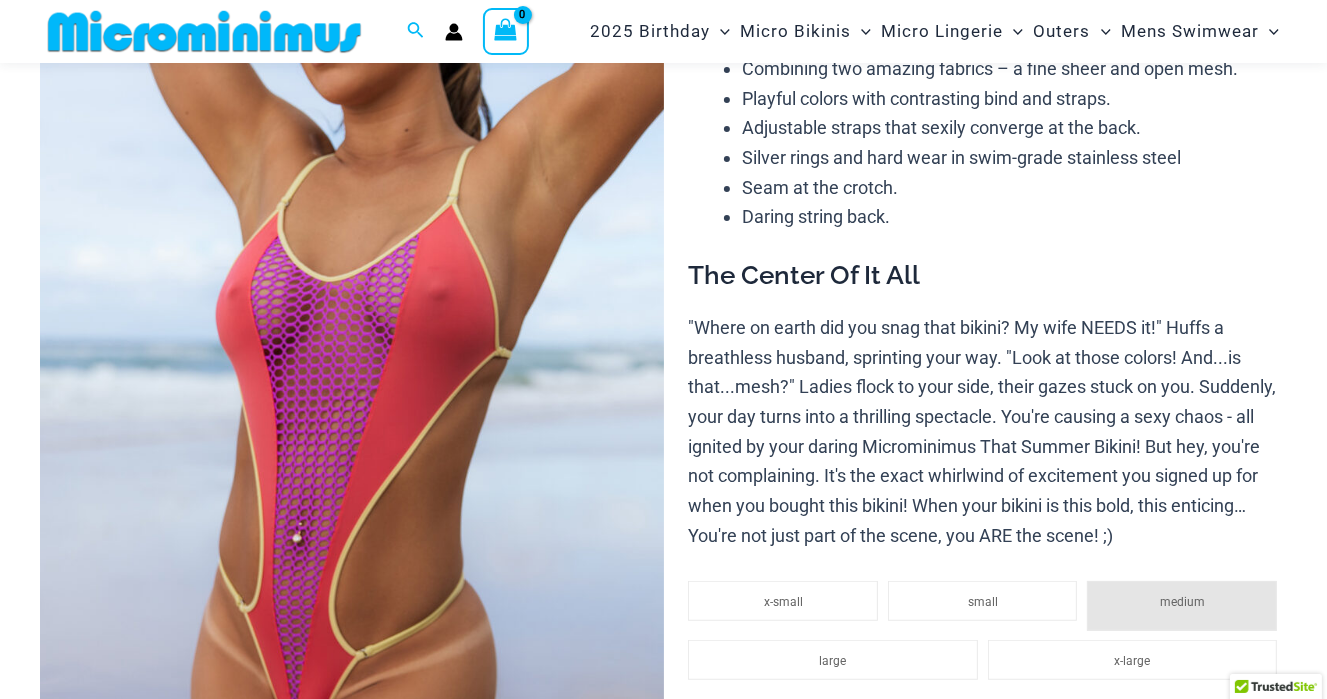 scroll, scrollTop: 281, scrollLeft: 0, axis: vertical 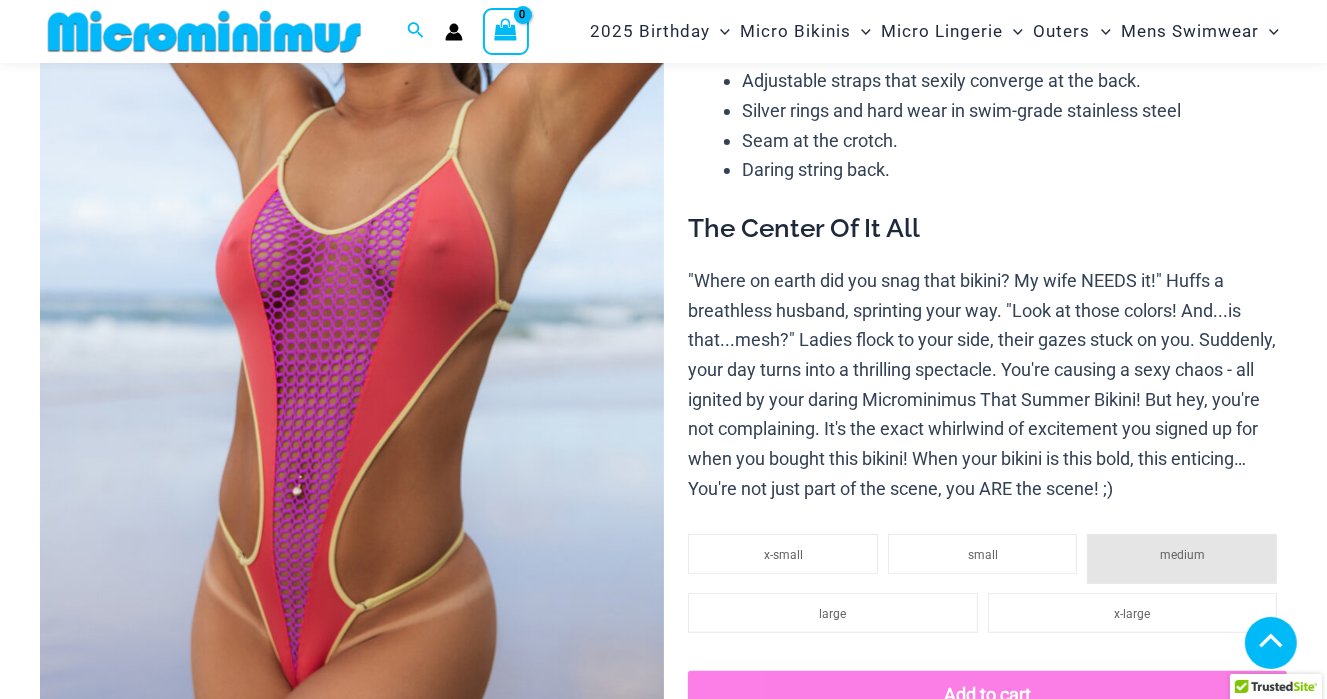 click at bounding box center [351, 1003] 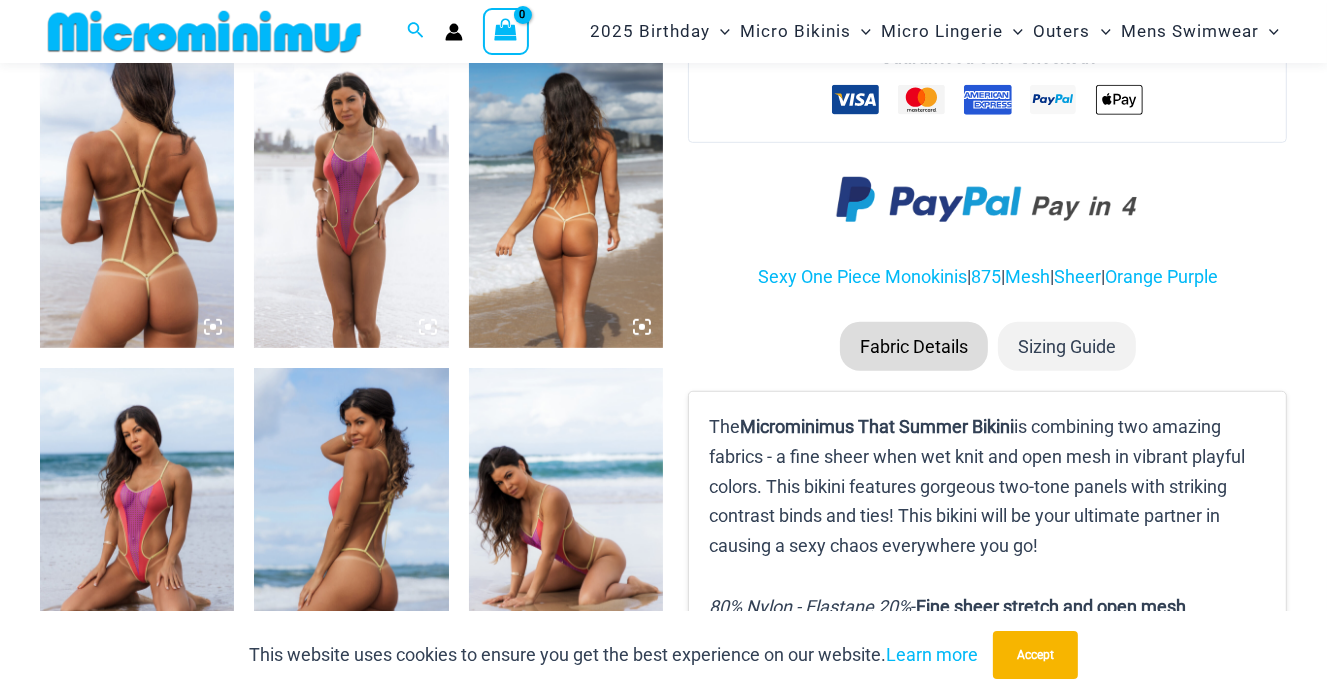 click 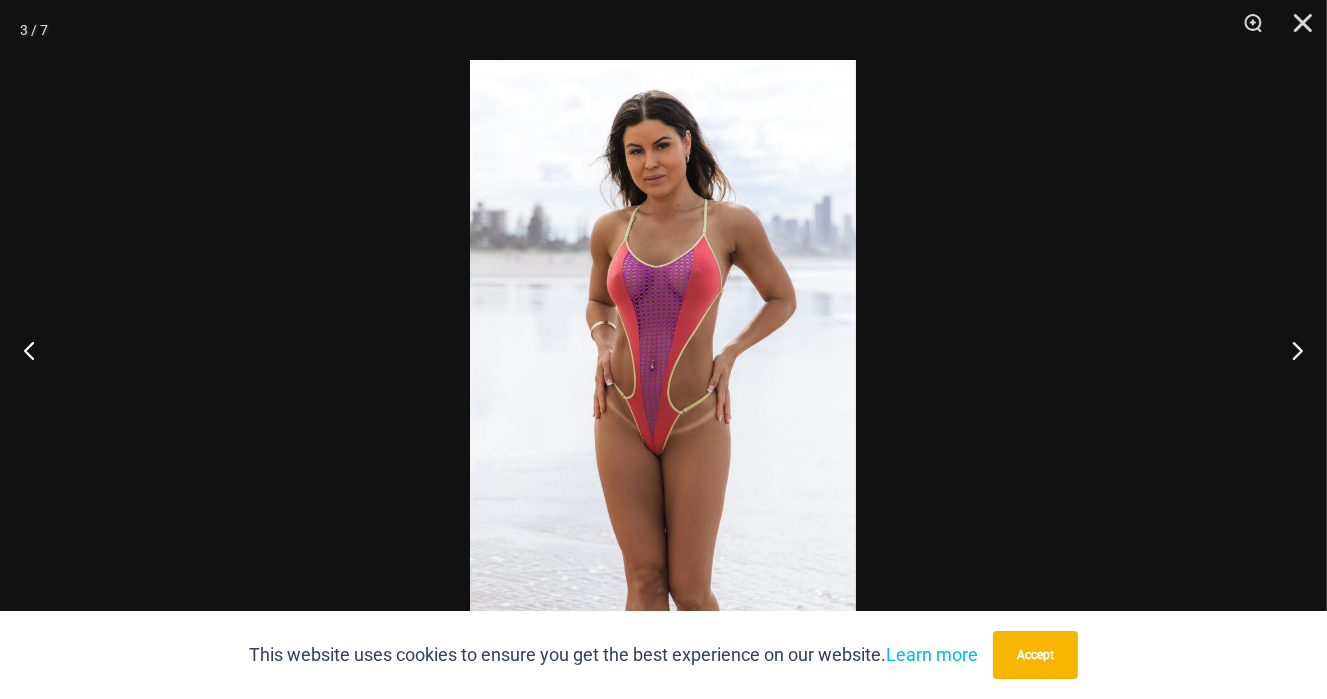 click at bounding box center [663, 349] 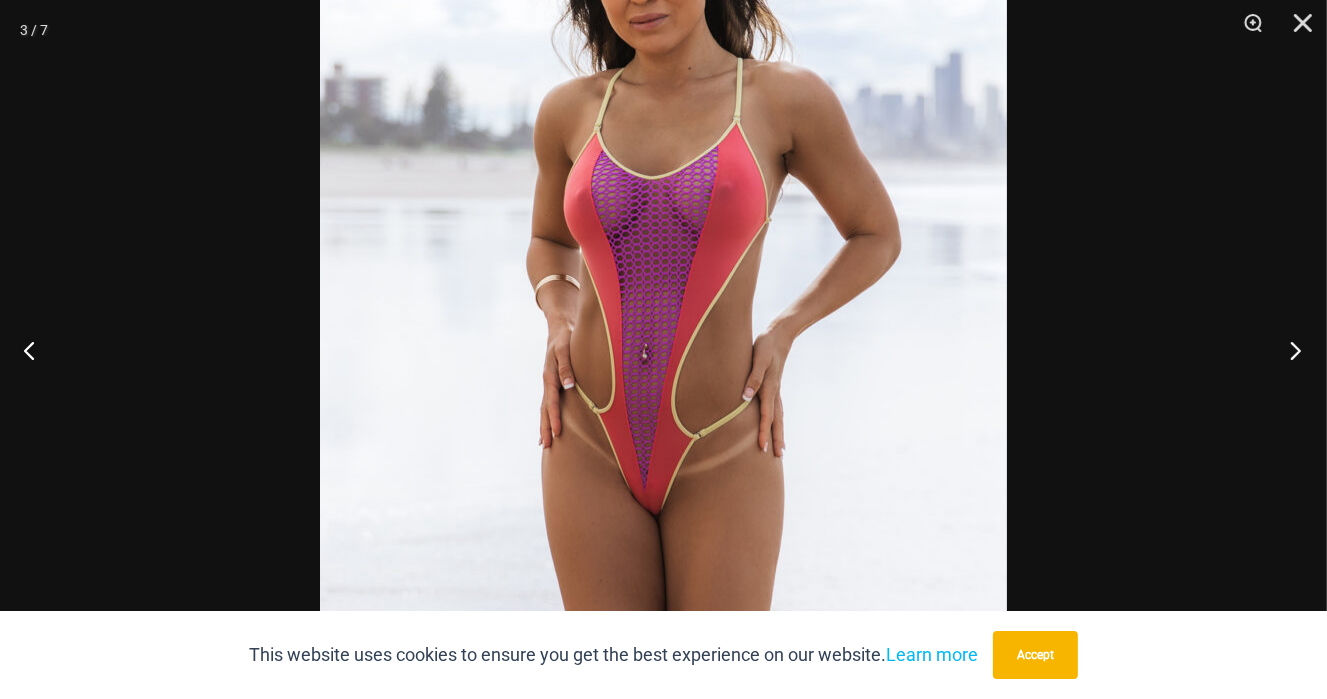 click at bounding box center [1289, 350] 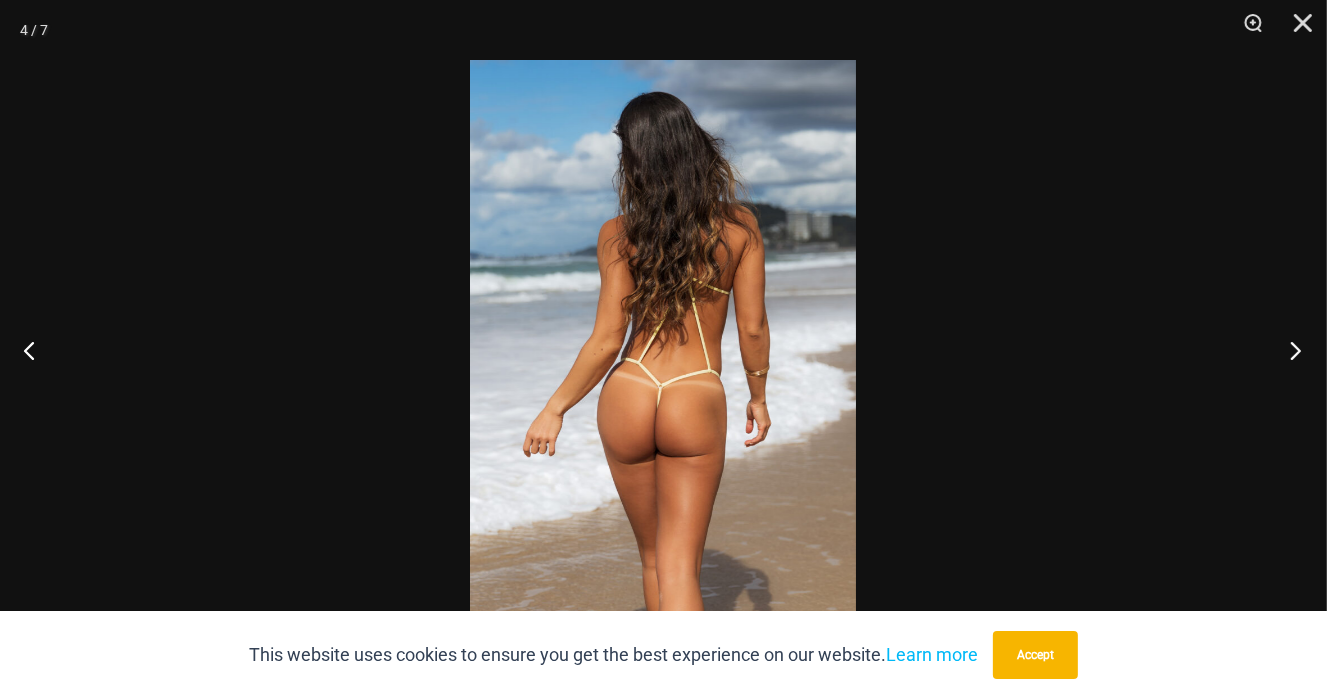 click at bounding box center [1289, 350] 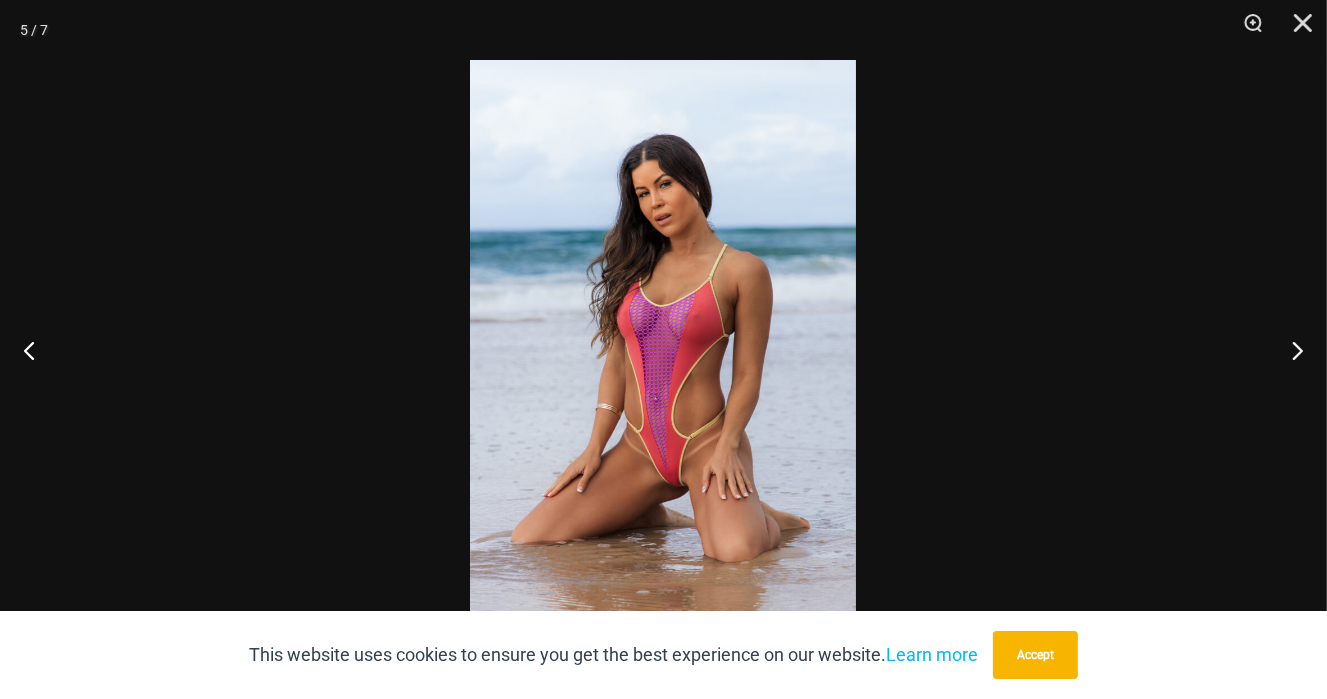 click at bounding box center (663, 349) 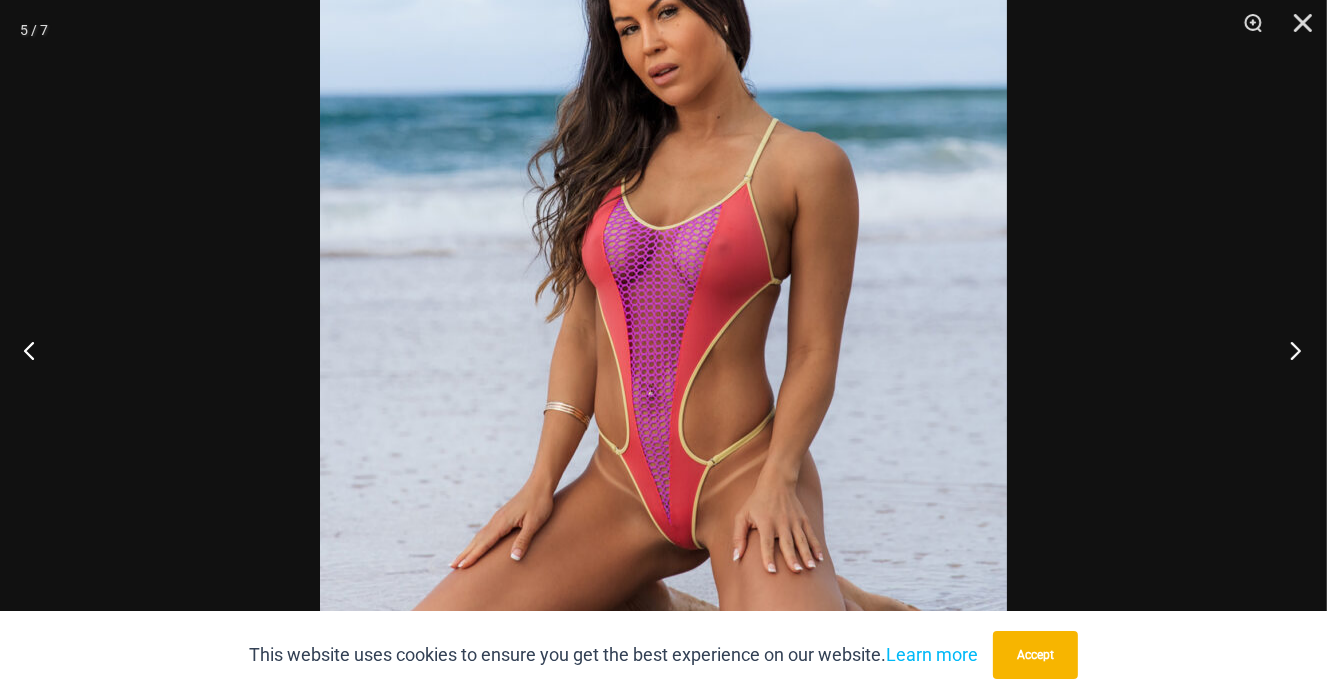 click at bounding box center (1289, 350) 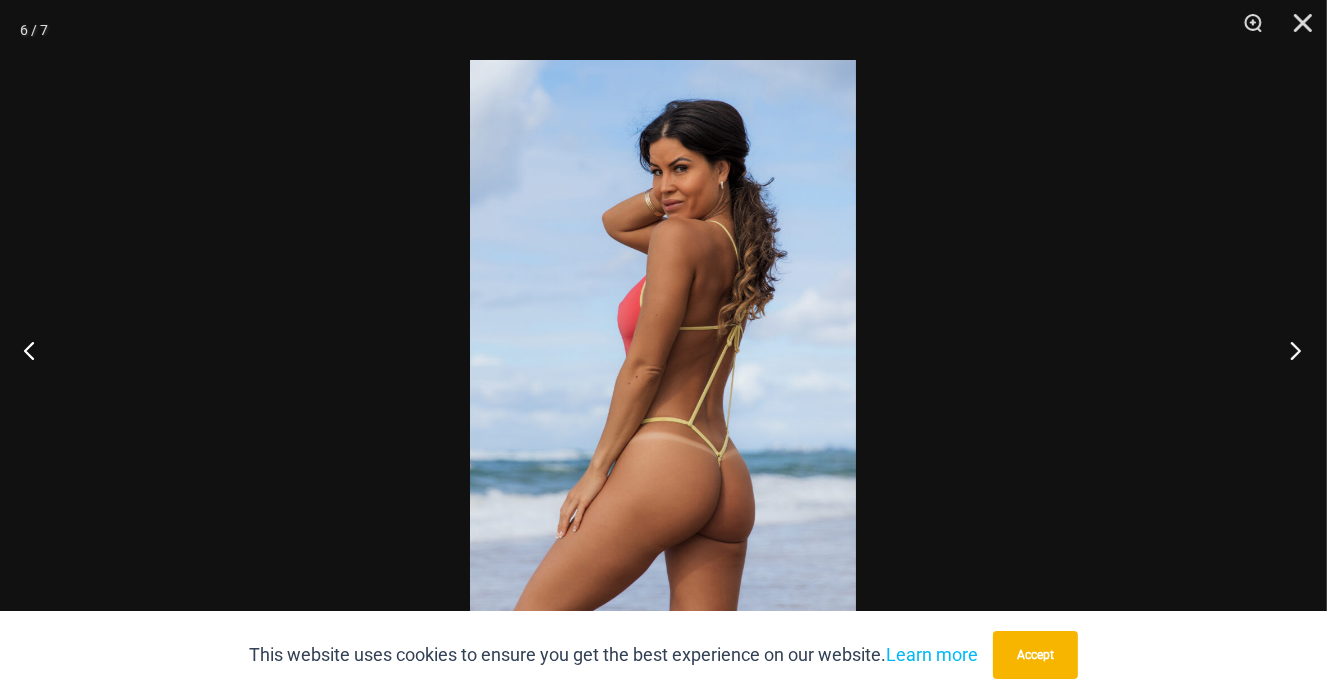 click at bounding box center (1289, 350) 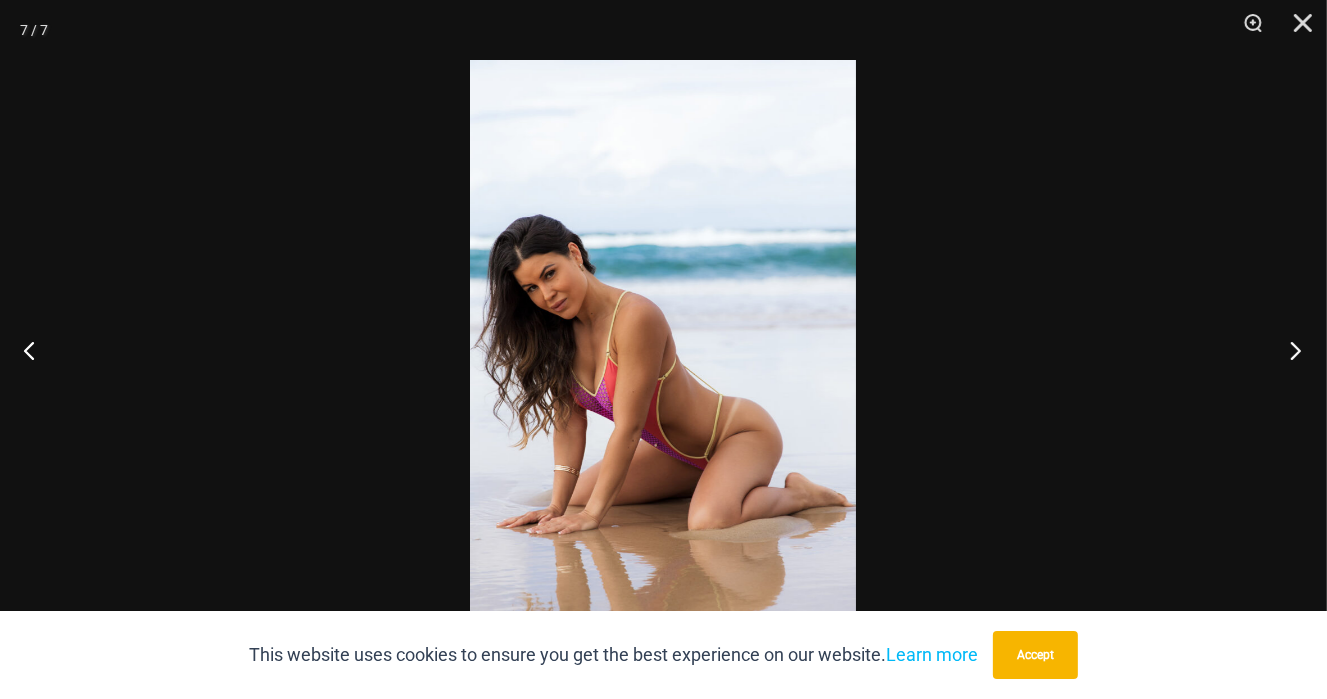 click at bounding box center [1289, 350] 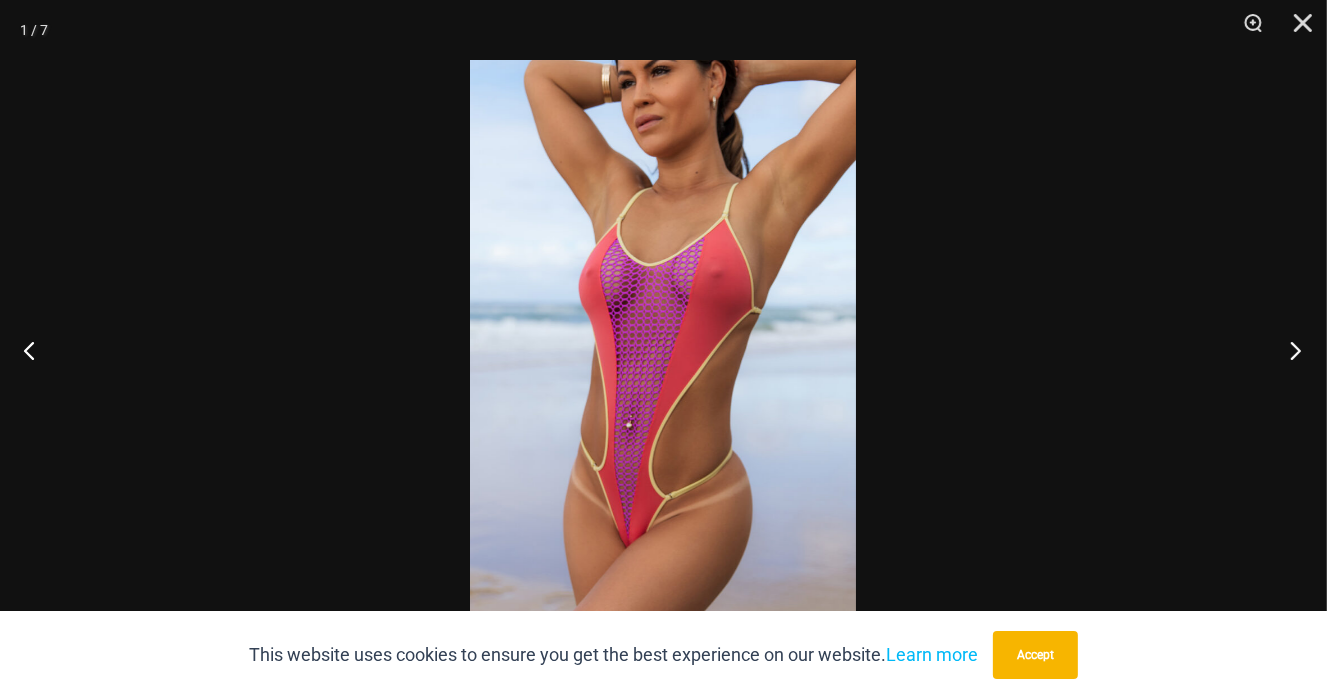click at bounding box center (1289, 350) 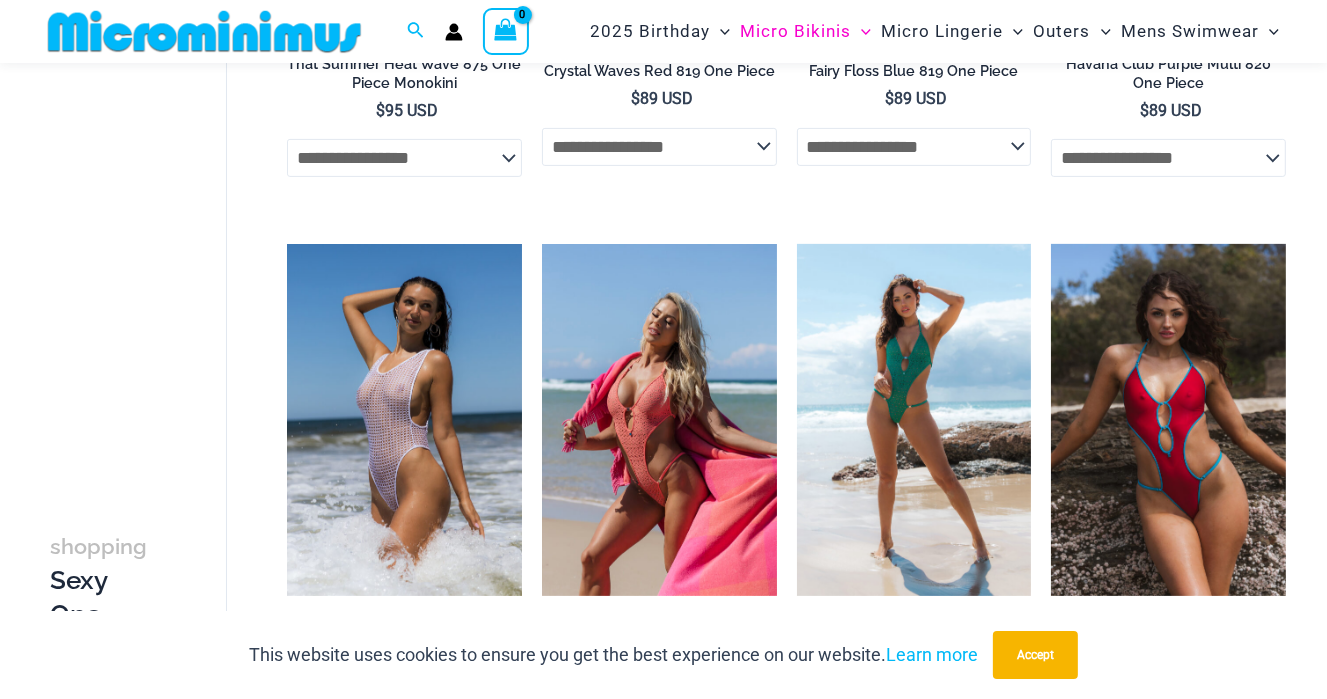 scroll, scrollTop: 582, scrollLeft: 0, axis: vertical 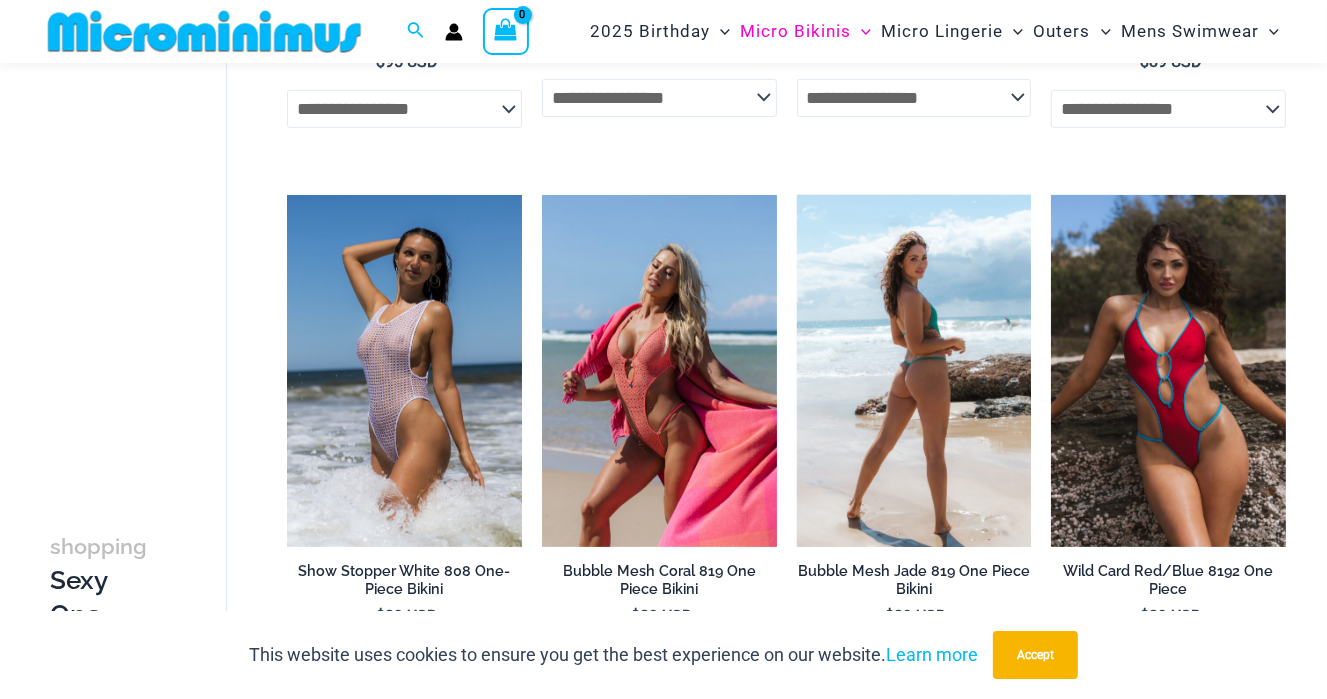 click at bounding box center (914, 371) 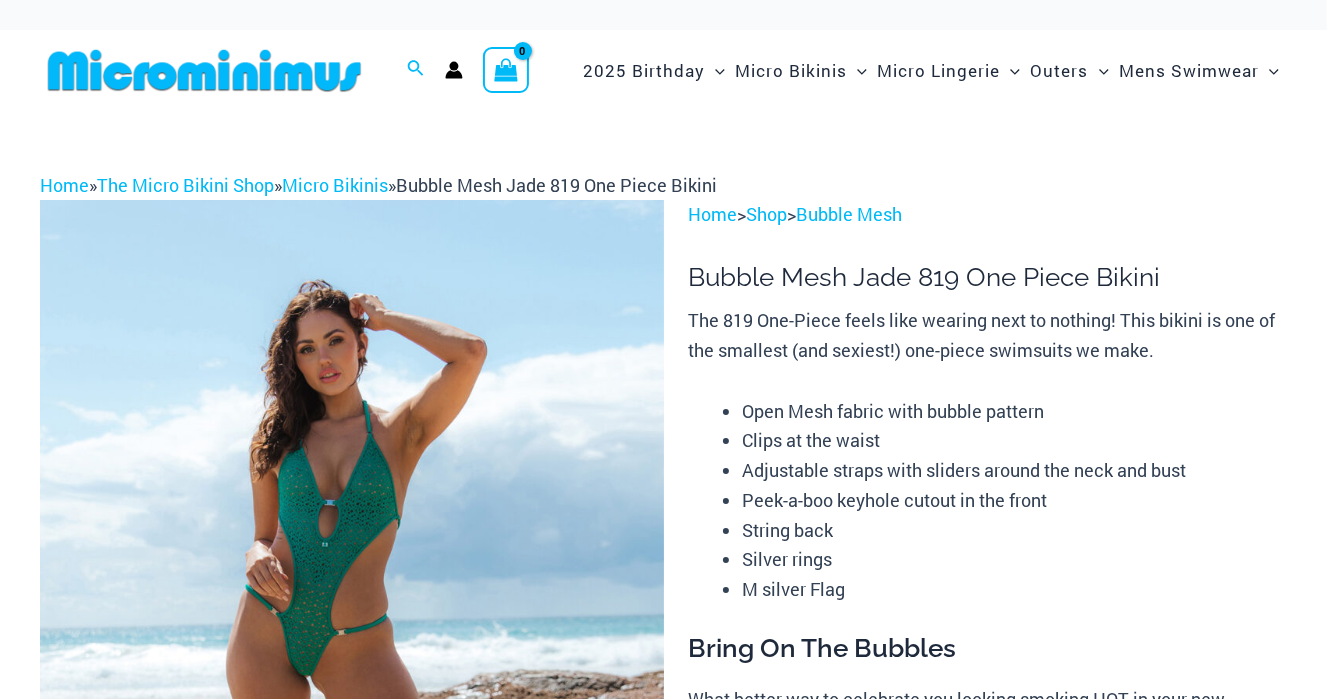 scroll, scrollTop: 200, scrollLeft: 0, axis: vertical 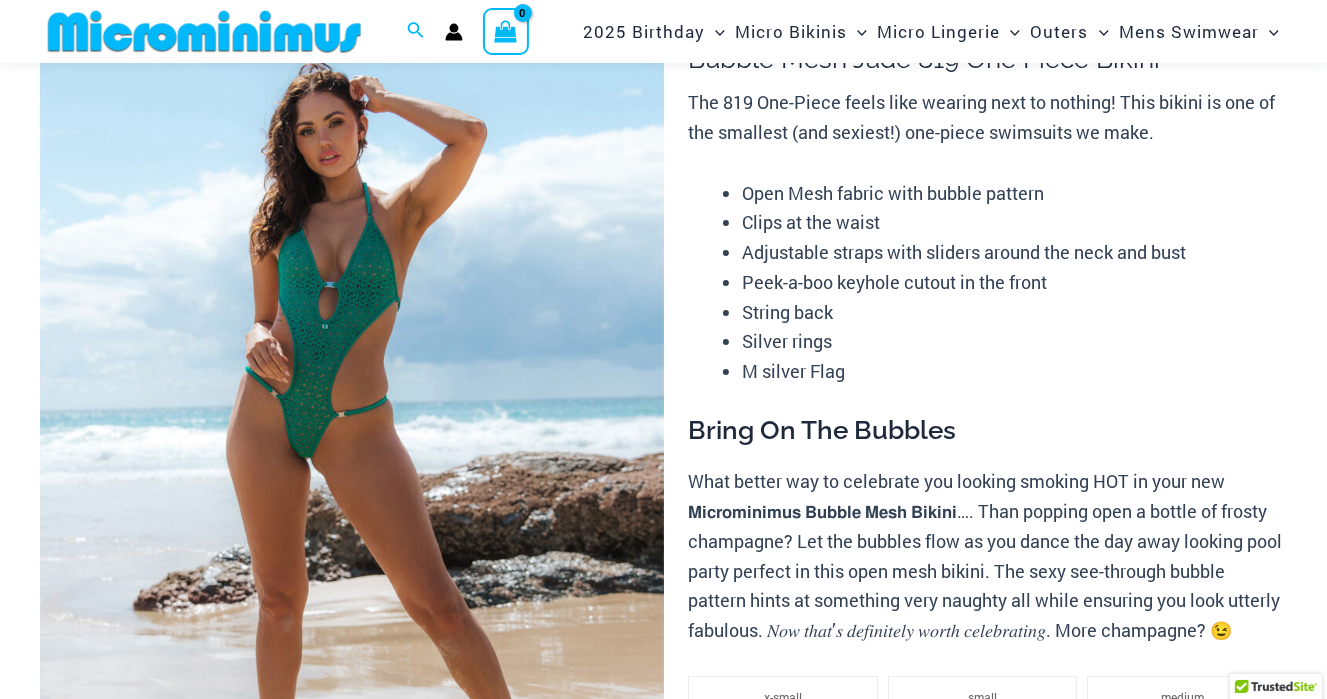 drag, startPoint x: 312, startPoint y: 388, endPoint x: 462, endPoint y: 180, distance: 256.44492 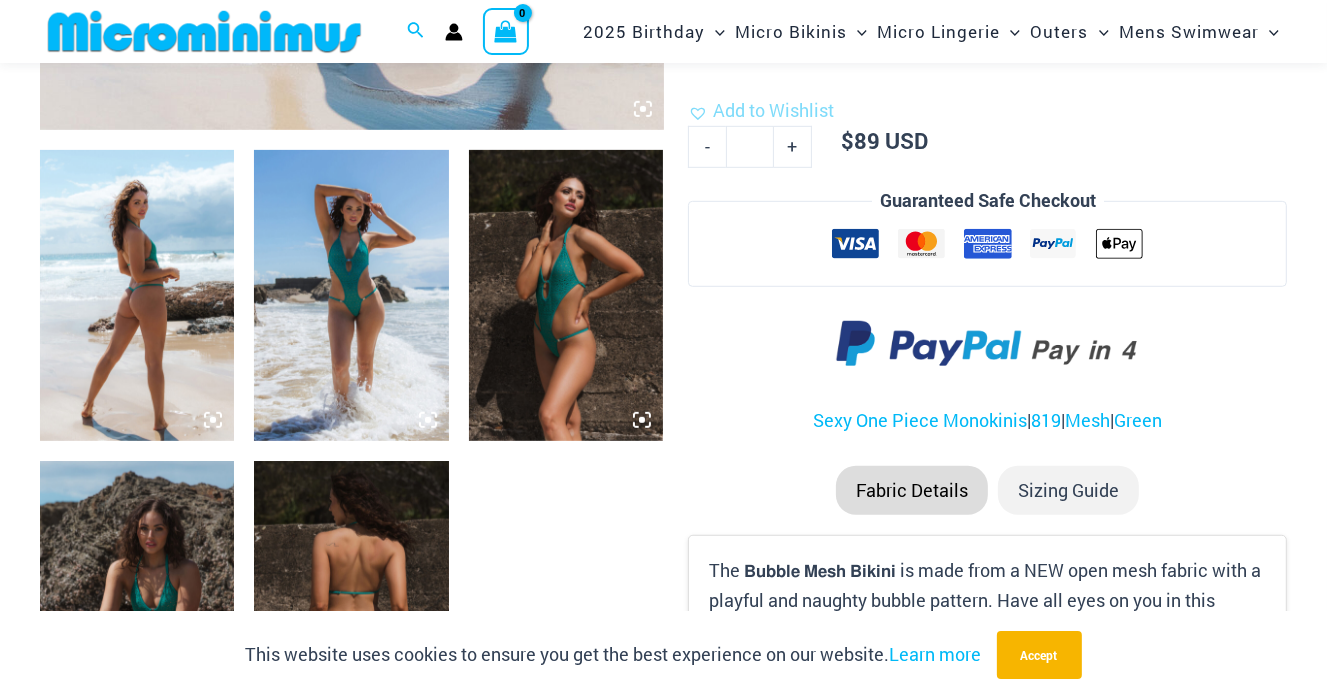 scroll, scrollTop: 1000, scrollLeft: 0, axis: vertical 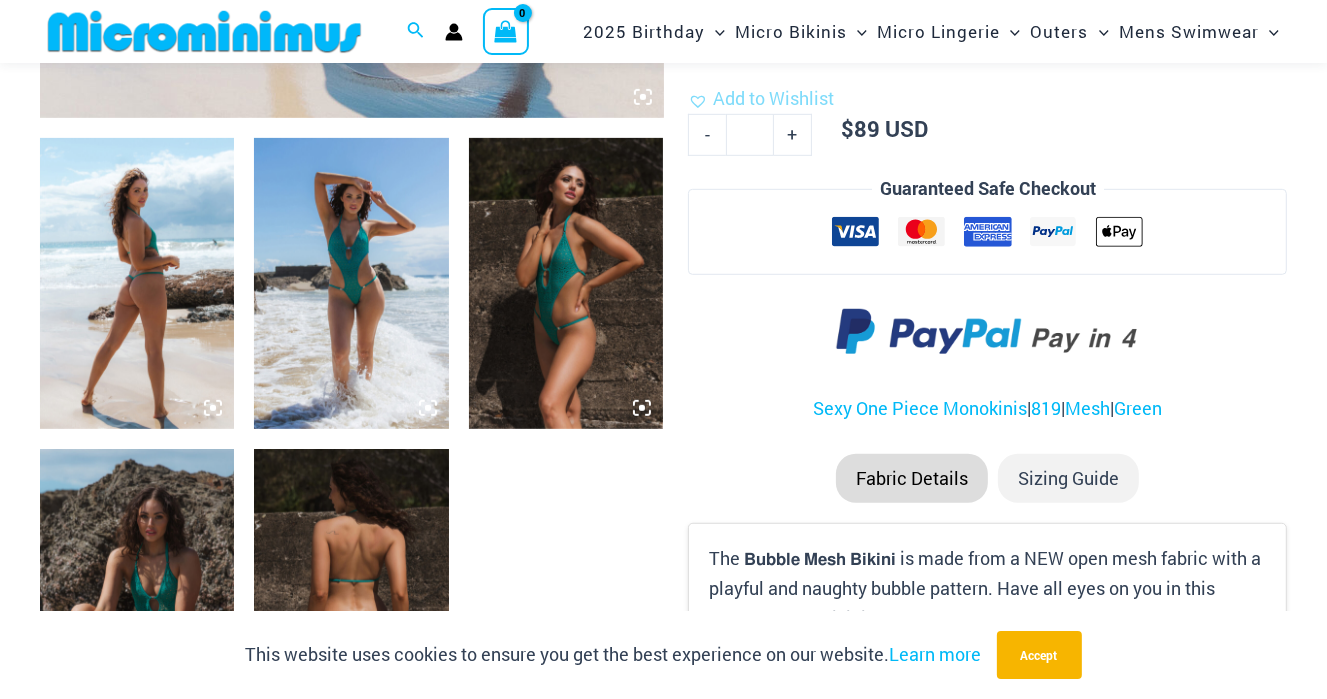 click at bounding box center [137, 284] 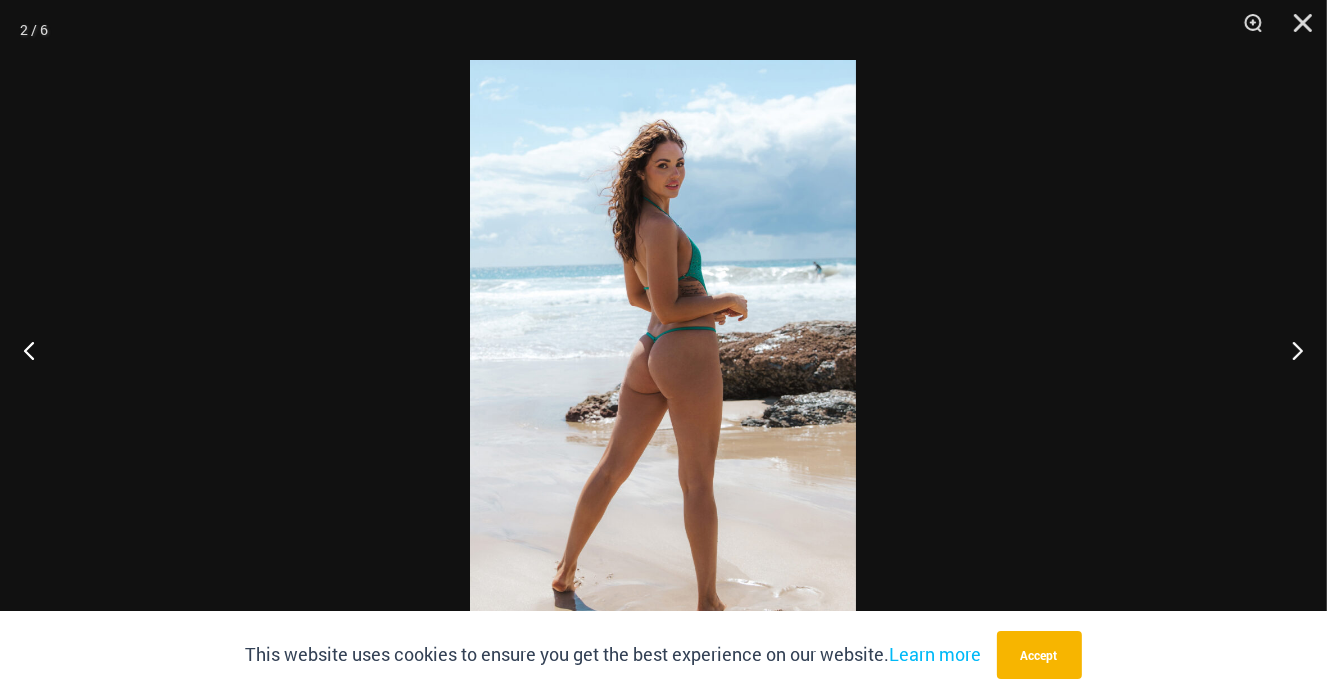 click at bounding box center (663, 349) 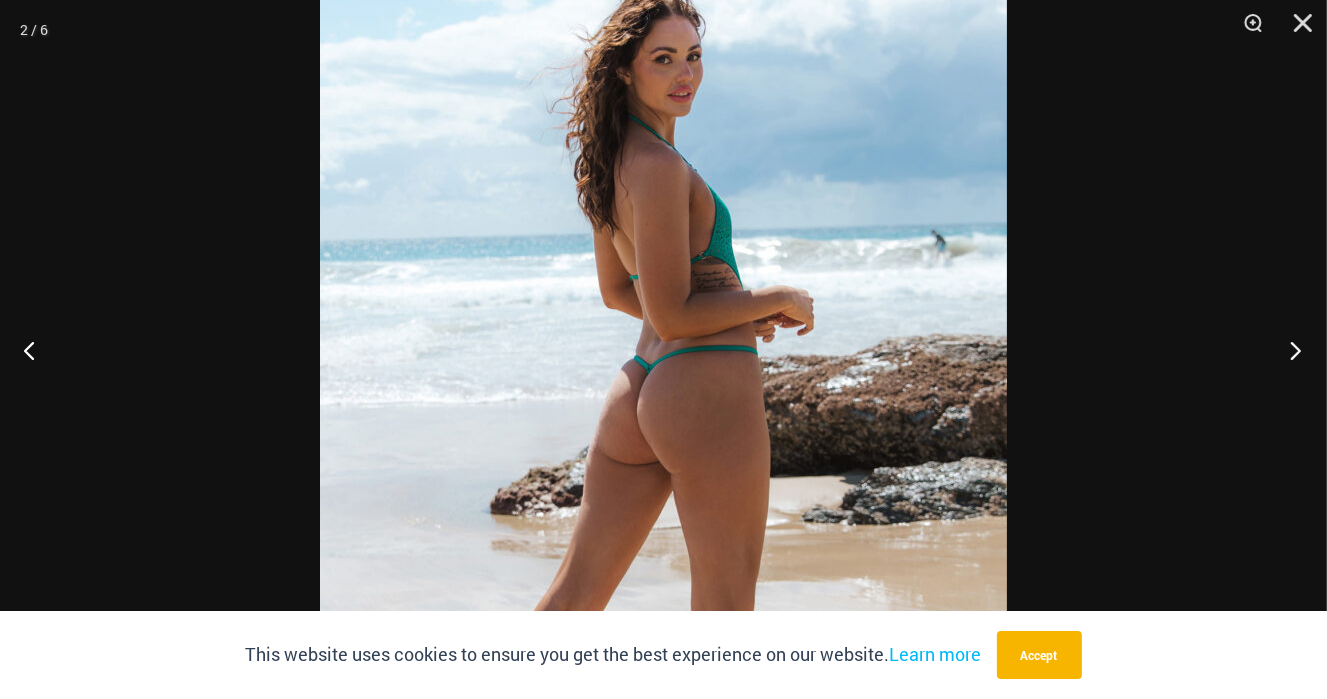 click at bounding box center (1289, 350) 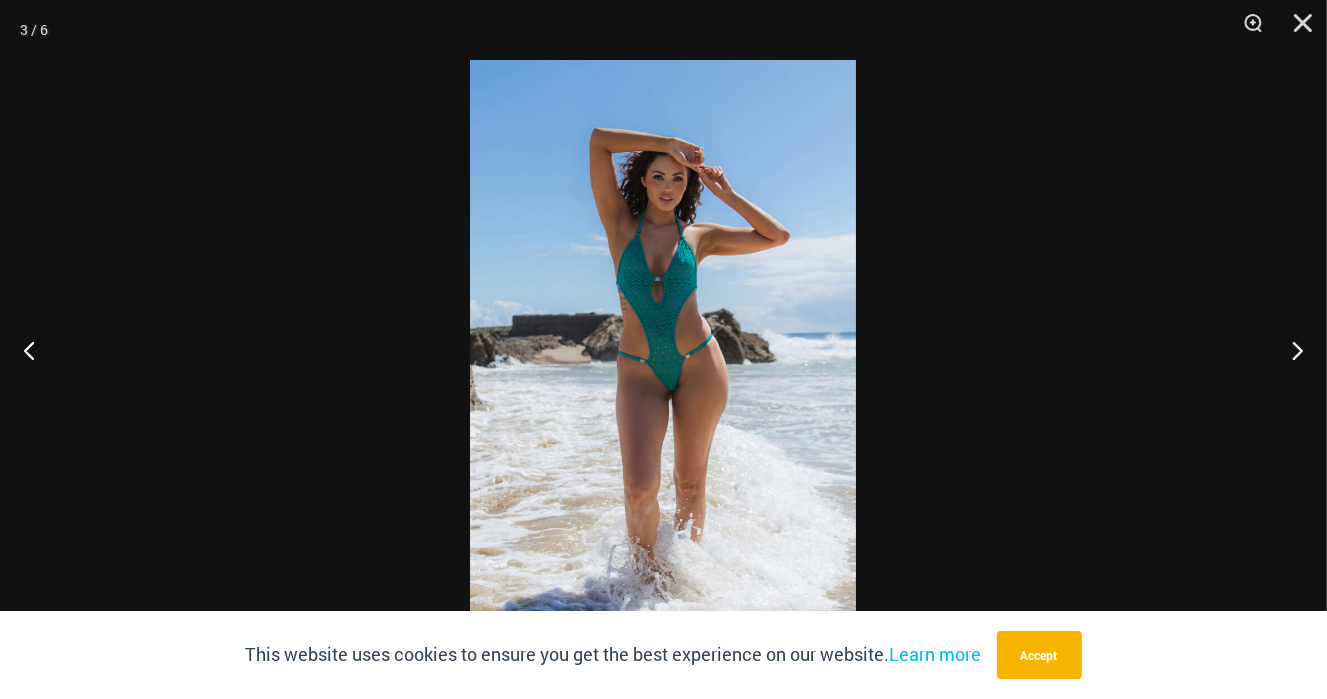 click at bounding box center (663, 349) 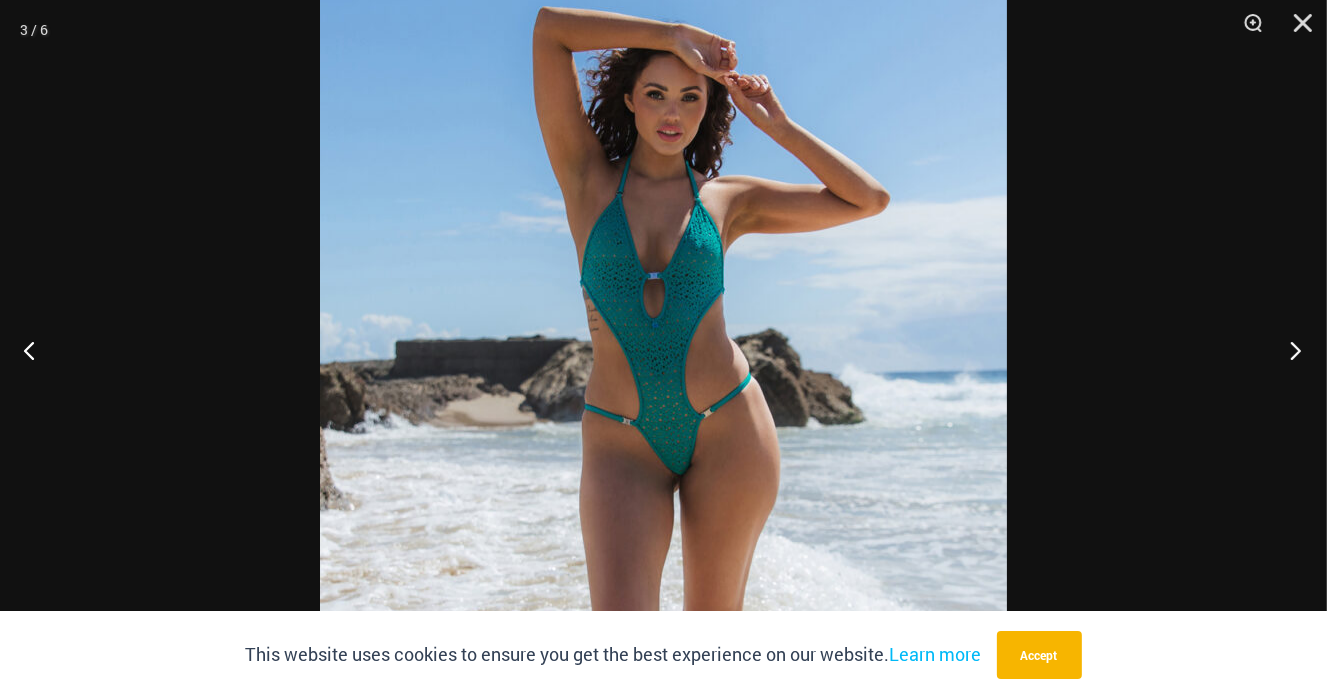 click at bounding box center [1289, 350] 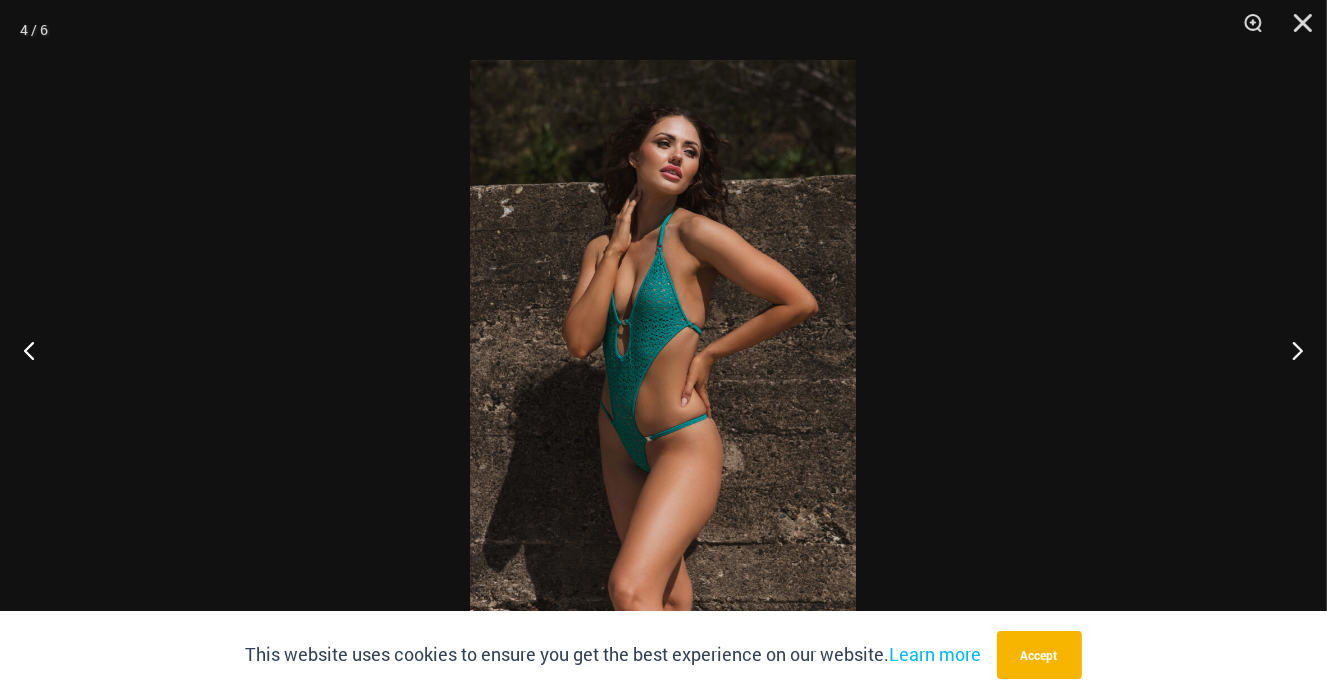 click at bounding box center [663, 349] 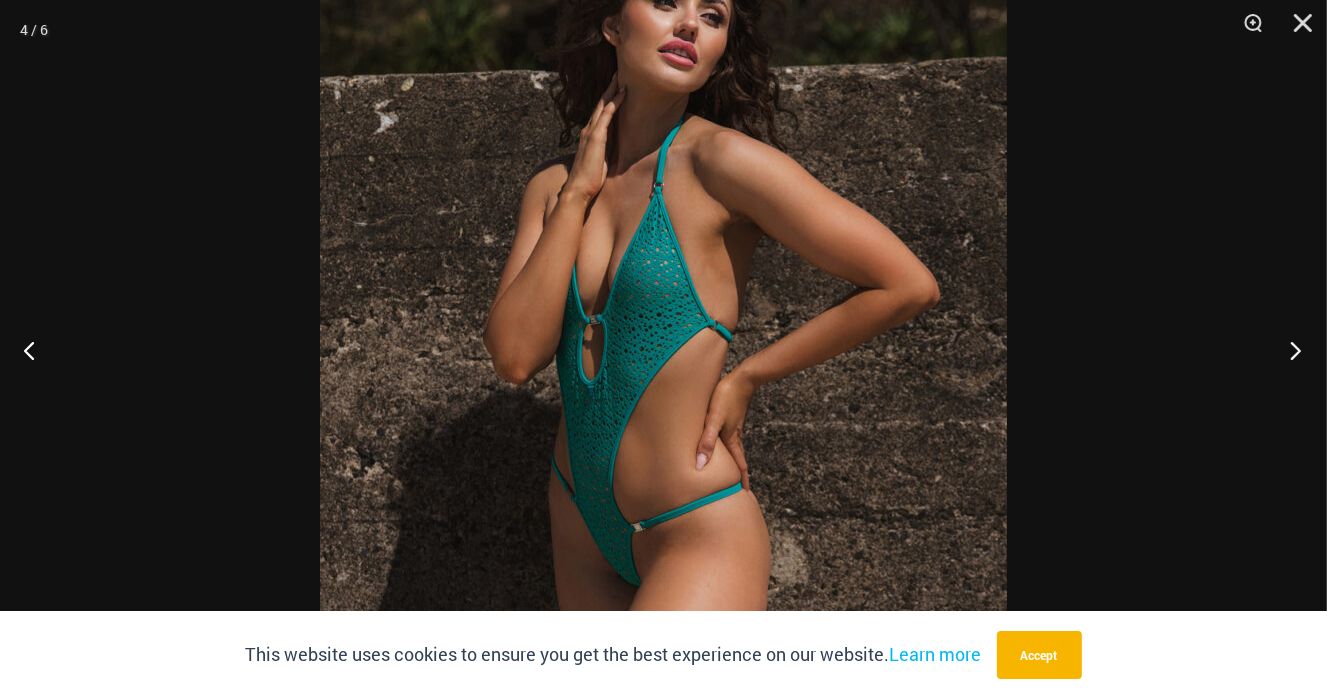 click at bounding box center [1289, 350] 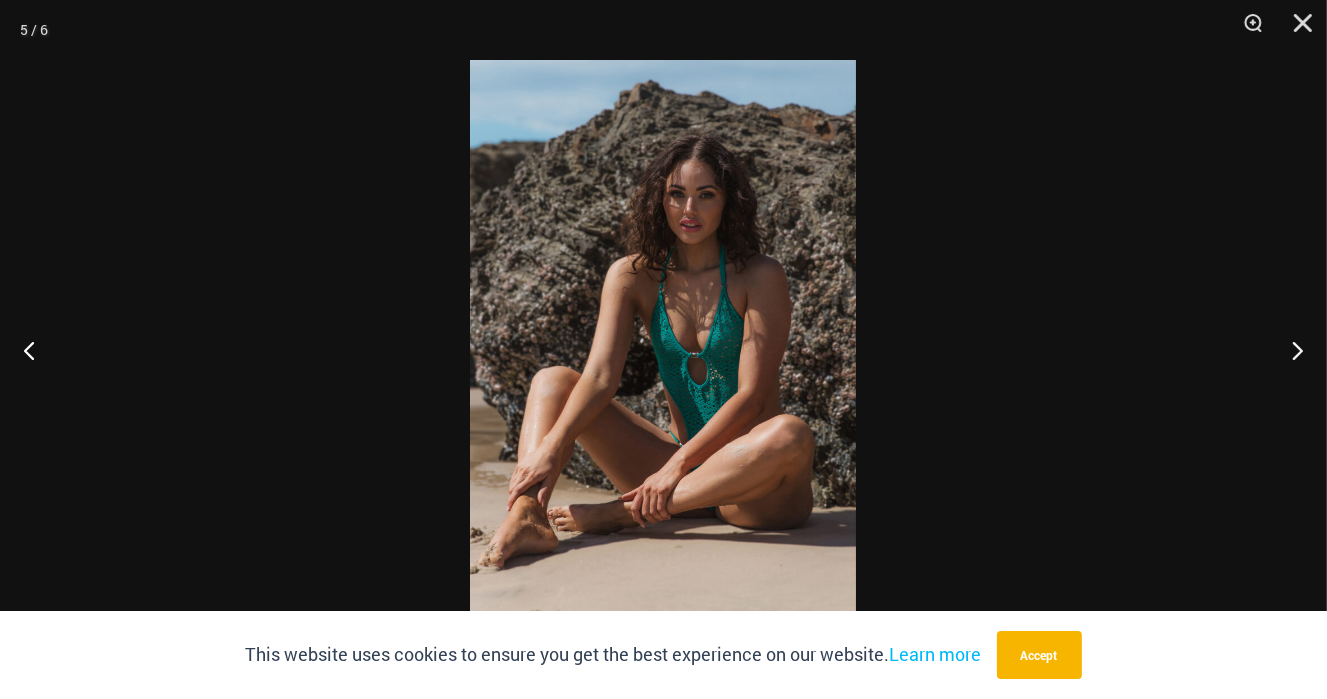 click at bounding box center [663, 349] 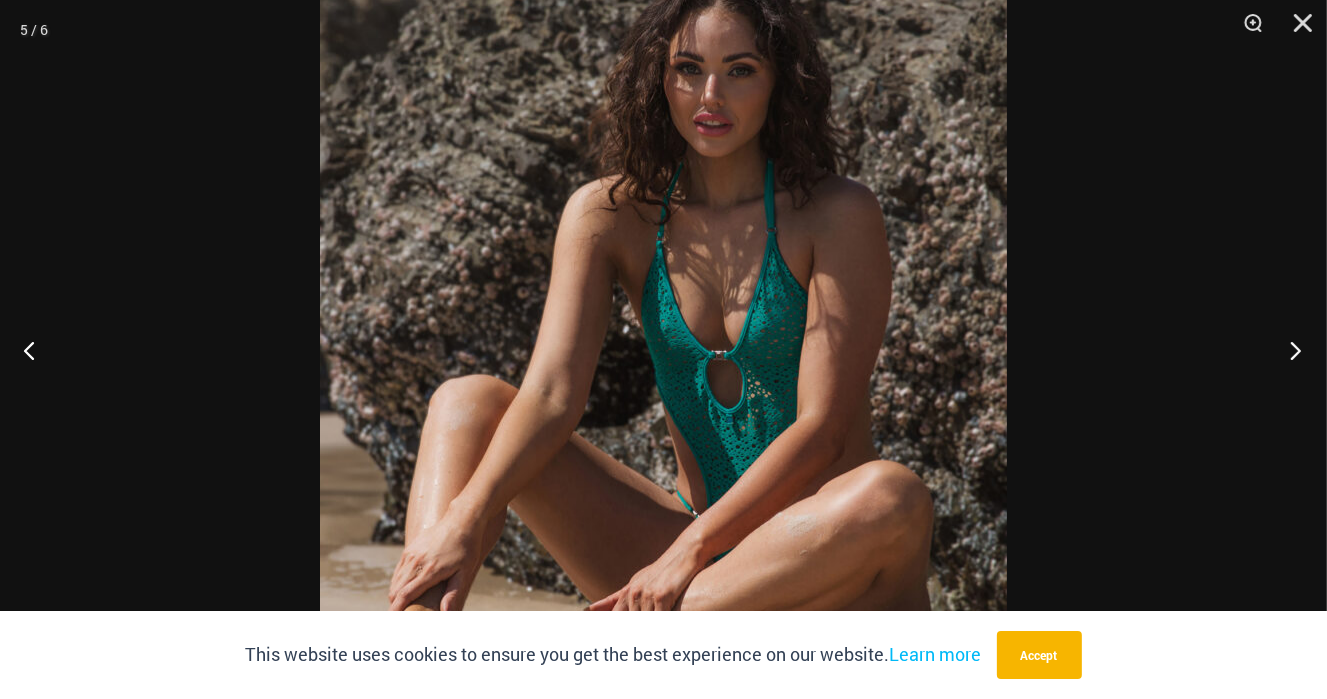 click at bounding box center (1289, 350) 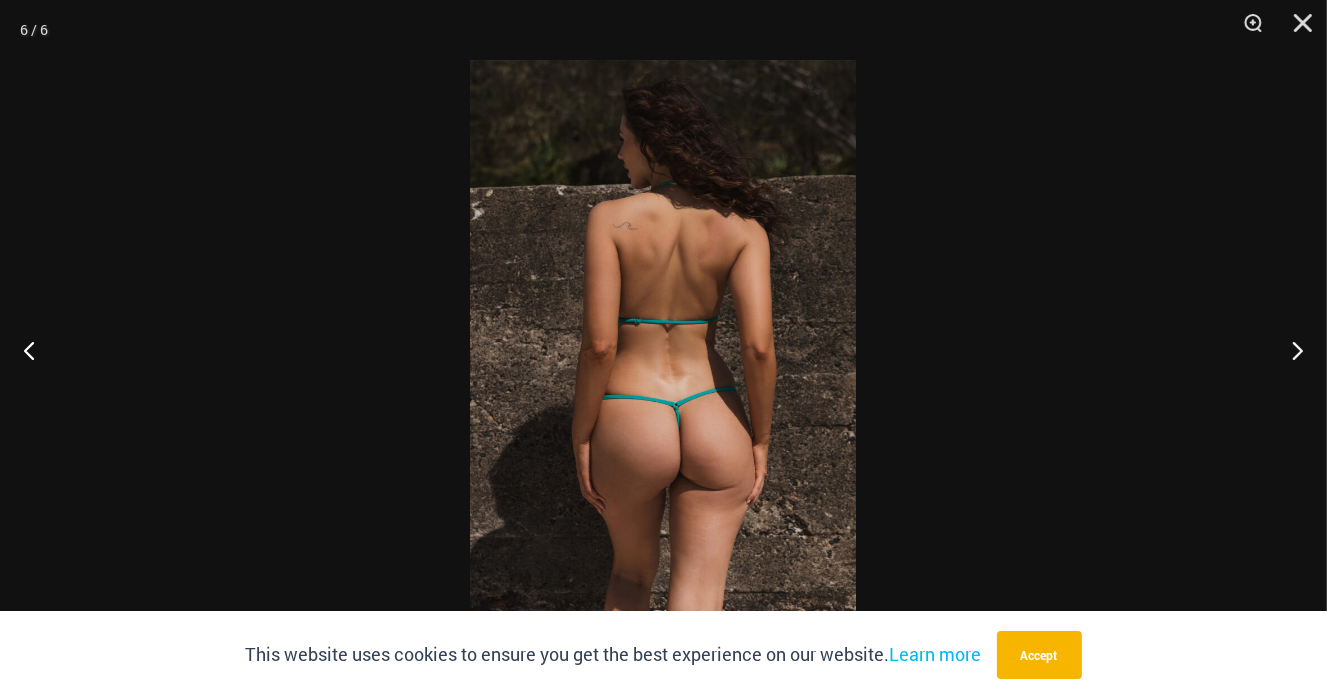 click at bounding box center [663, 349] 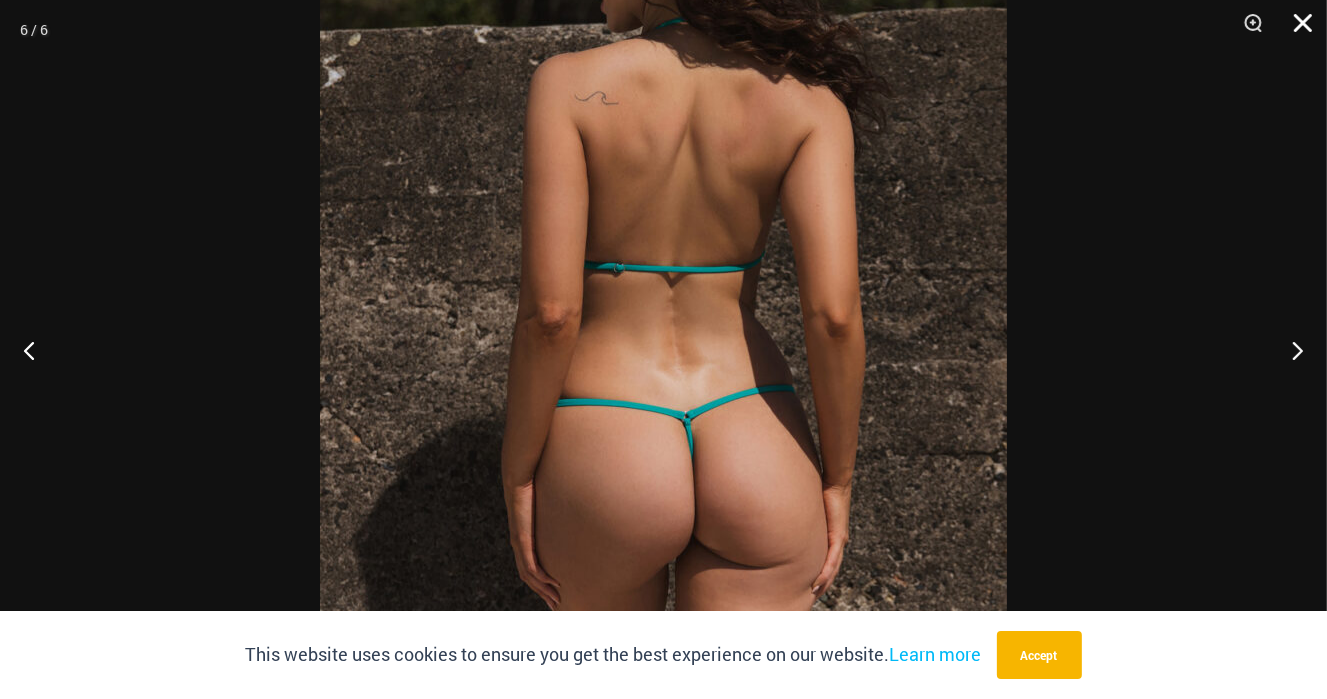click at bounding box center [1296, 30] 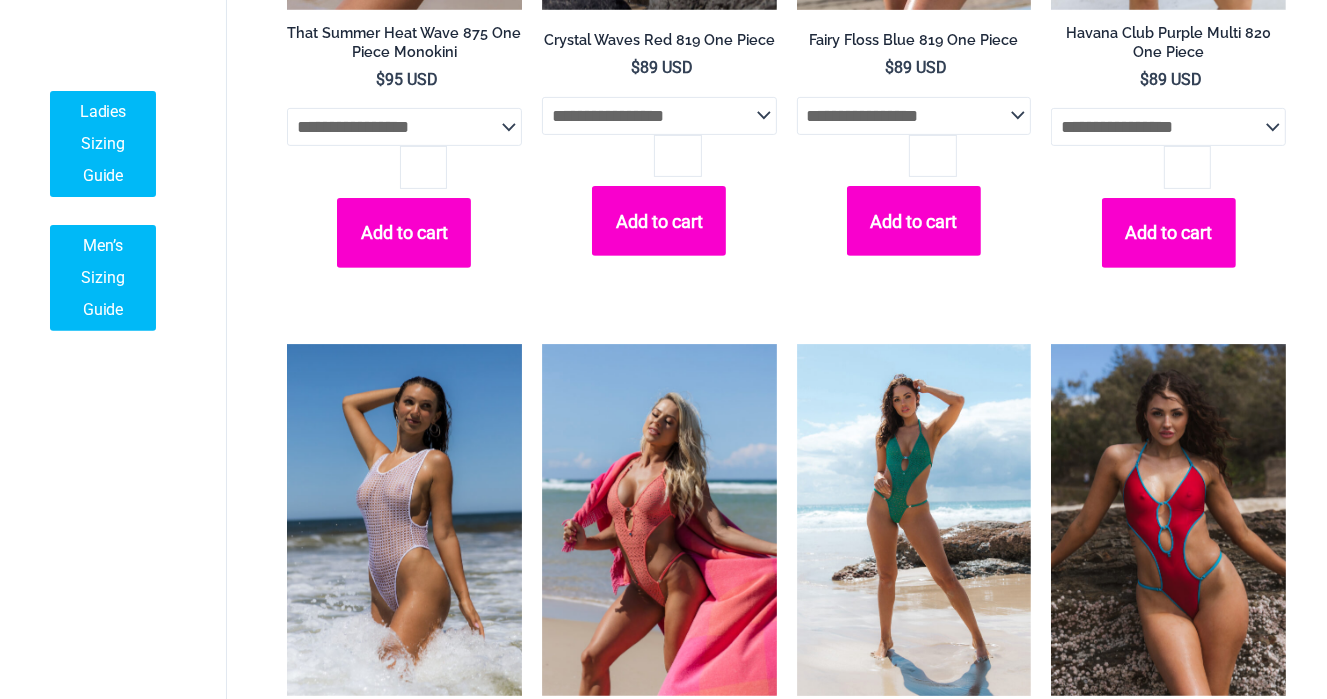 scroll, scrollTop: 582, scrollLeft: 0, axis: vertical 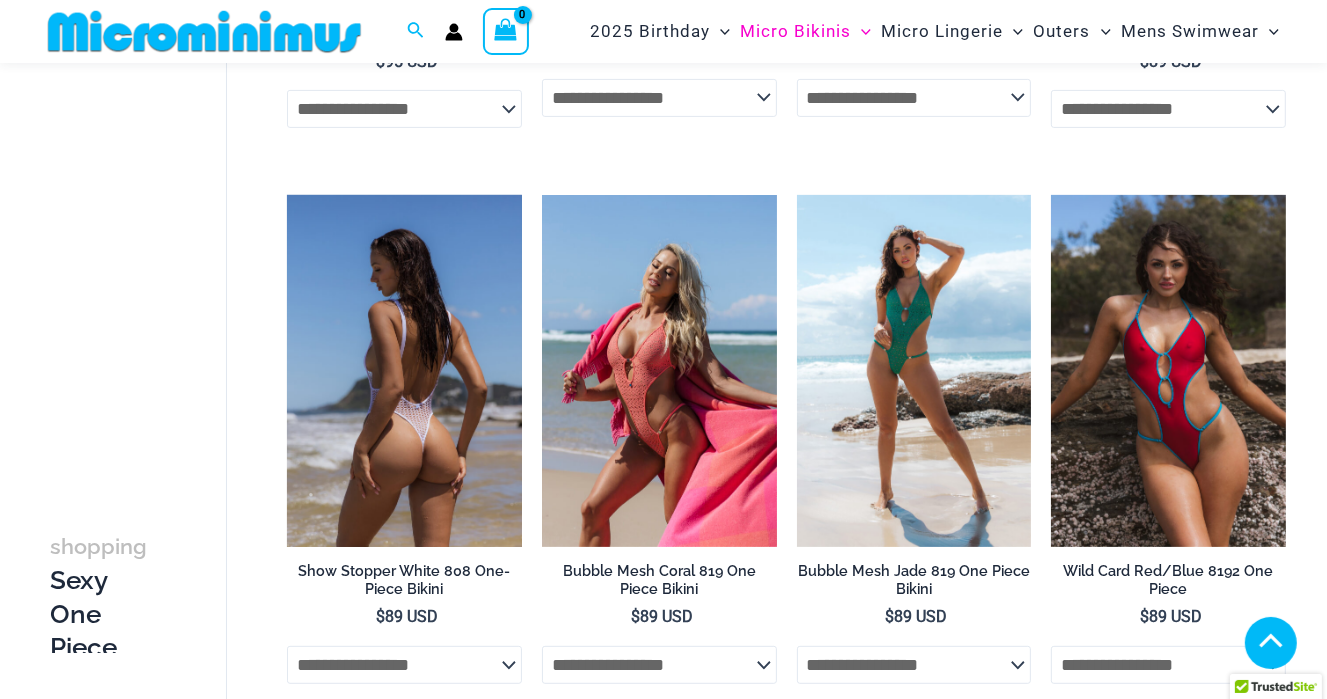 click at bounding box center [404, 371] 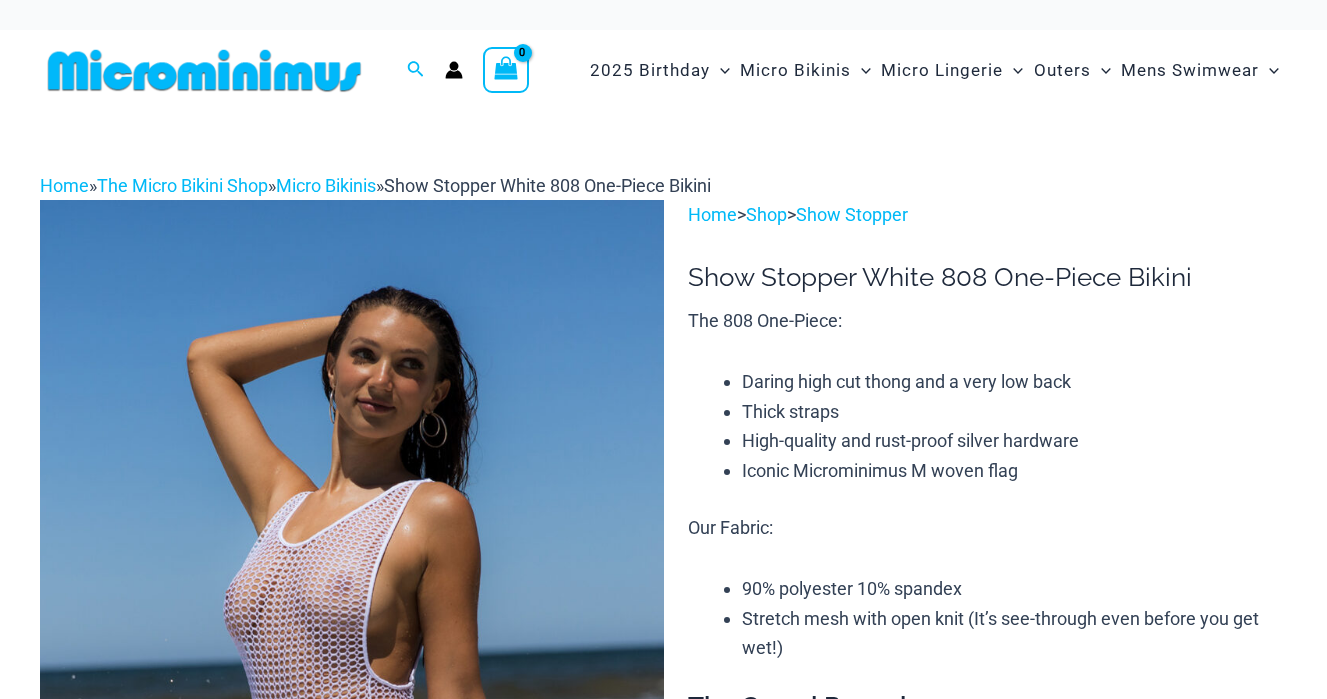 scroll, scrollTop: 0, scrollLeft: 0, axis: both 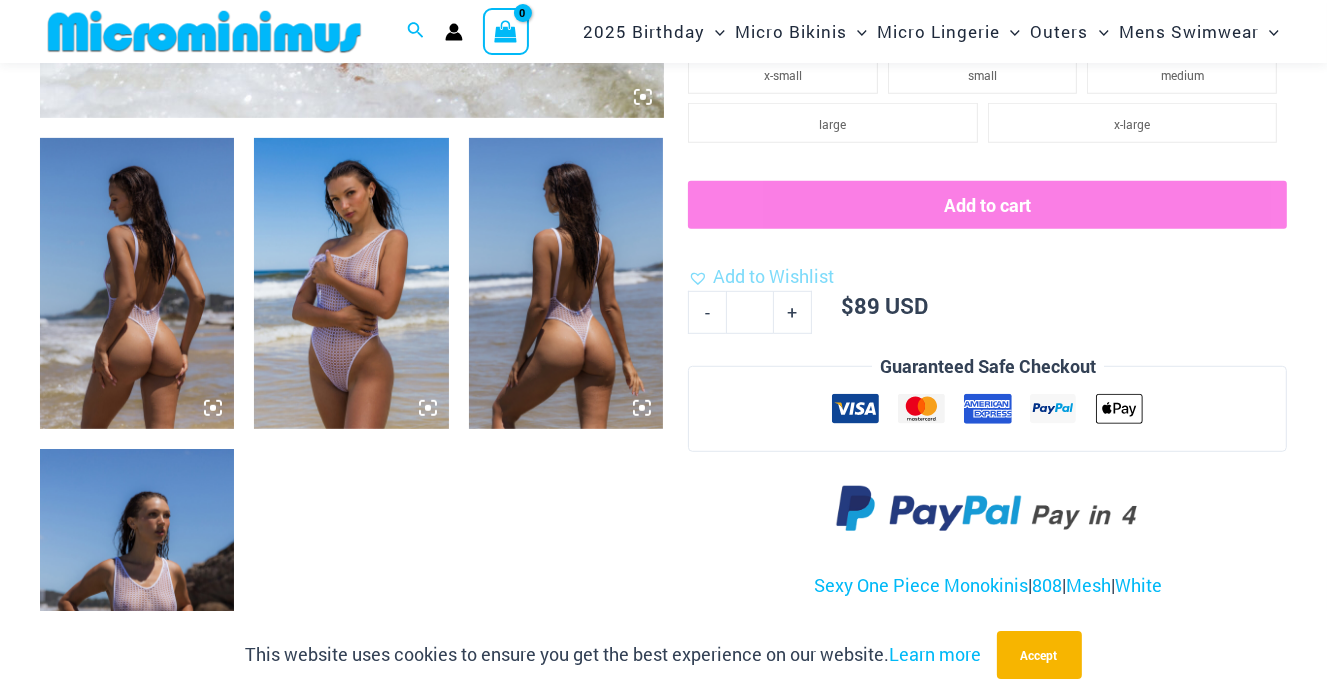 click at bounding box center (137, 284) 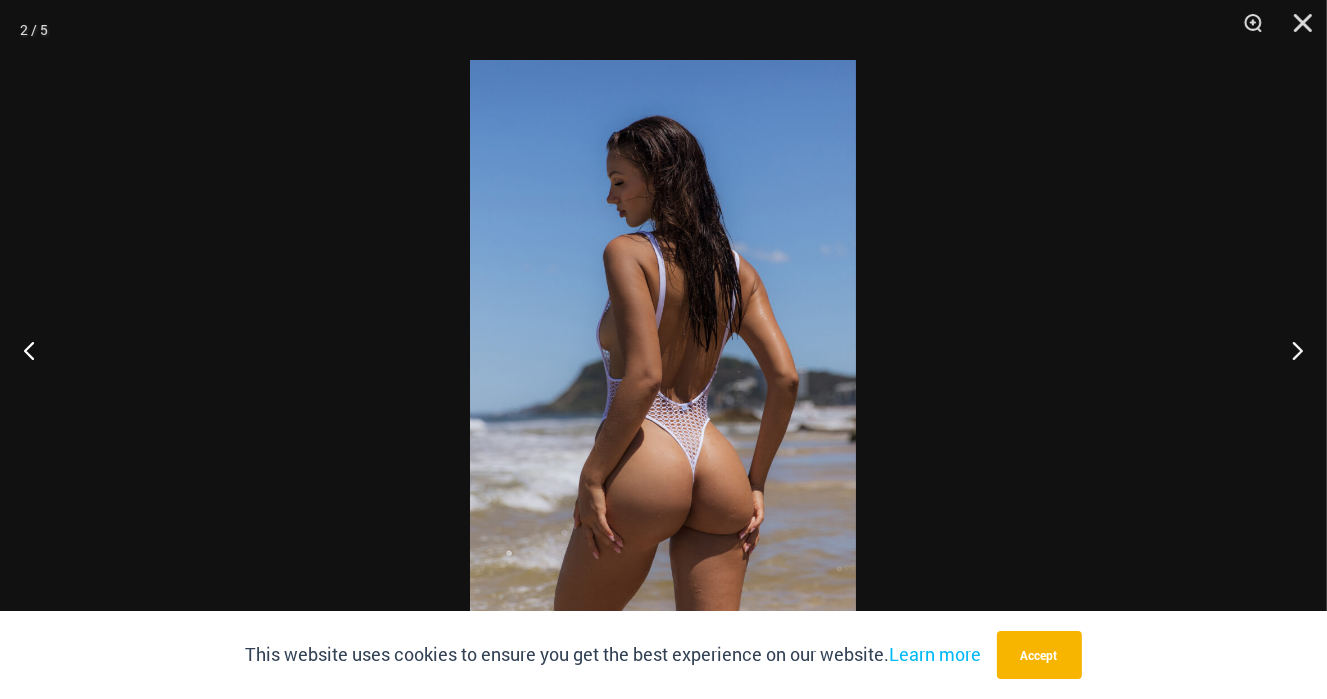 click at bounding box center (663, 349) 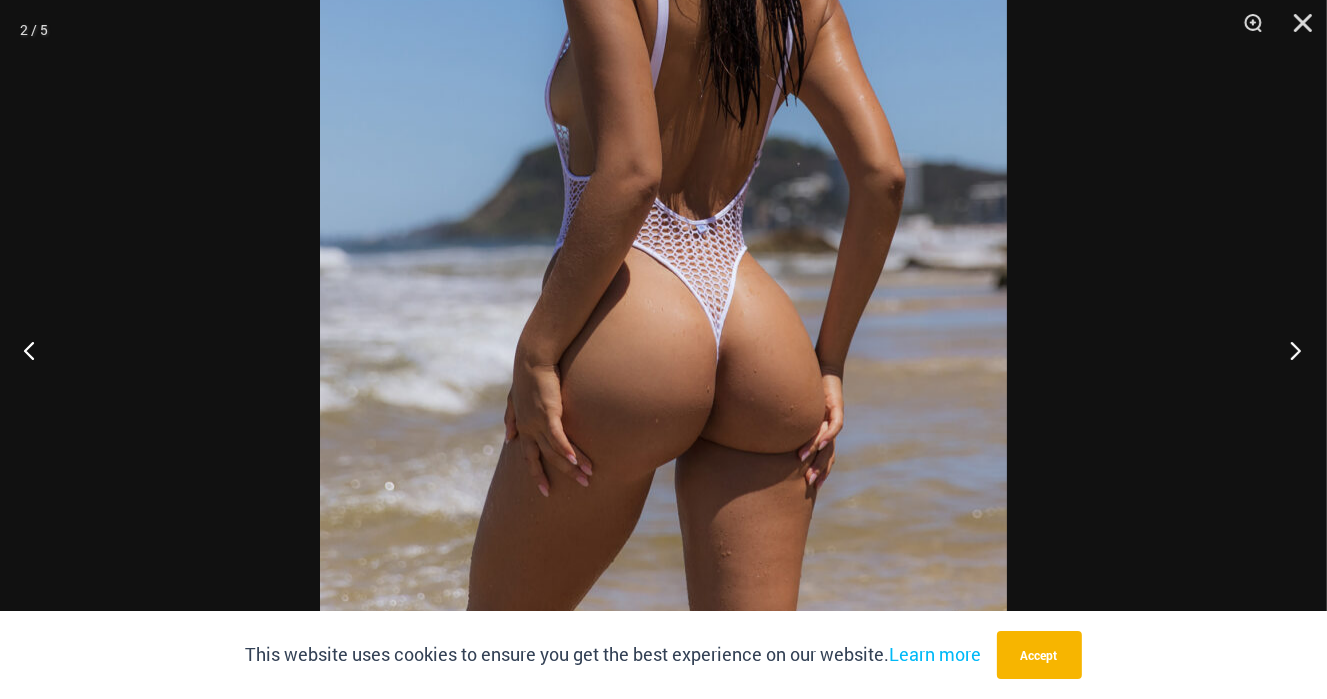 click at bounding box center [1289, 350] 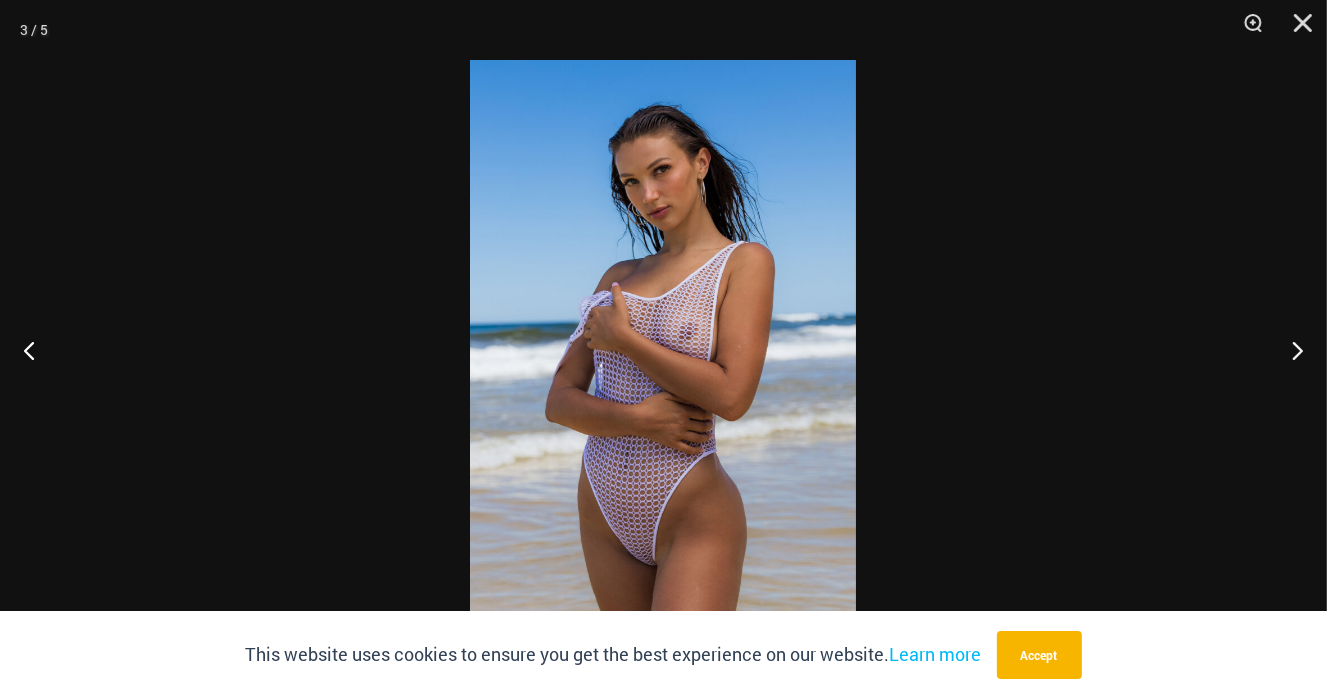 click at bounding box center [663, 349] 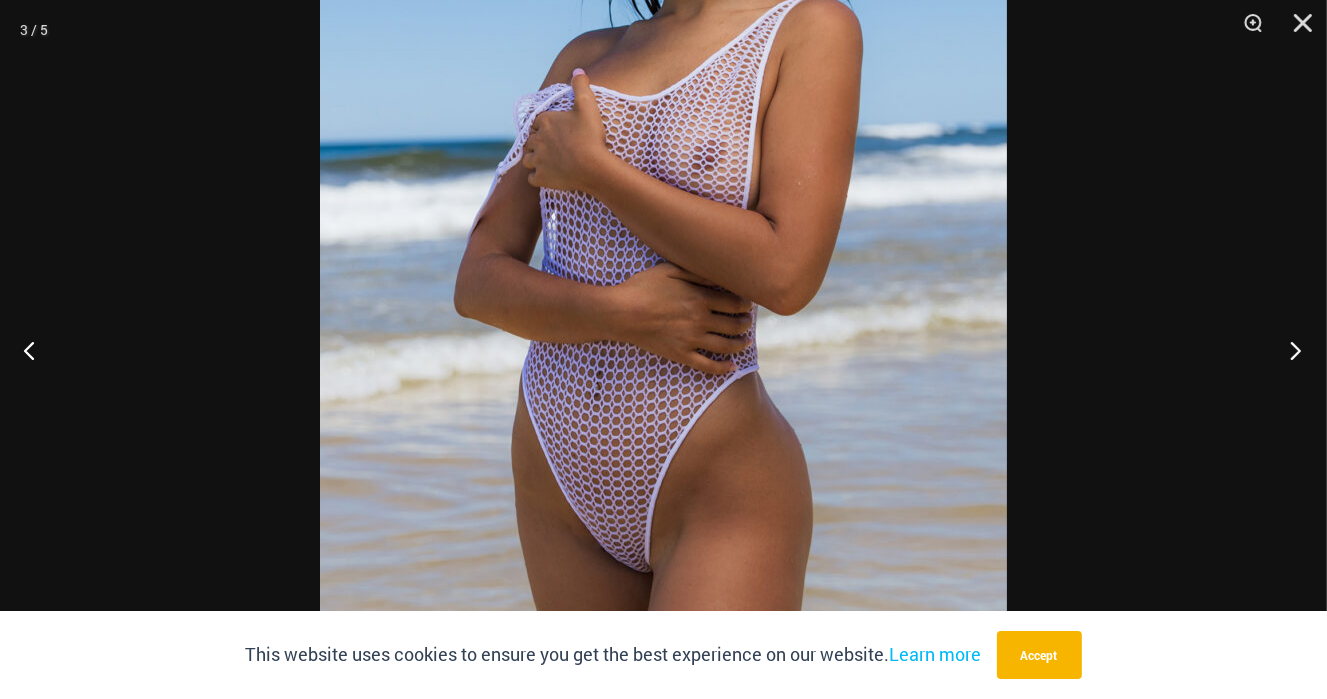 click at bounding box center (1289, 350) 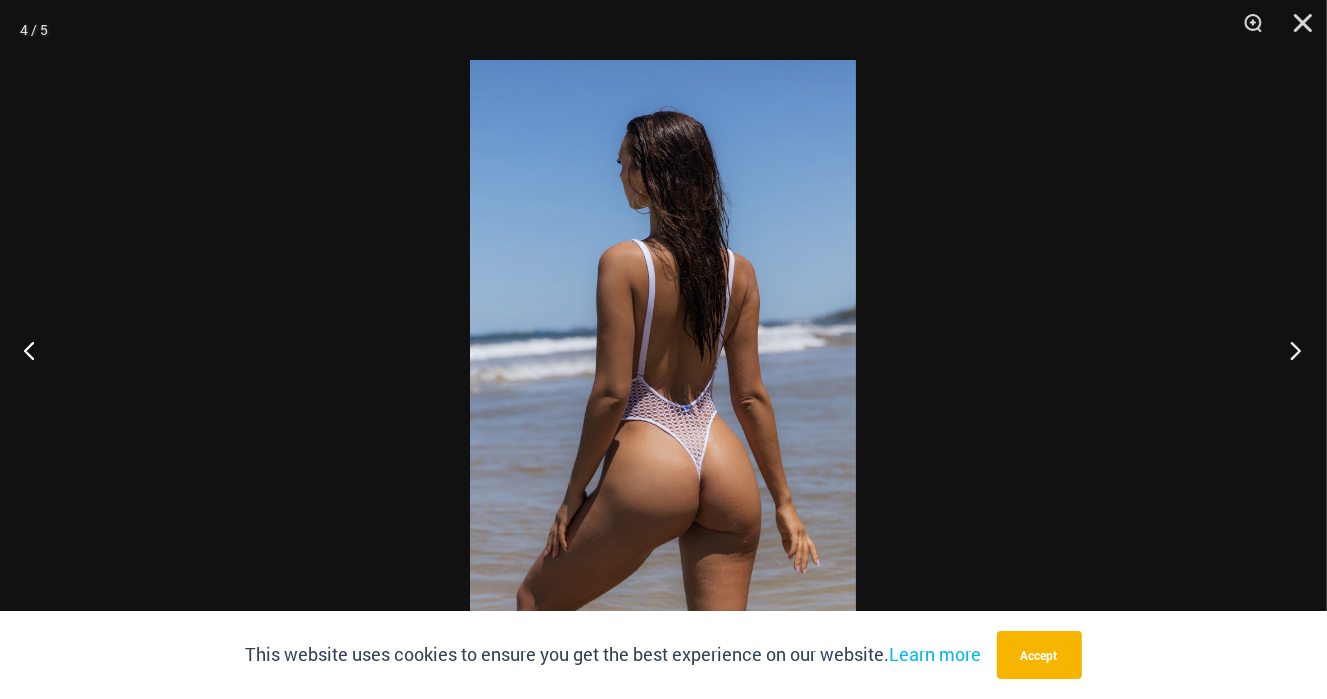 click at bounding box center [1289, 350] 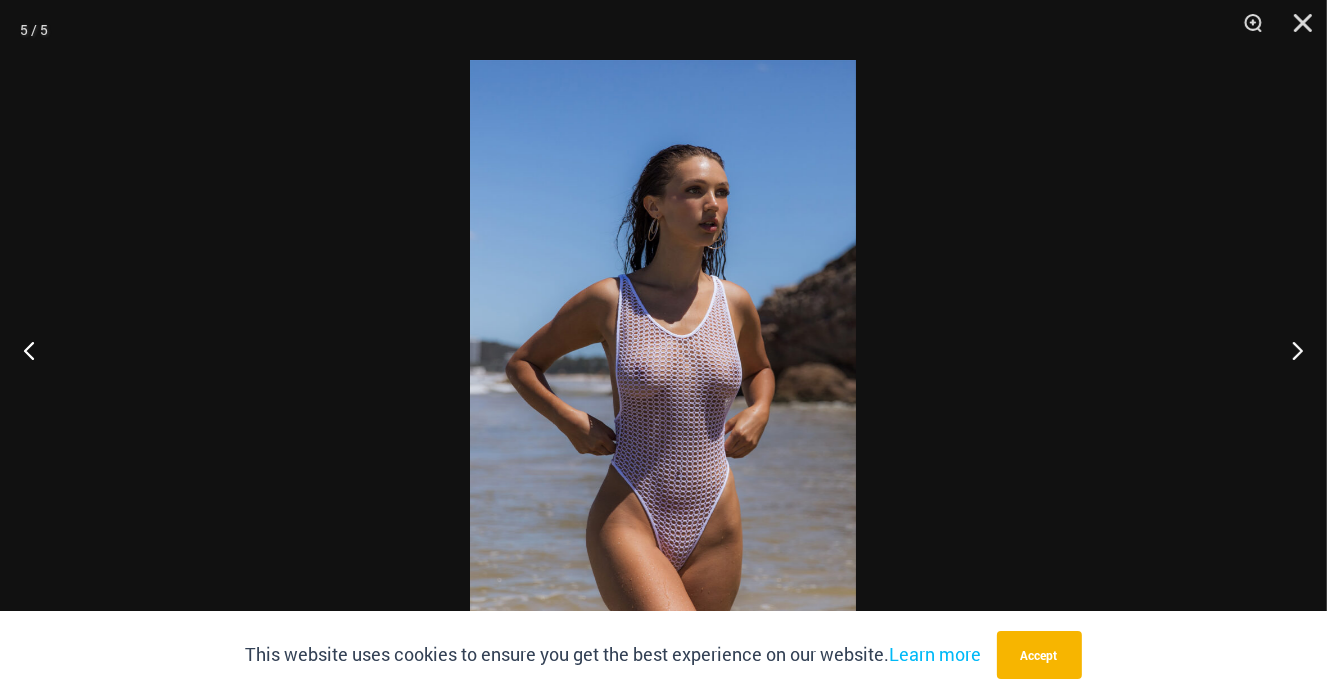click at bounding box center (663, 349) 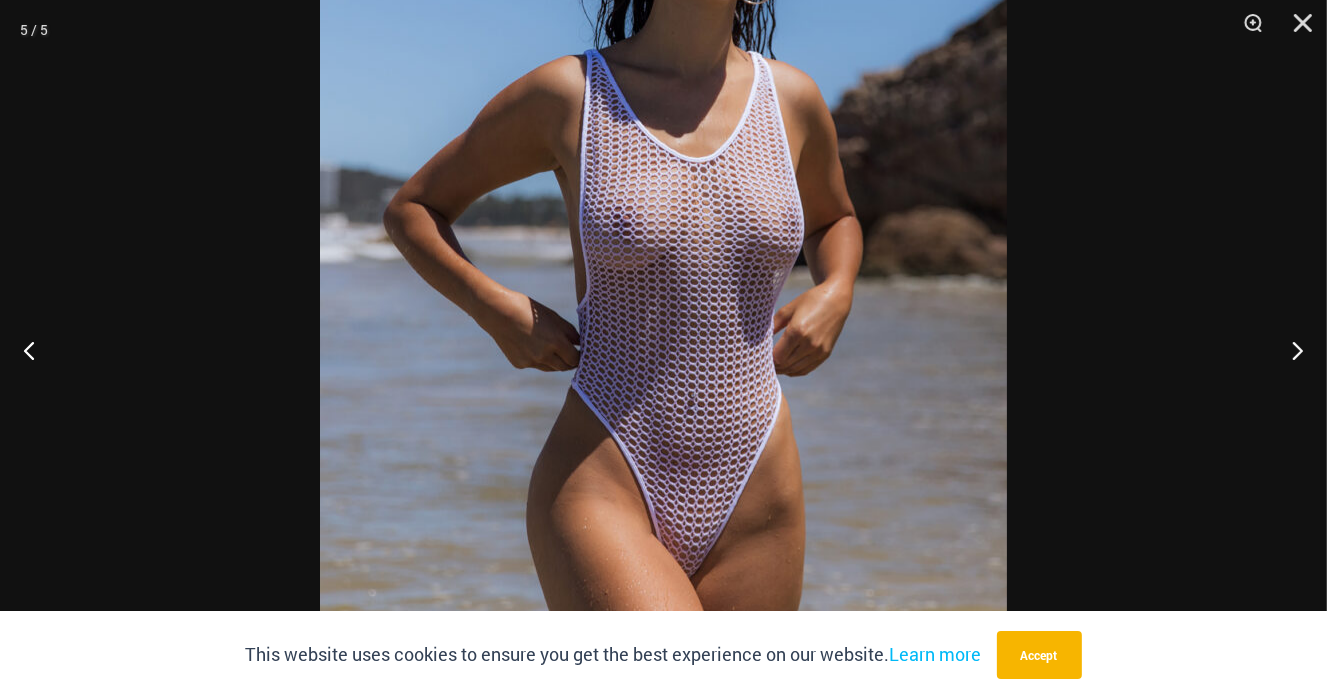 click at bounding box center [663, 183] 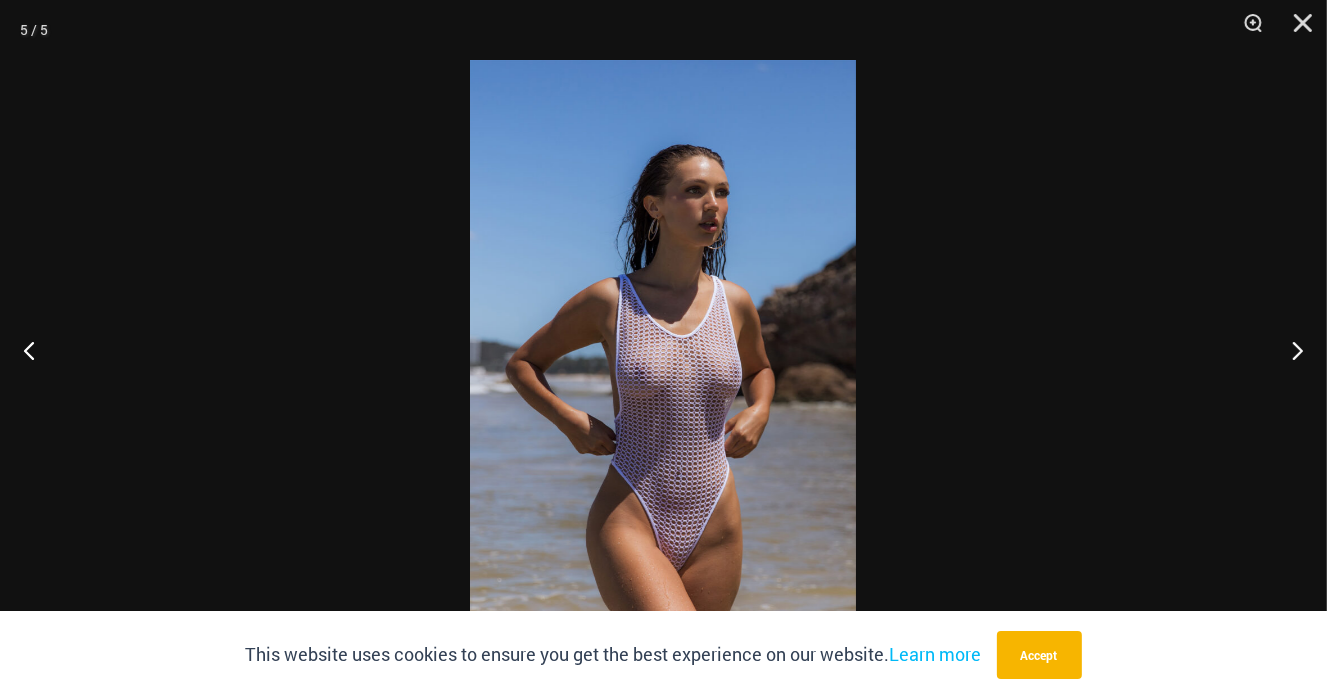 click at bounding box center (663, 349) 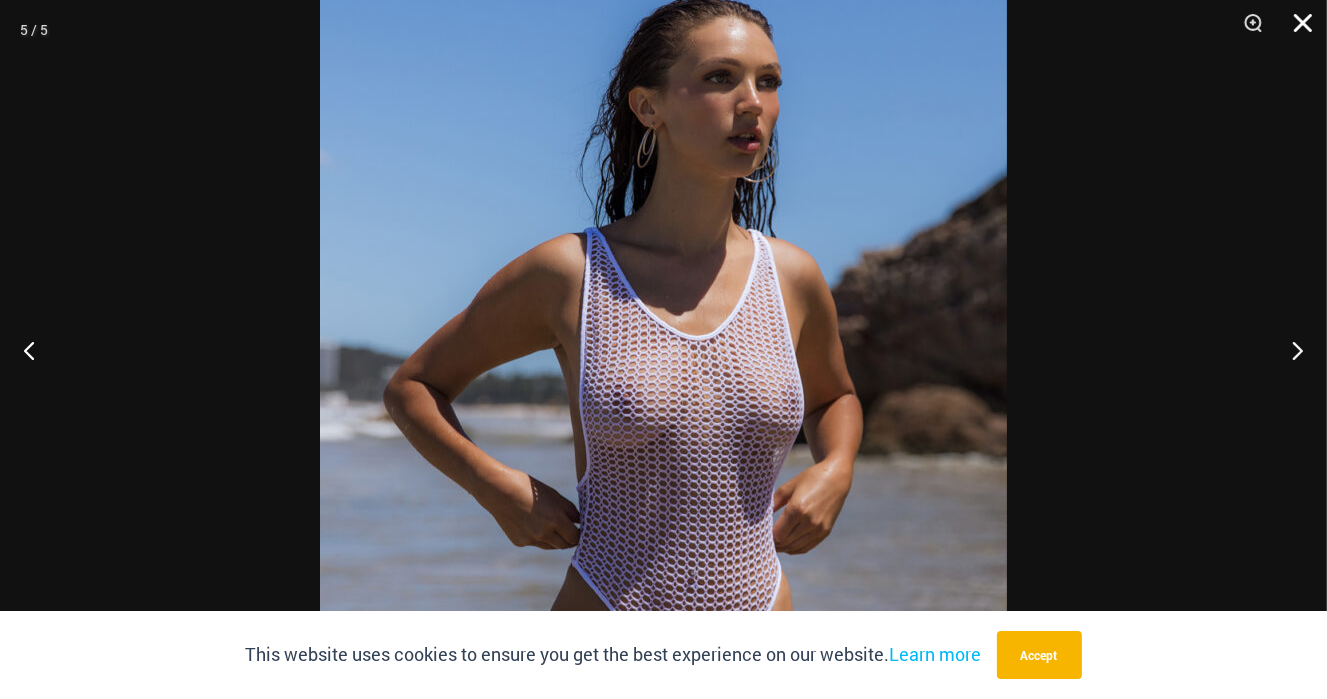 click at bounding box center [1296, 30] 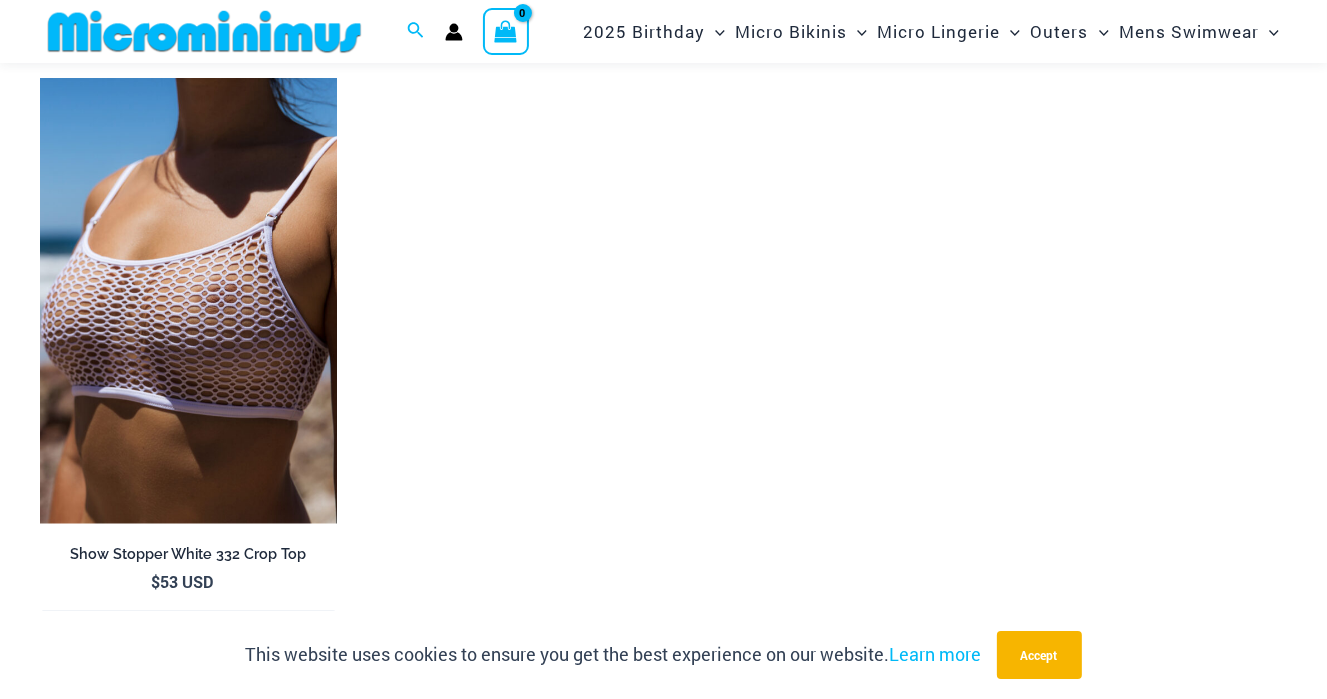 scroll, scrollTop: 2600, scrollLeft: 0, axis: vertical 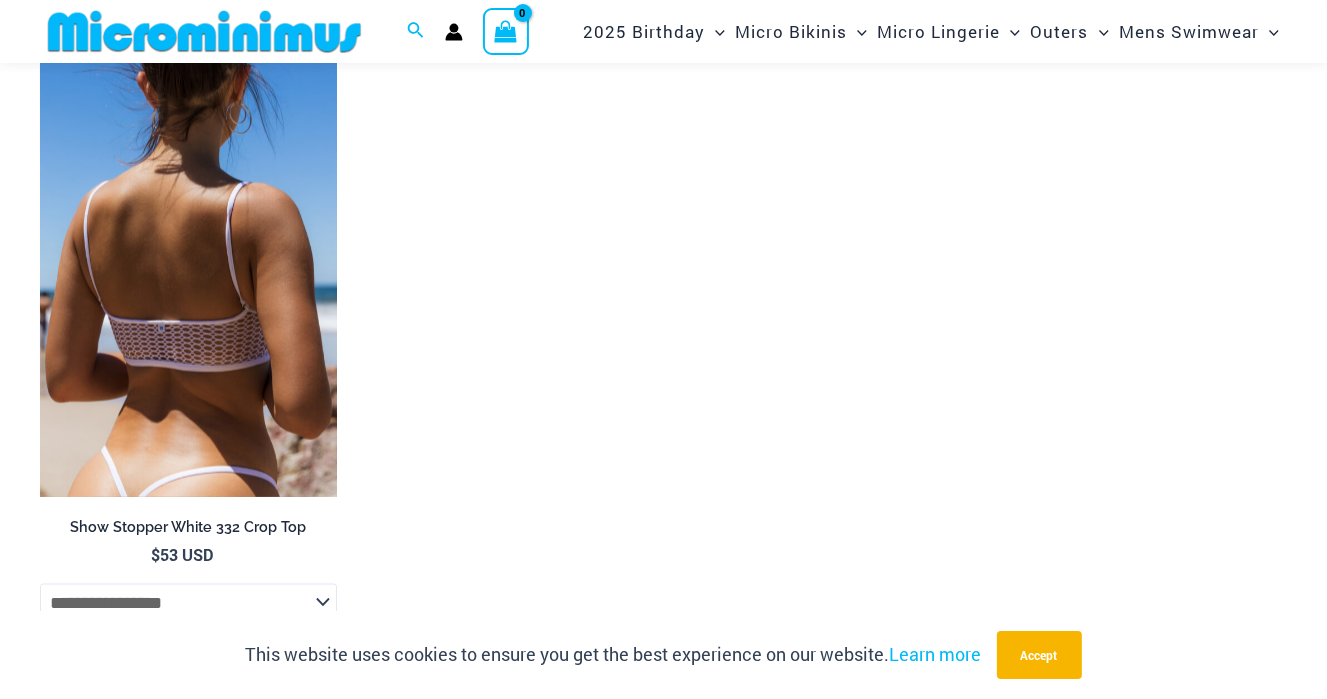click at bounding box center (188, 273) 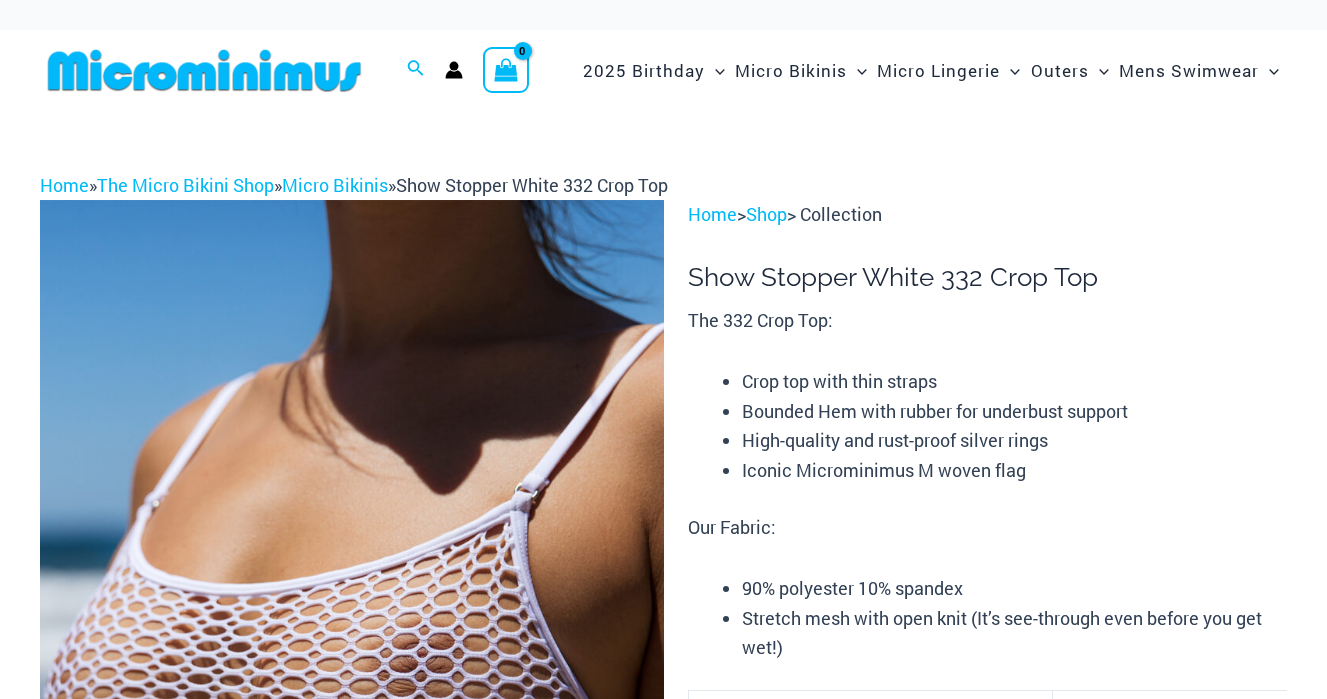 scroll, scrollTop: 0, scrollLeft: 0, axis: both 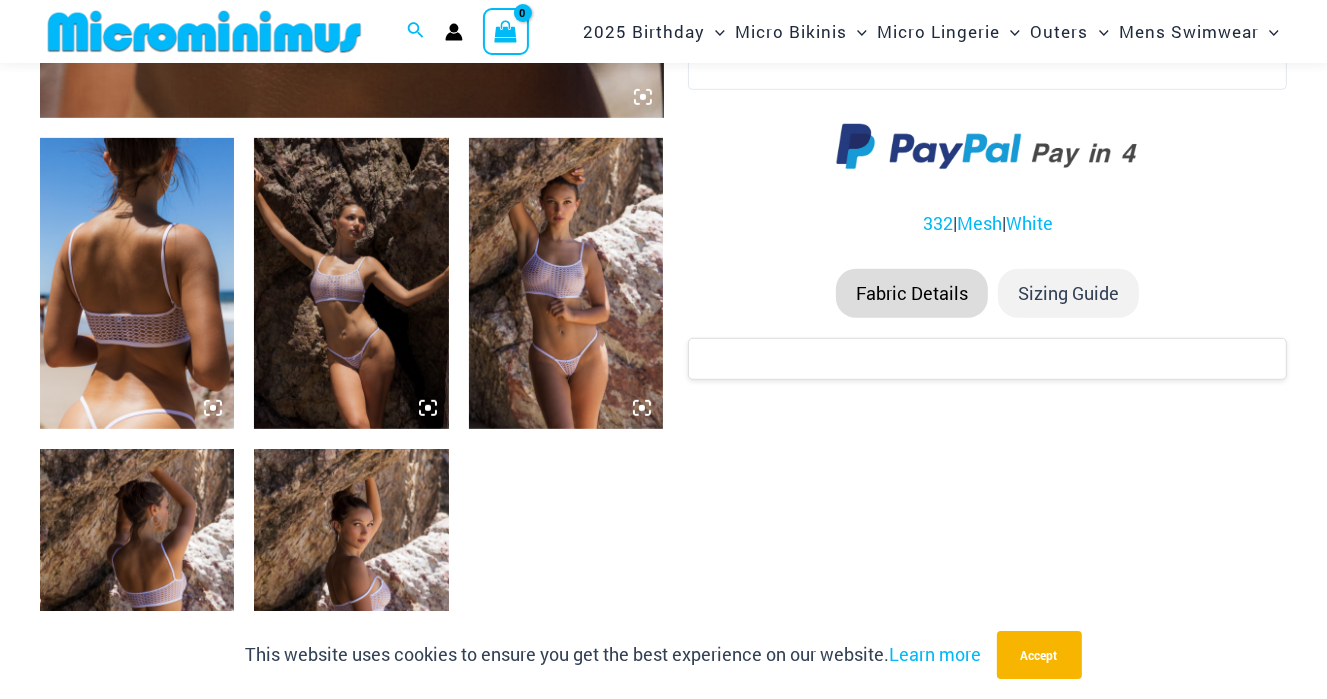 click at bounding box center [351, 284] 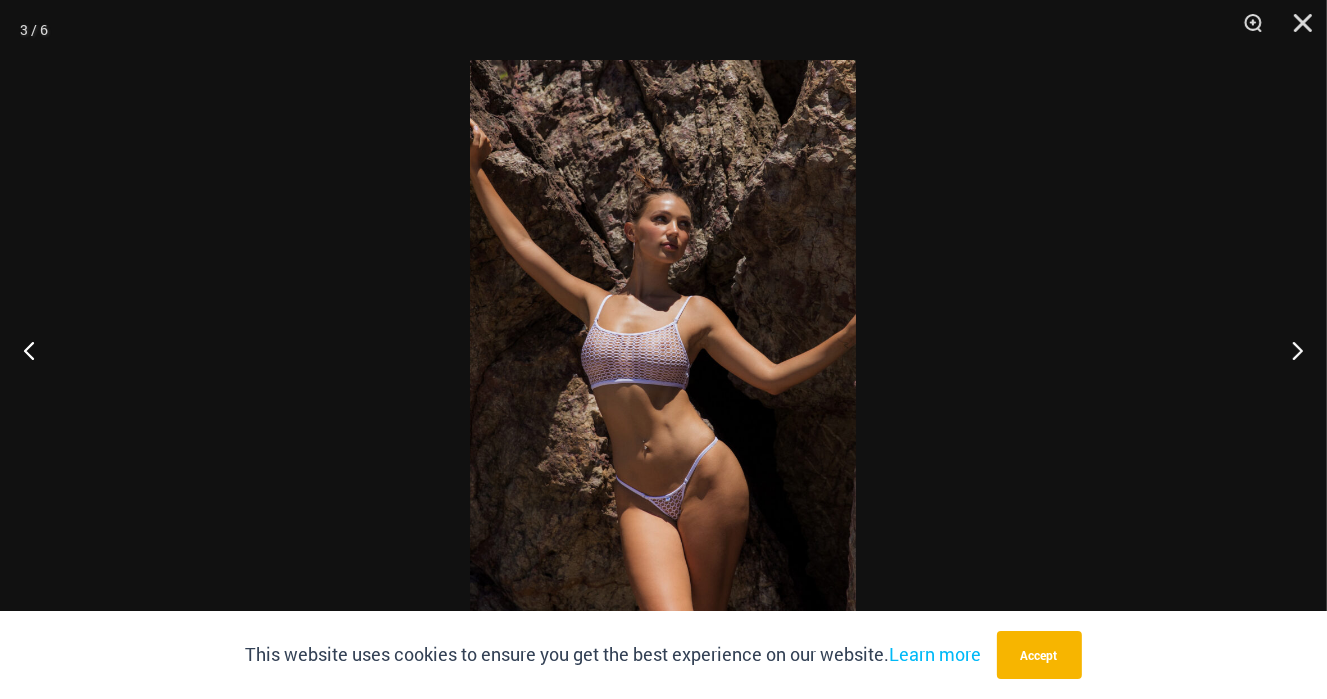 click at bounding box center (663, 349) 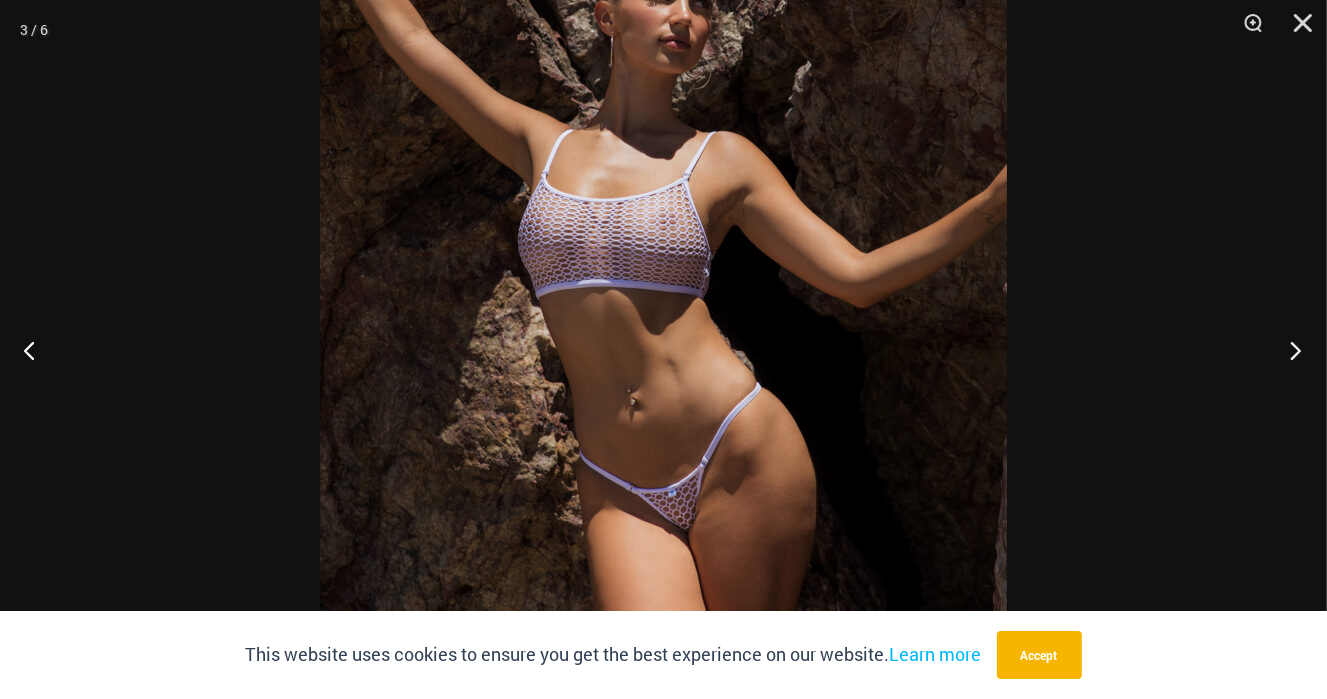 click at bounding box center (1289, 350) 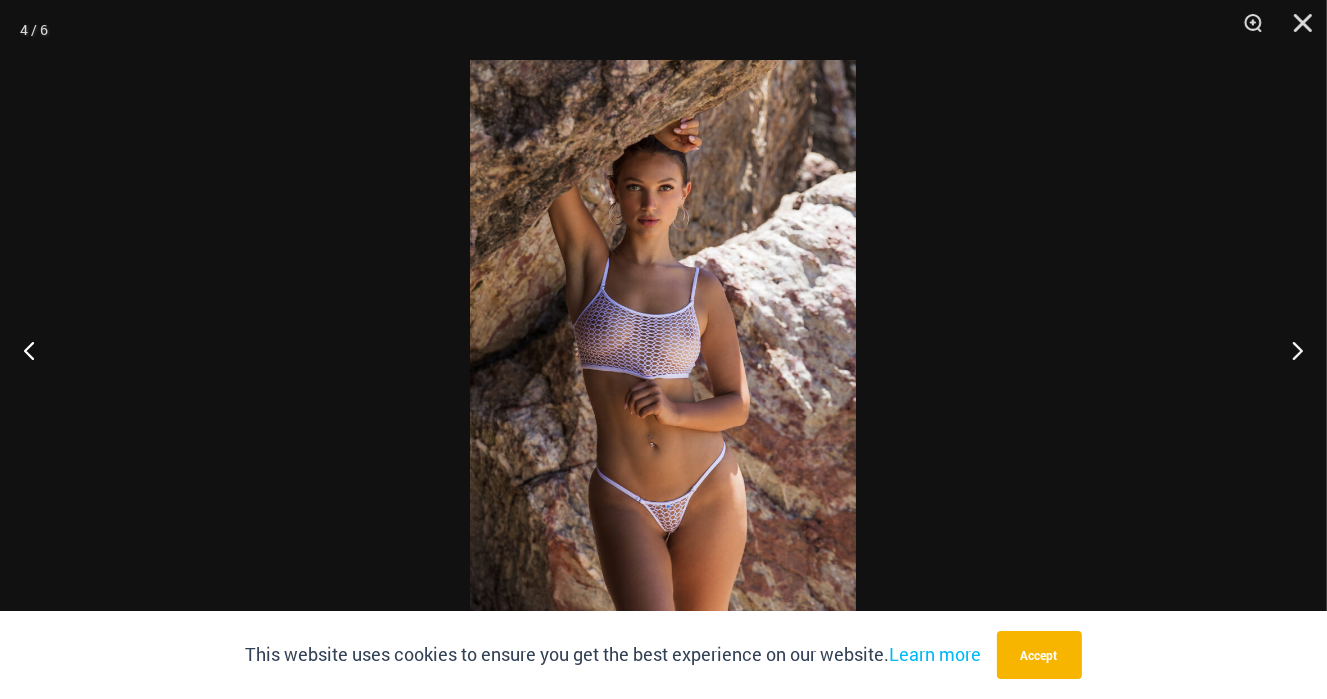 click at bounding box center [663, 349] 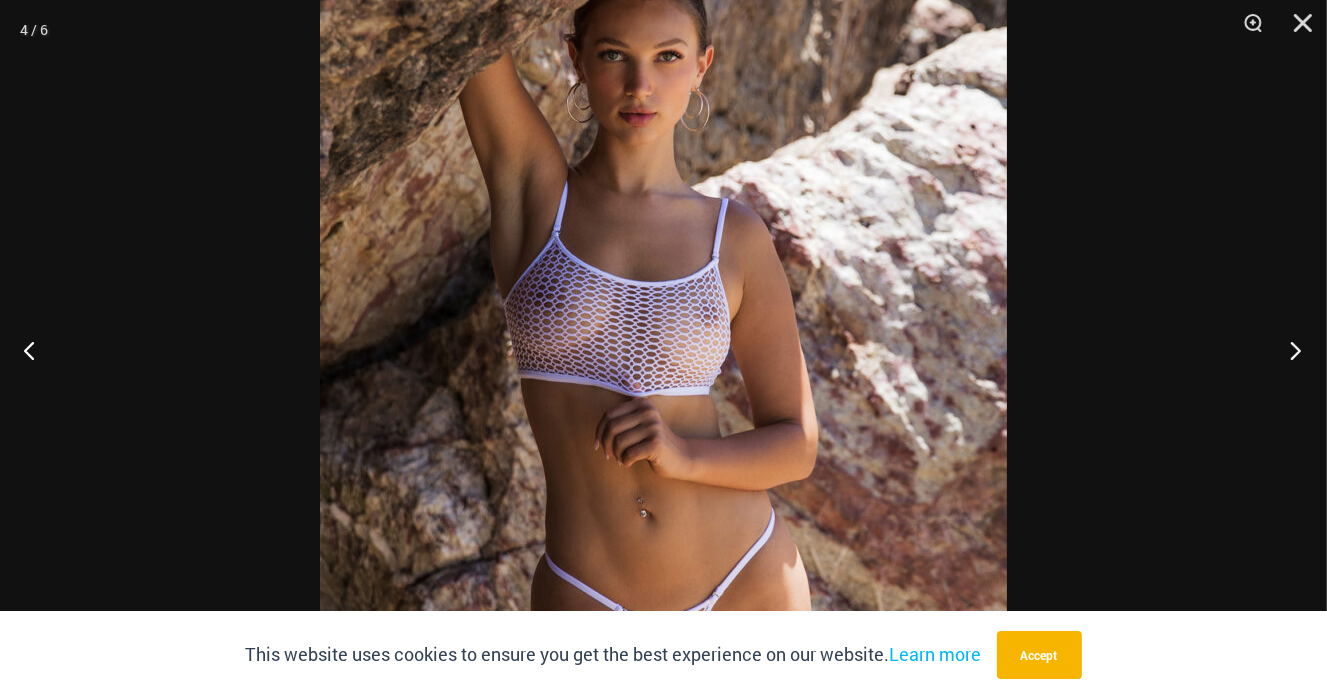 click at bounding box center (1289, 350) 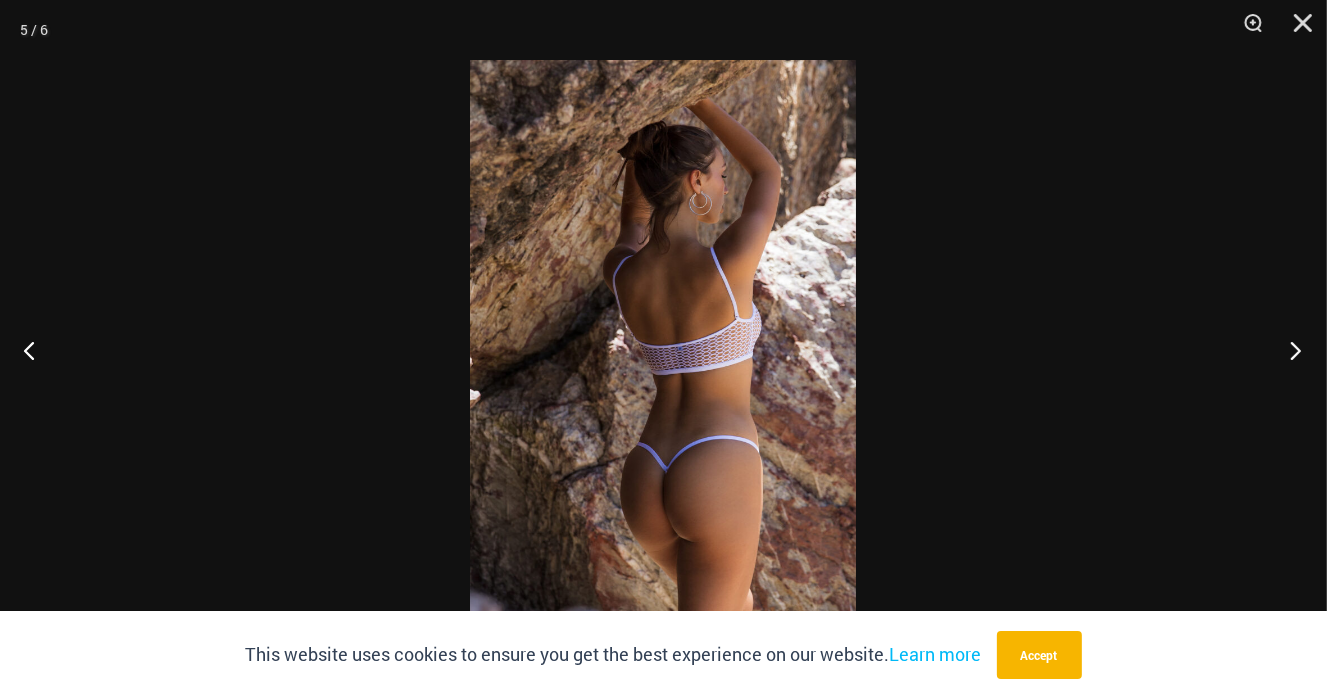 click at bounding box center (1289, 350) 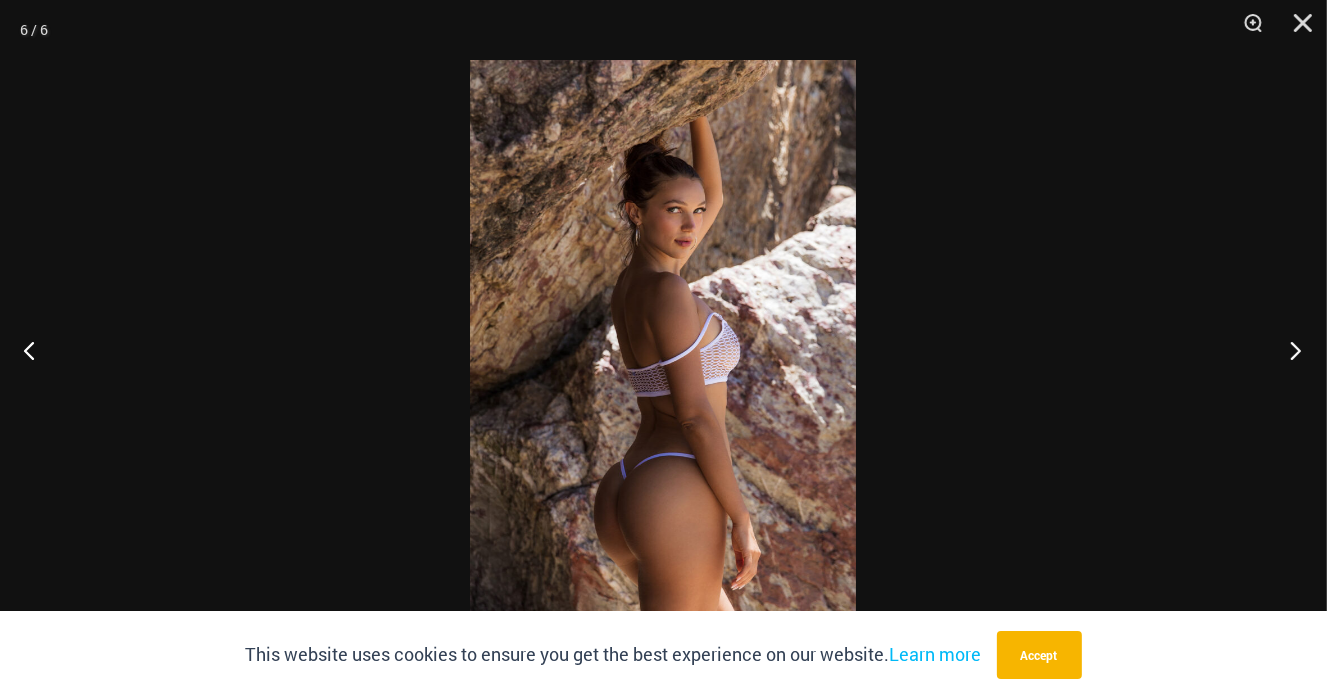 click at bounding box center (1289, 350) 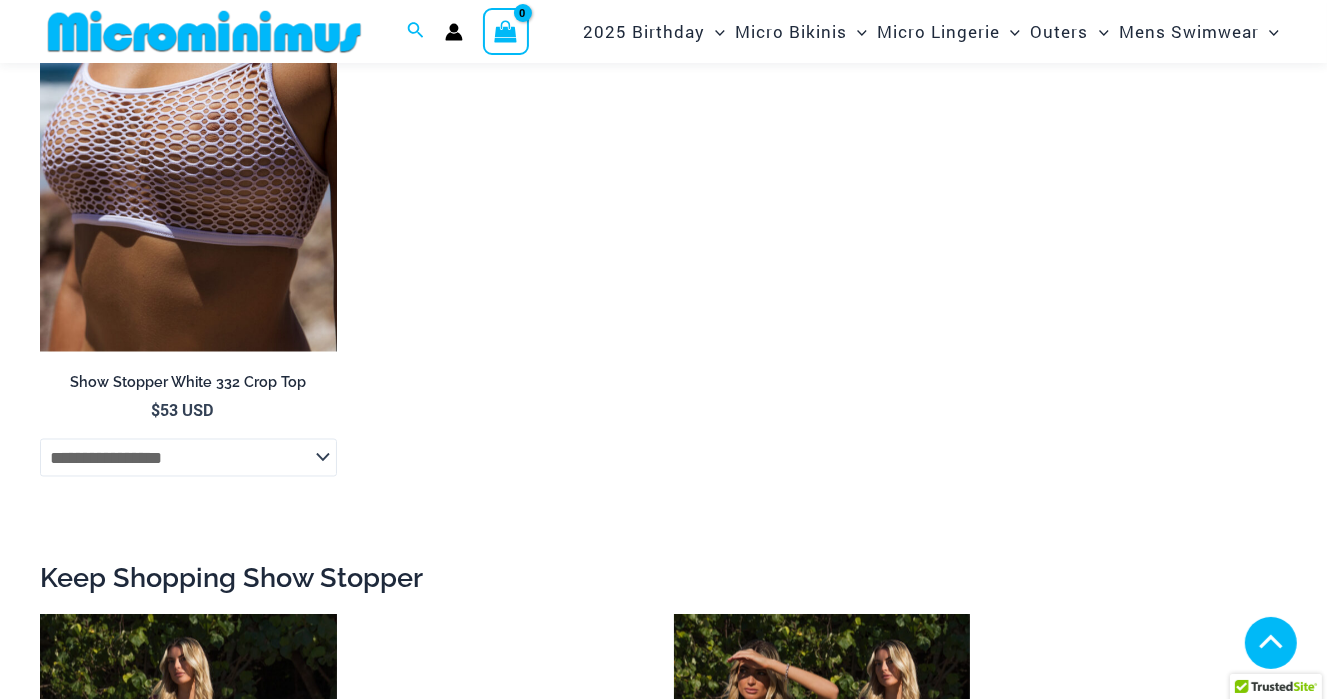 scroll, scrollTop: 1945, scrollLeft: 0, axis: vertical 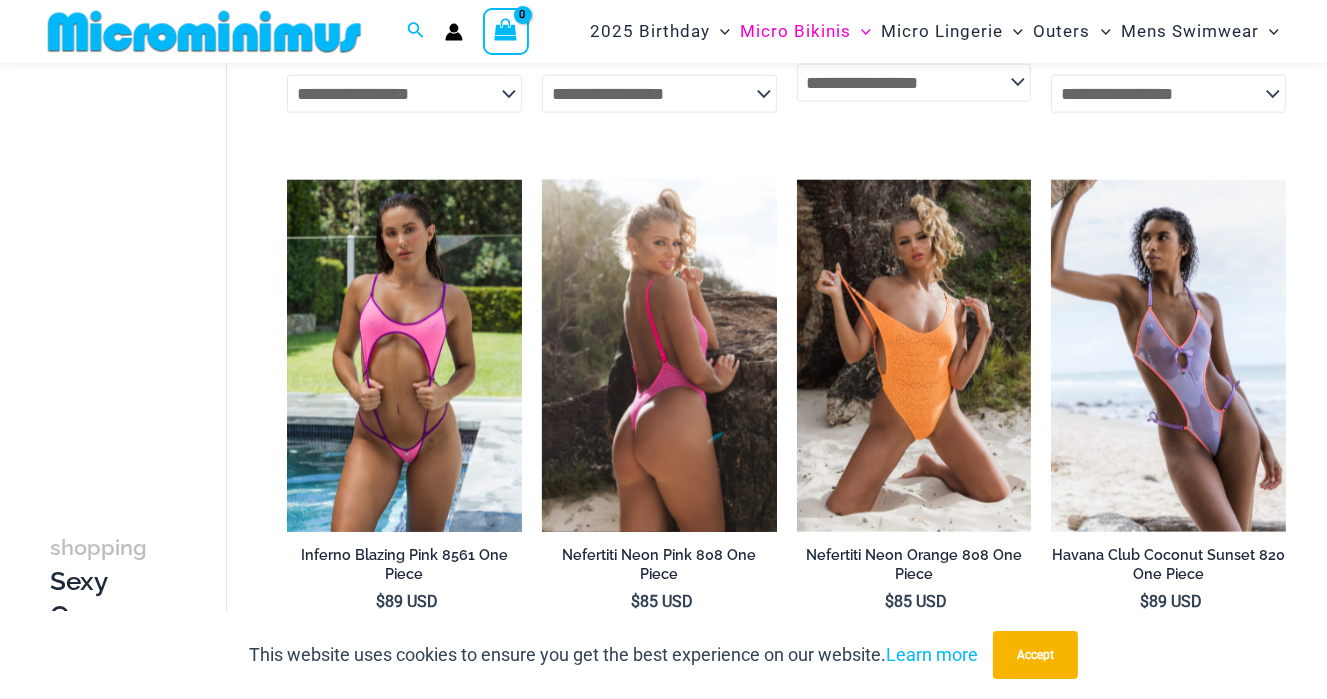 click at bounding box center (659, 356) 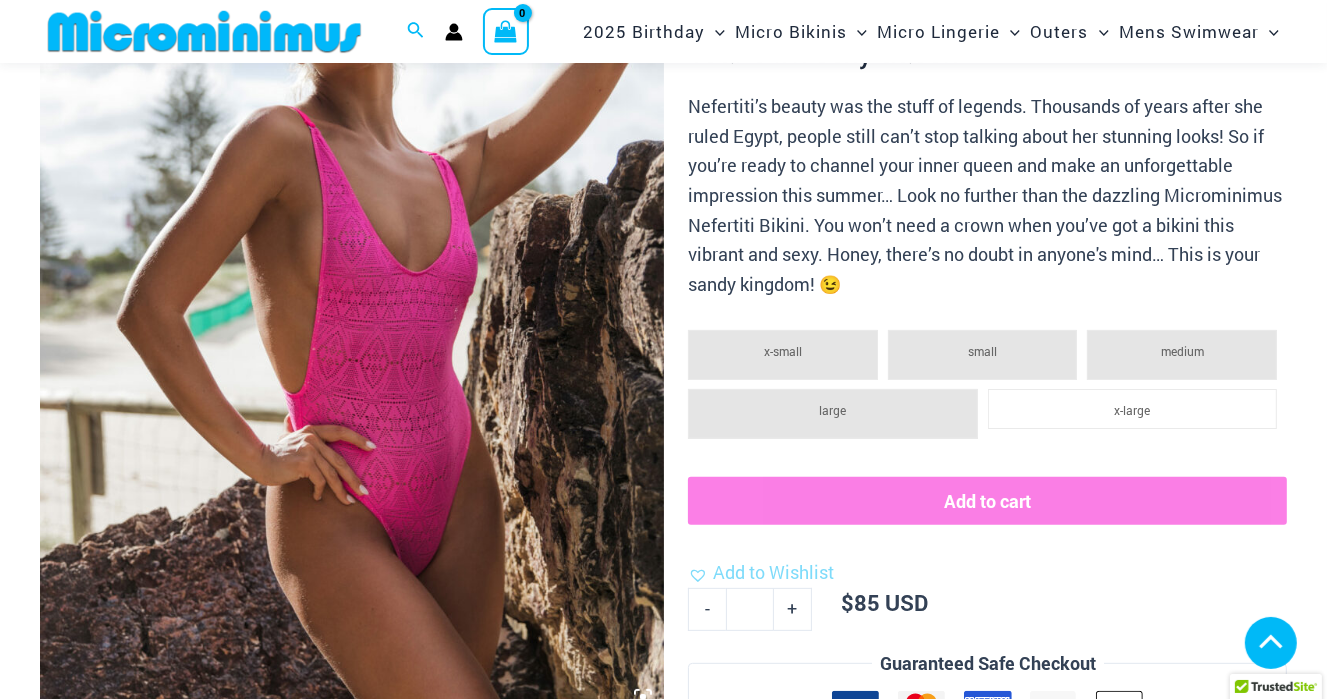 scroll, scrollTop: 800, scrollLeft: 0, axis: vertical 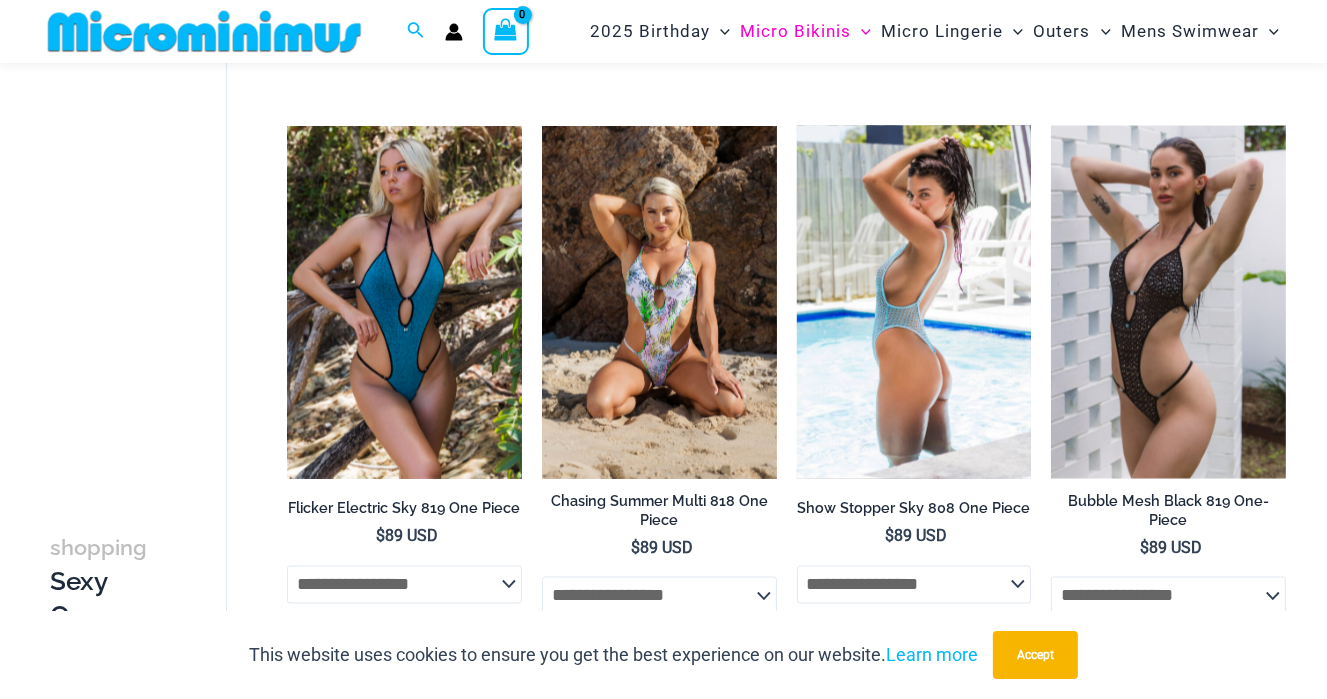 click at bounding box center [914, 302] 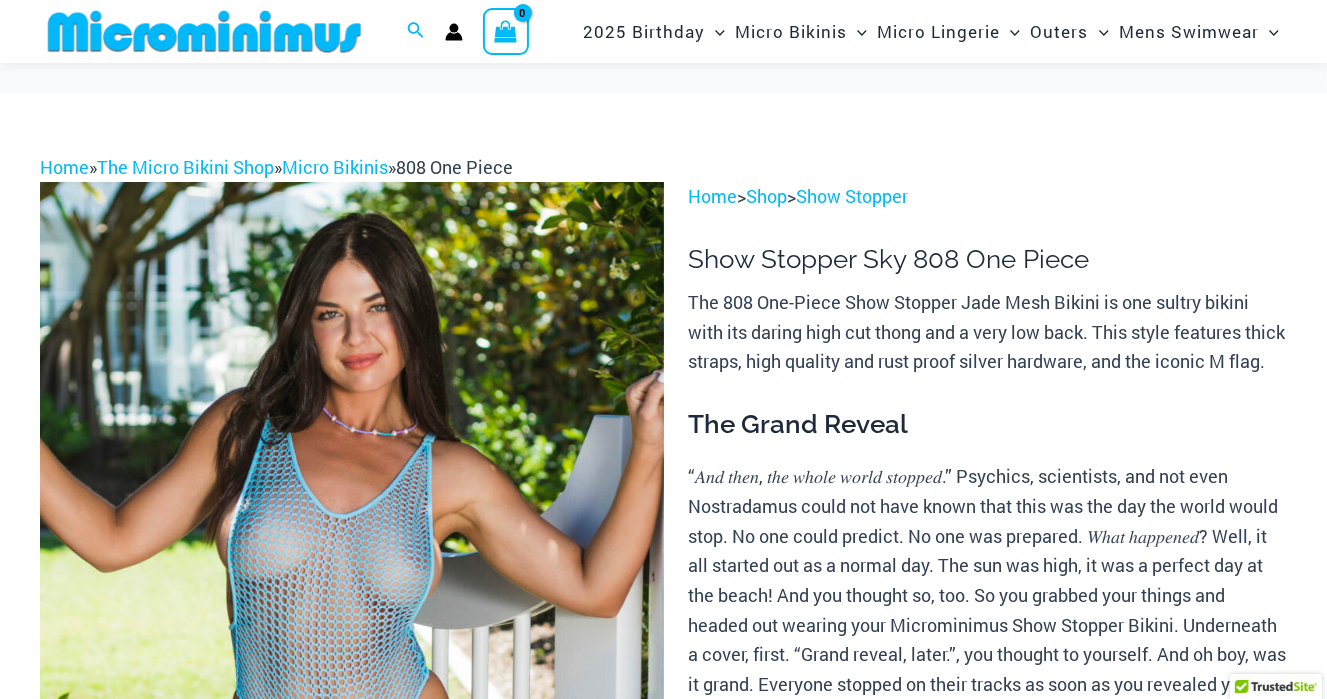 scroll, scrollTop: 181, scrollLeft: 0, axis: vertical 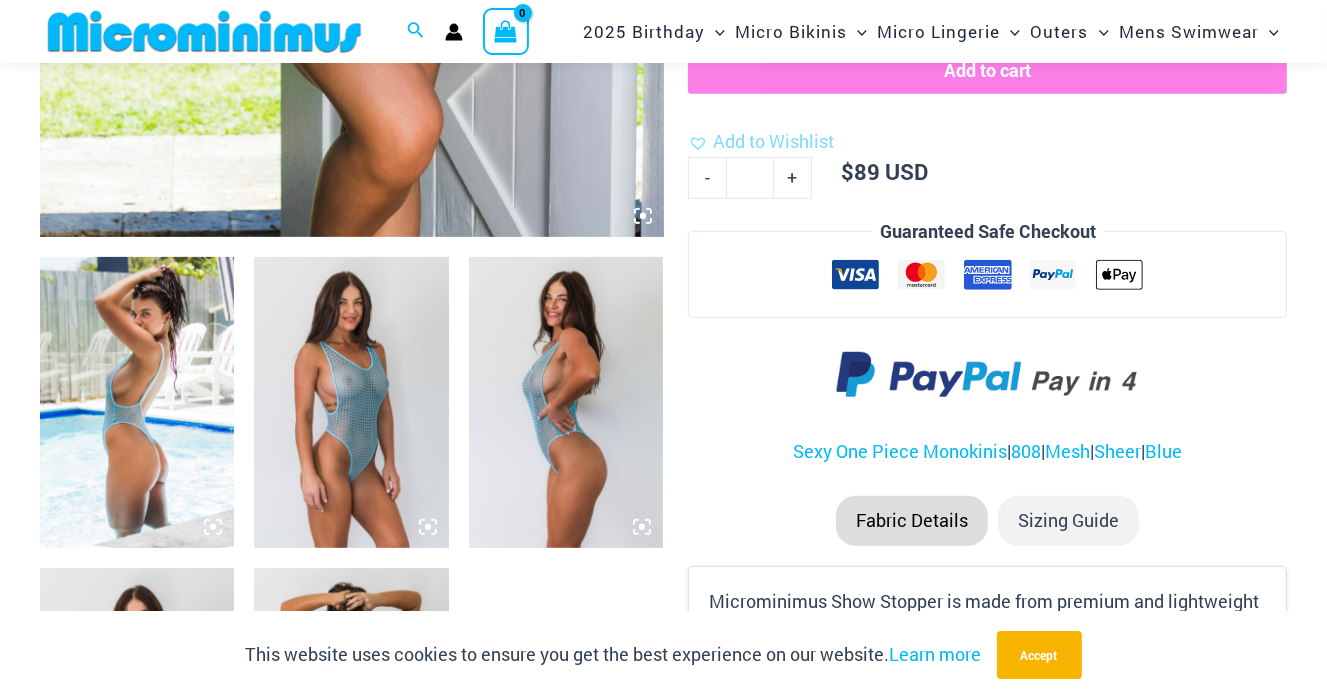 click at bounding box center [137, 403] 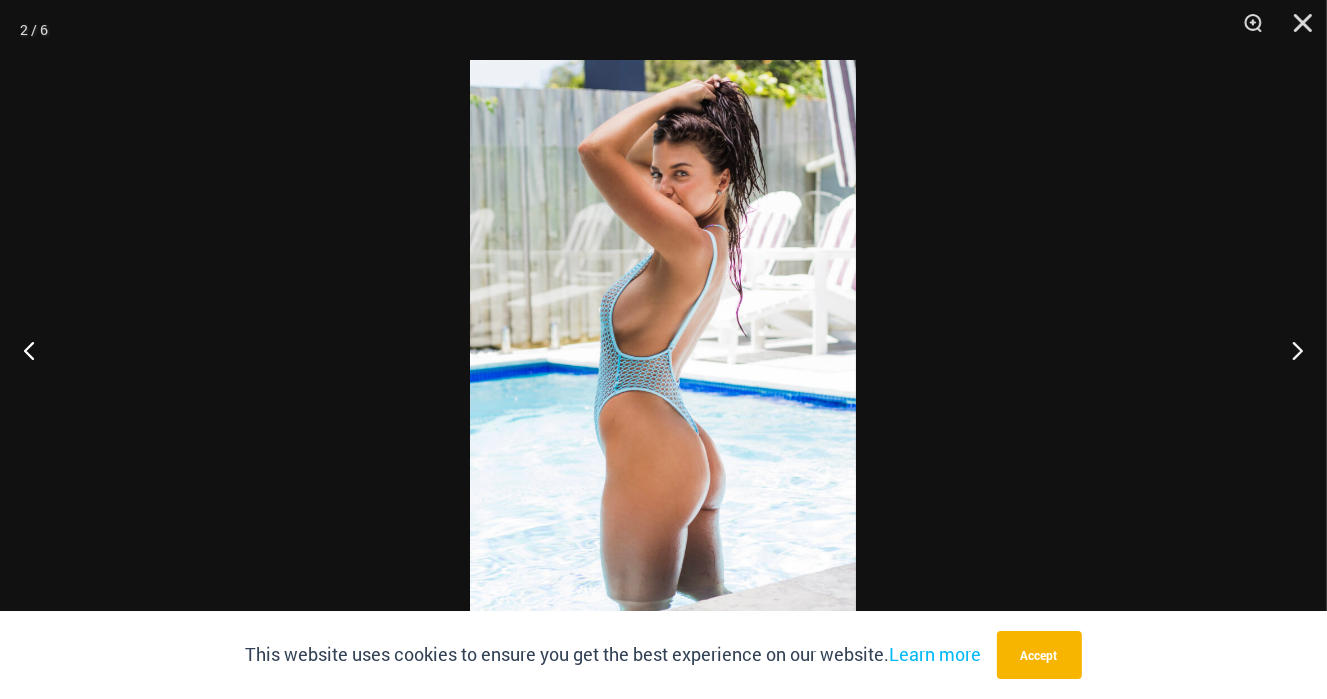 click at bounding box center (663, 349) 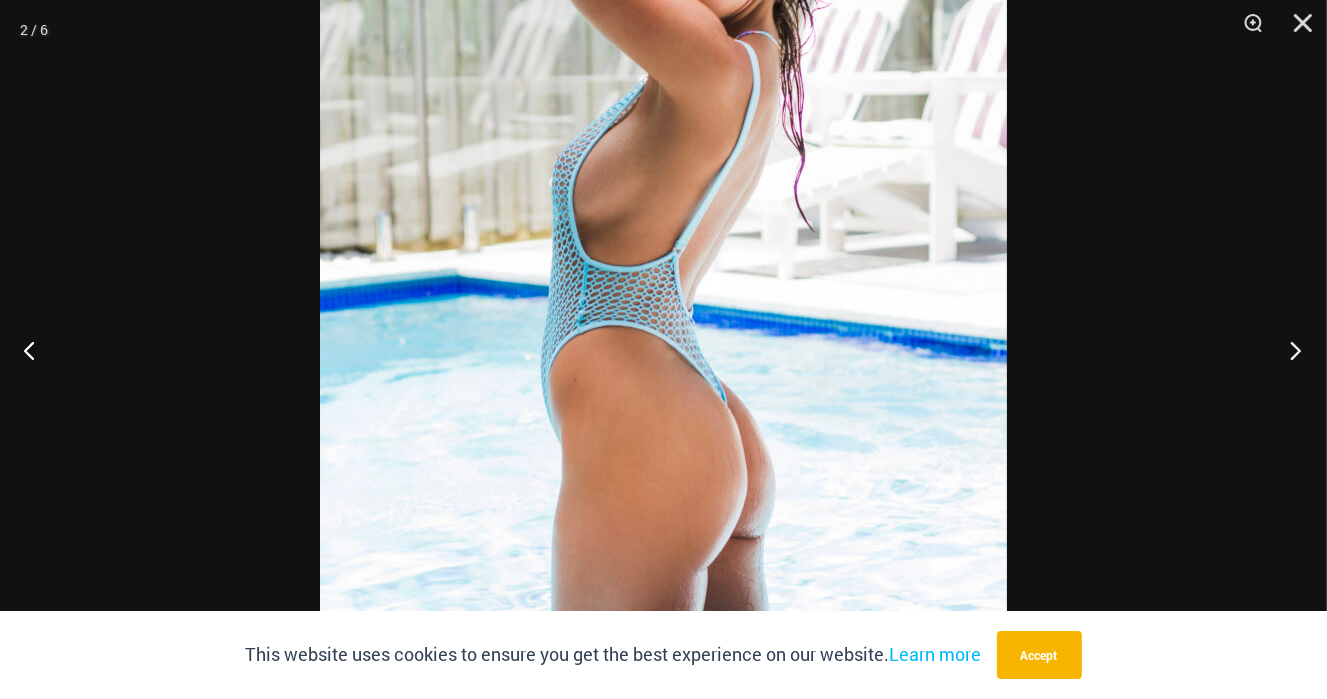 click at bounding box center [1289, 350] 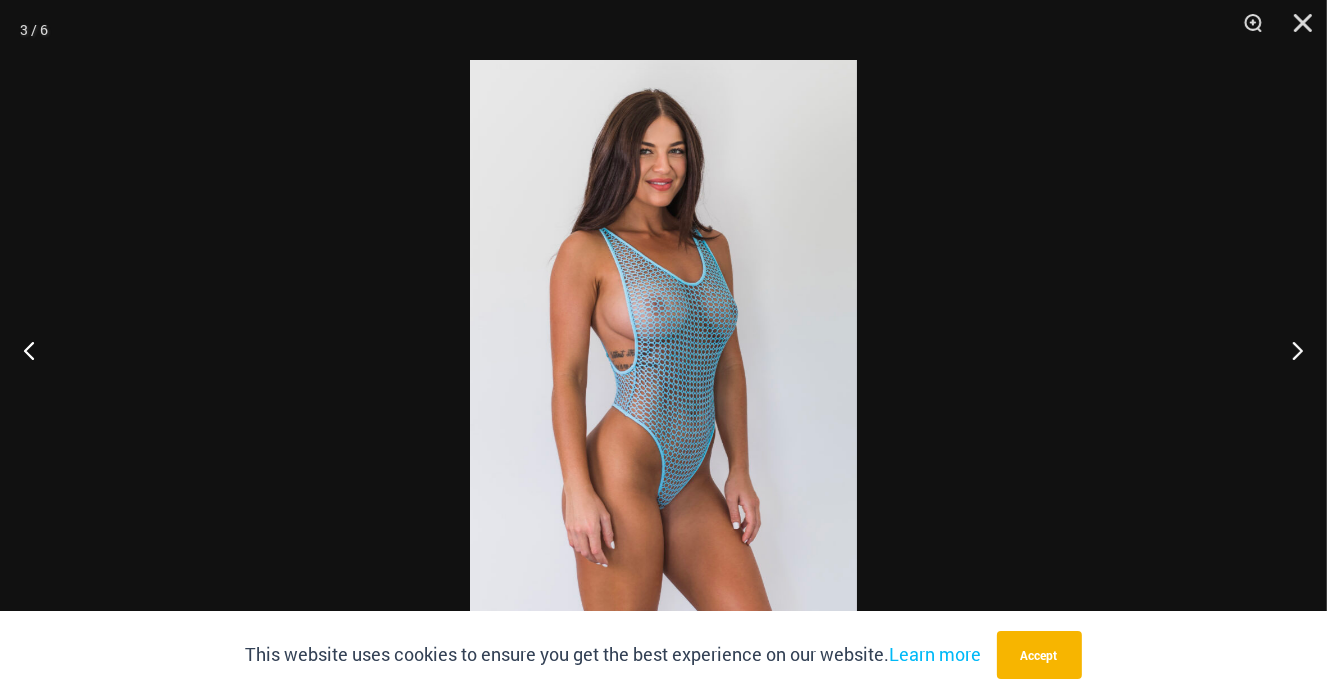 click at bounding box center [663, 349] 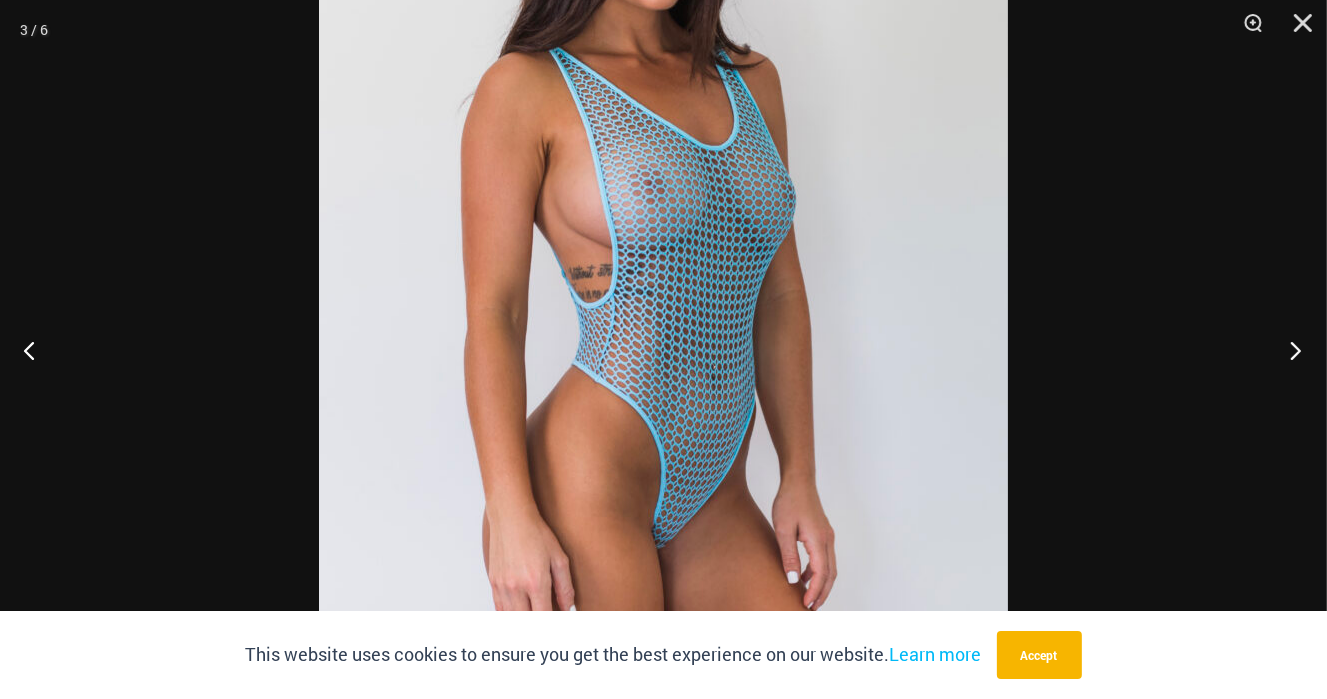 click at bounding box center (1289, 350) 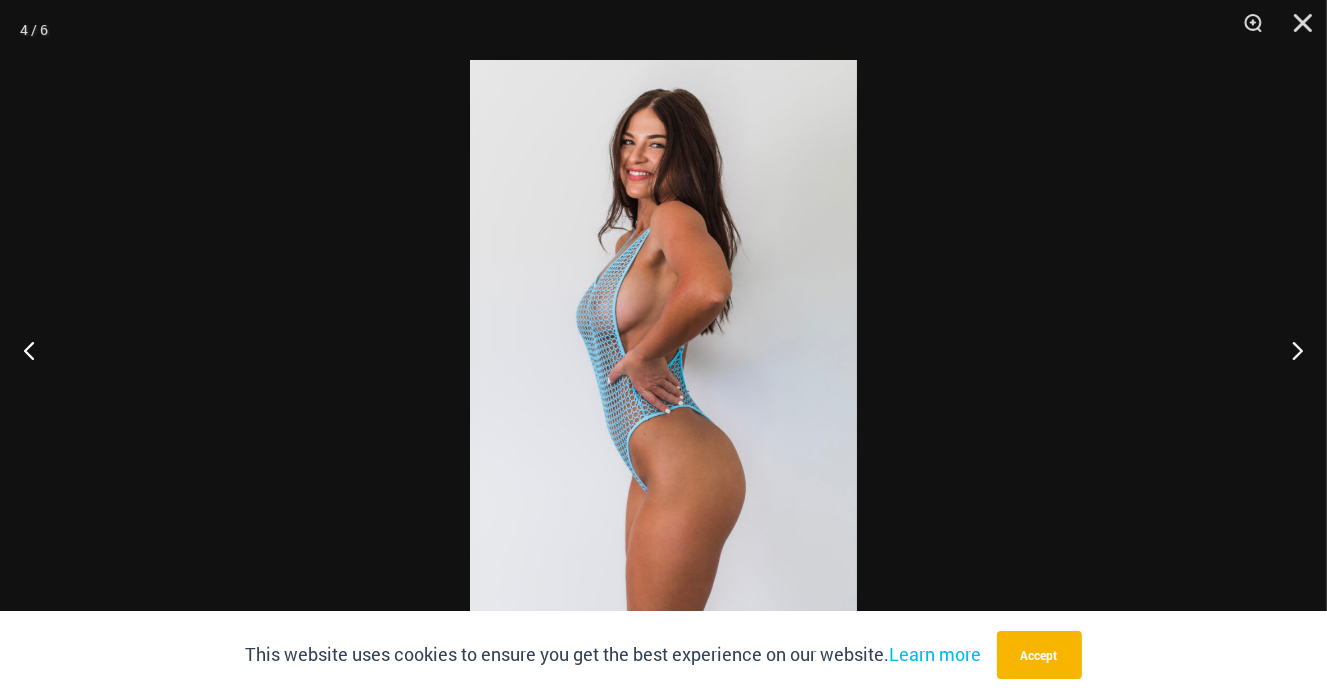 click at bounding box center [663, 349] 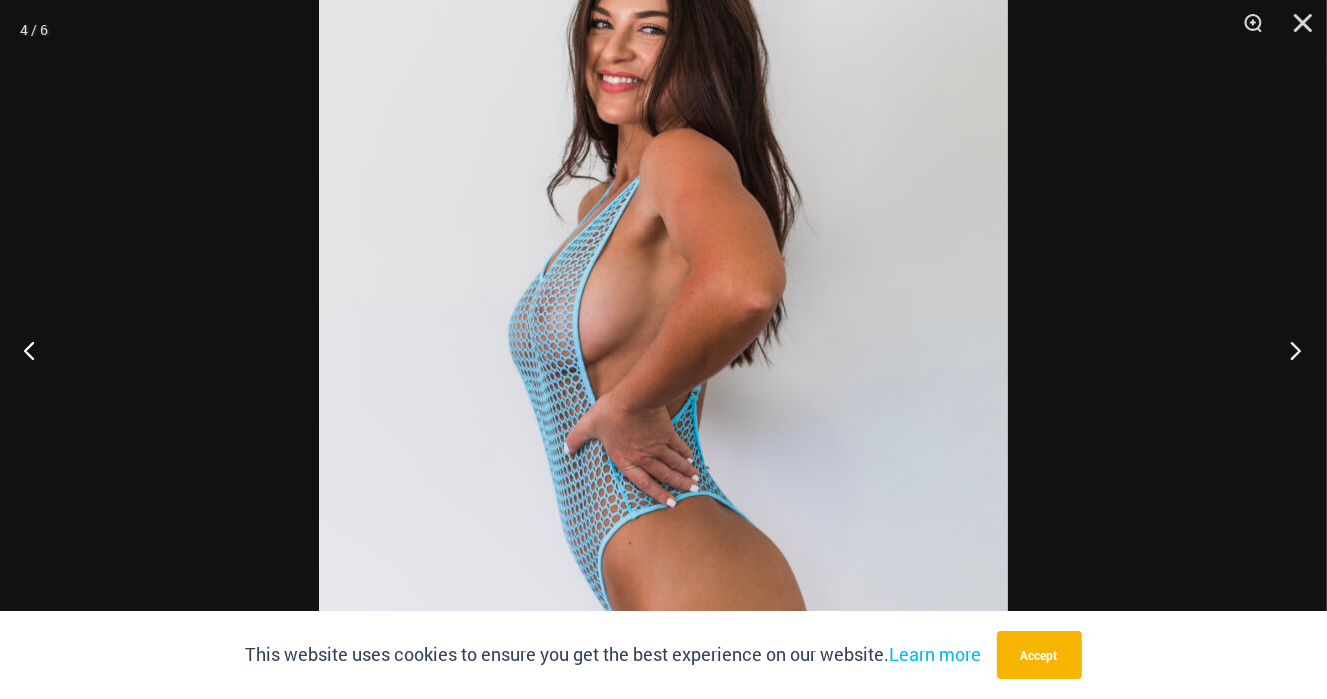 click at bounding box center (1289, 350) 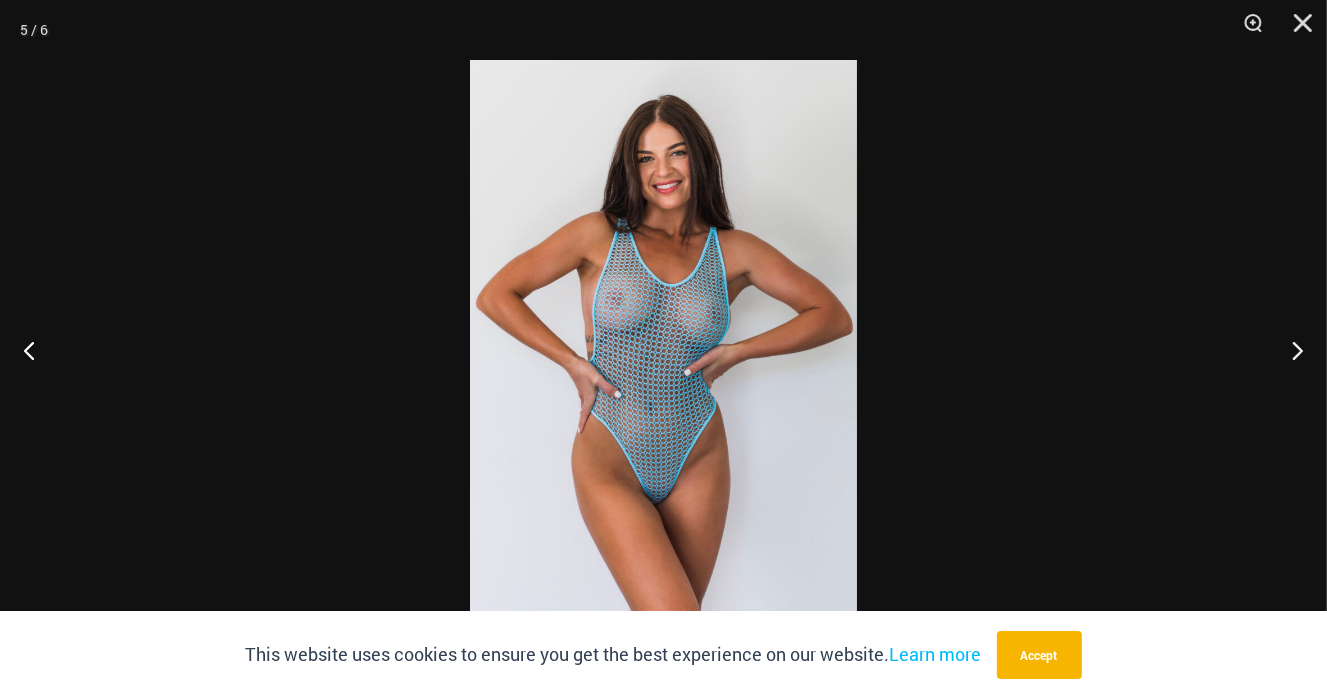click at bounding box center (663, 349) 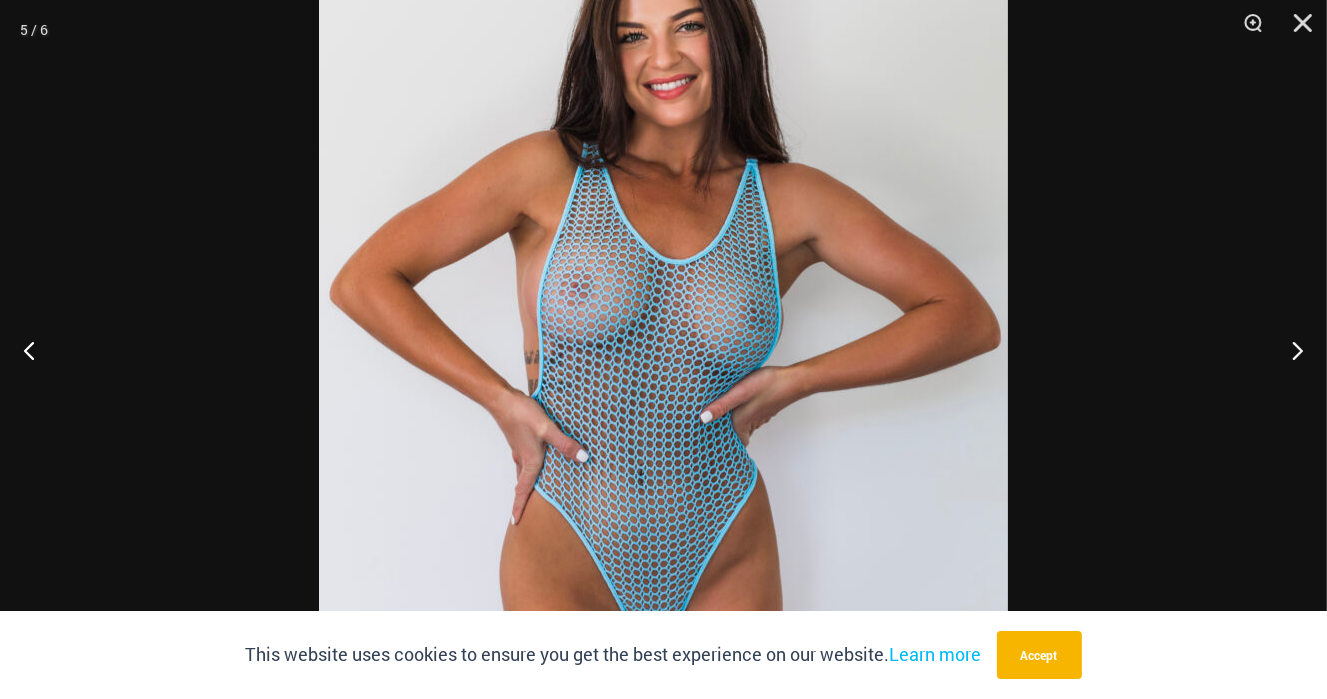 click at bounding box center (663, 376) 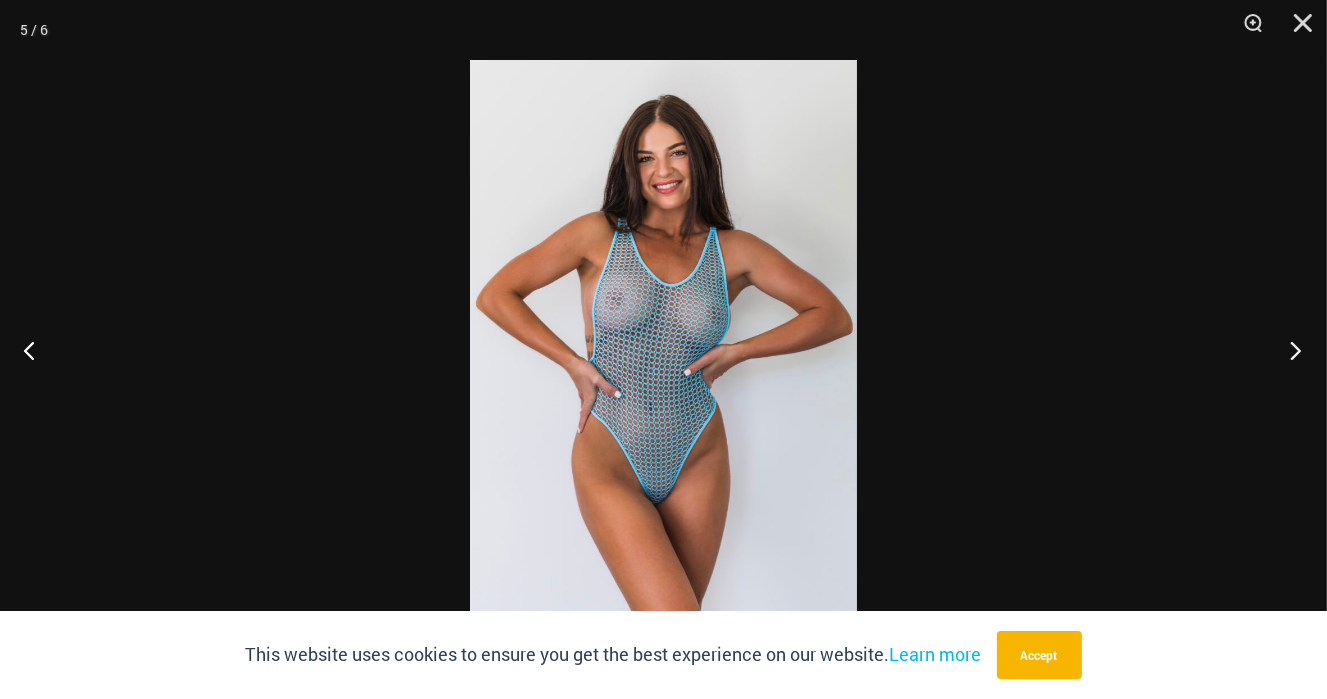 click at bounding box center [1289, 350] 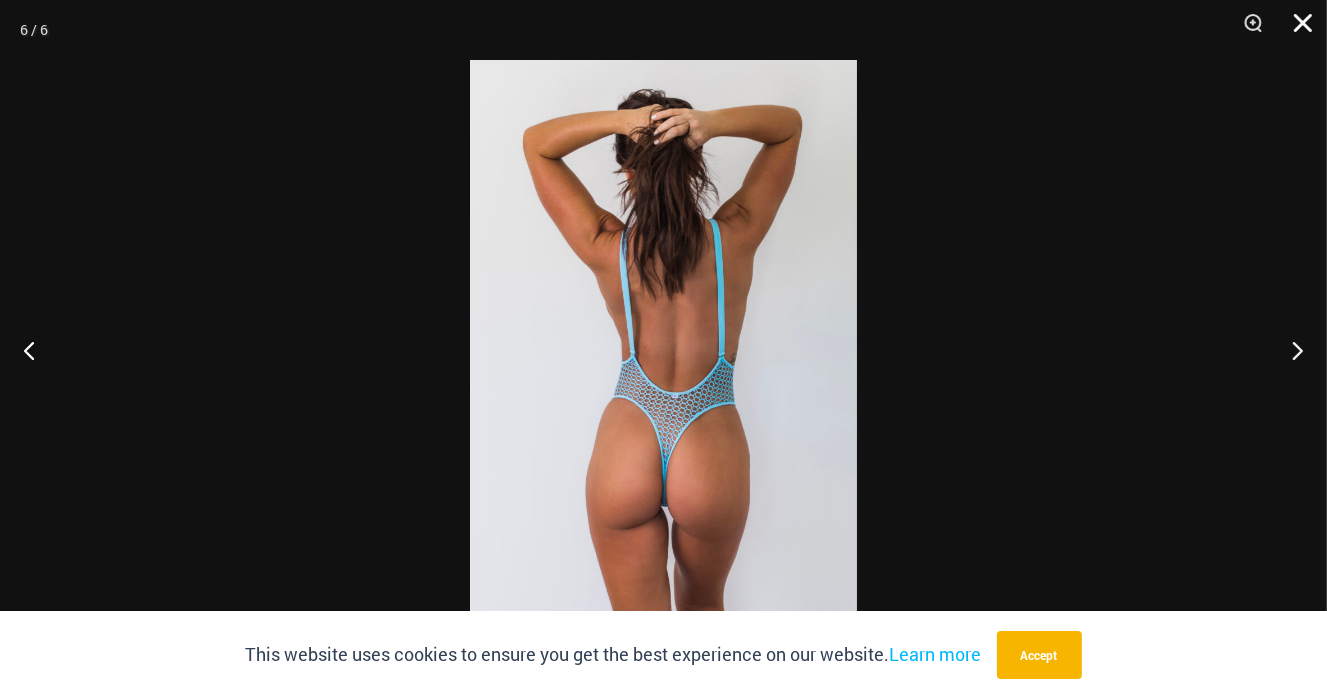 click at bounding box center [1296, 30] 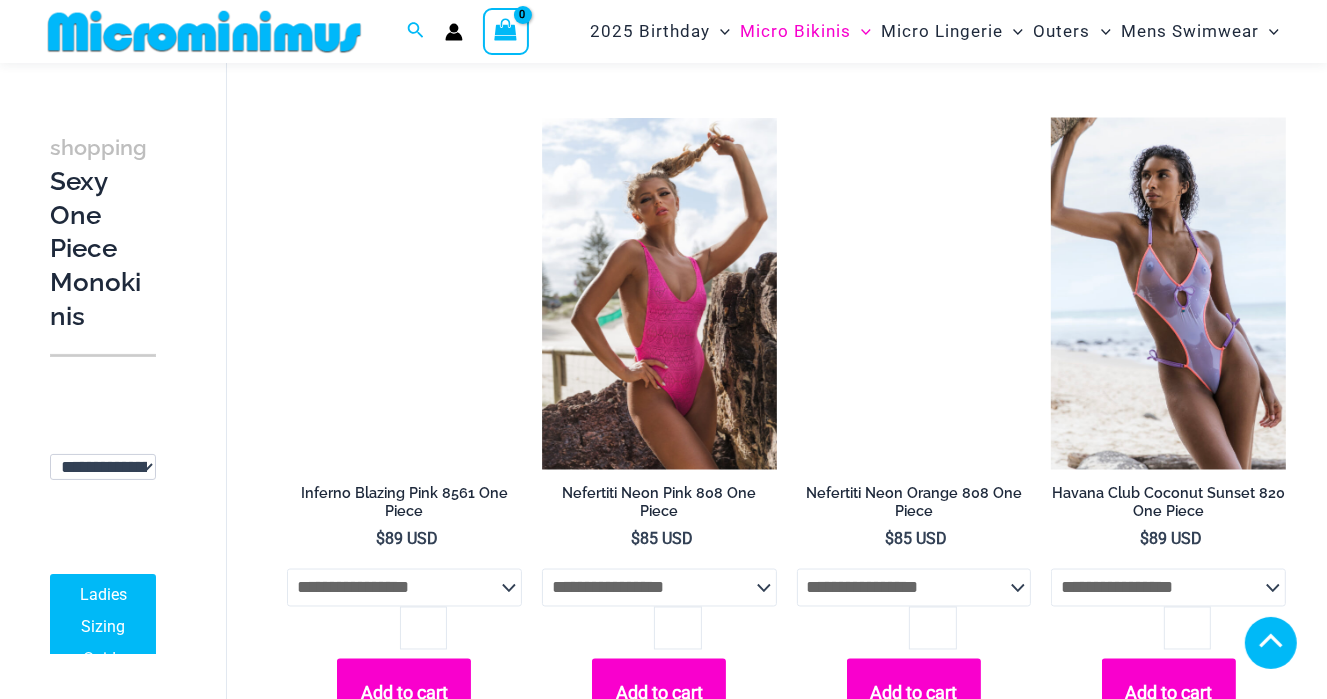 scroll, scrollTop: 3431, scrollLeft: 0, axis: vertical 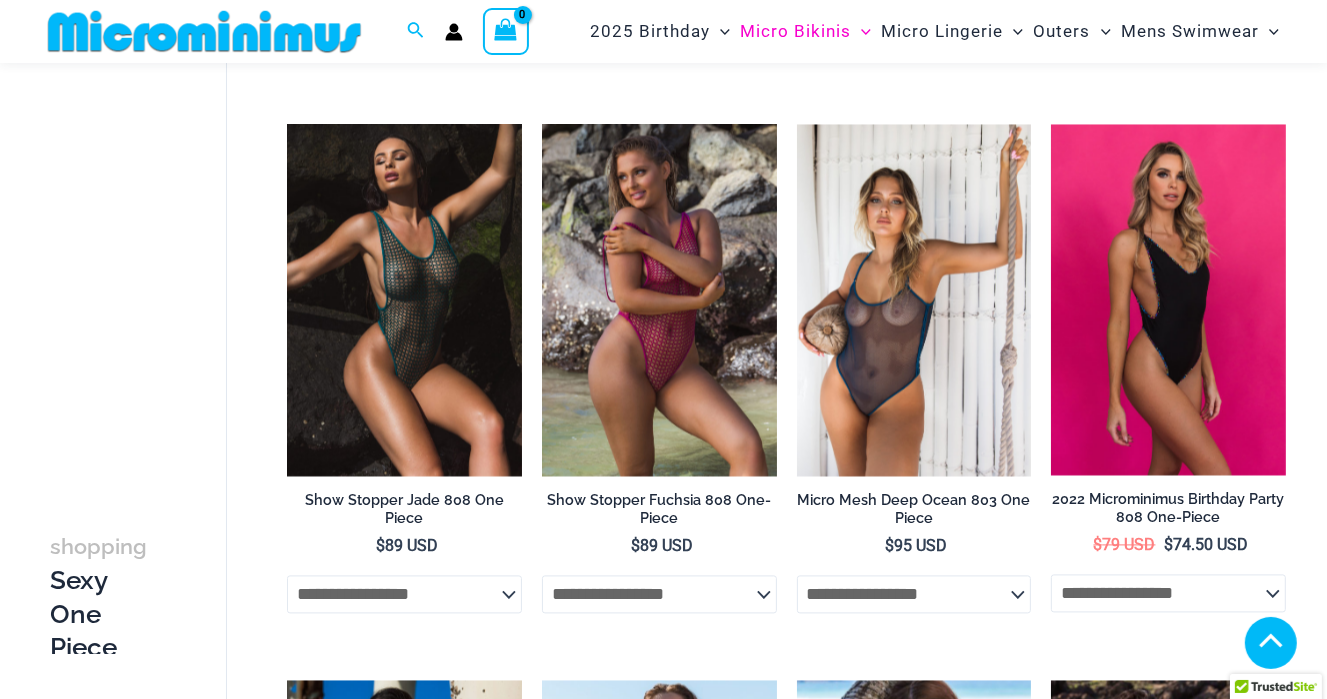 click at bounding box center (1168, -256) 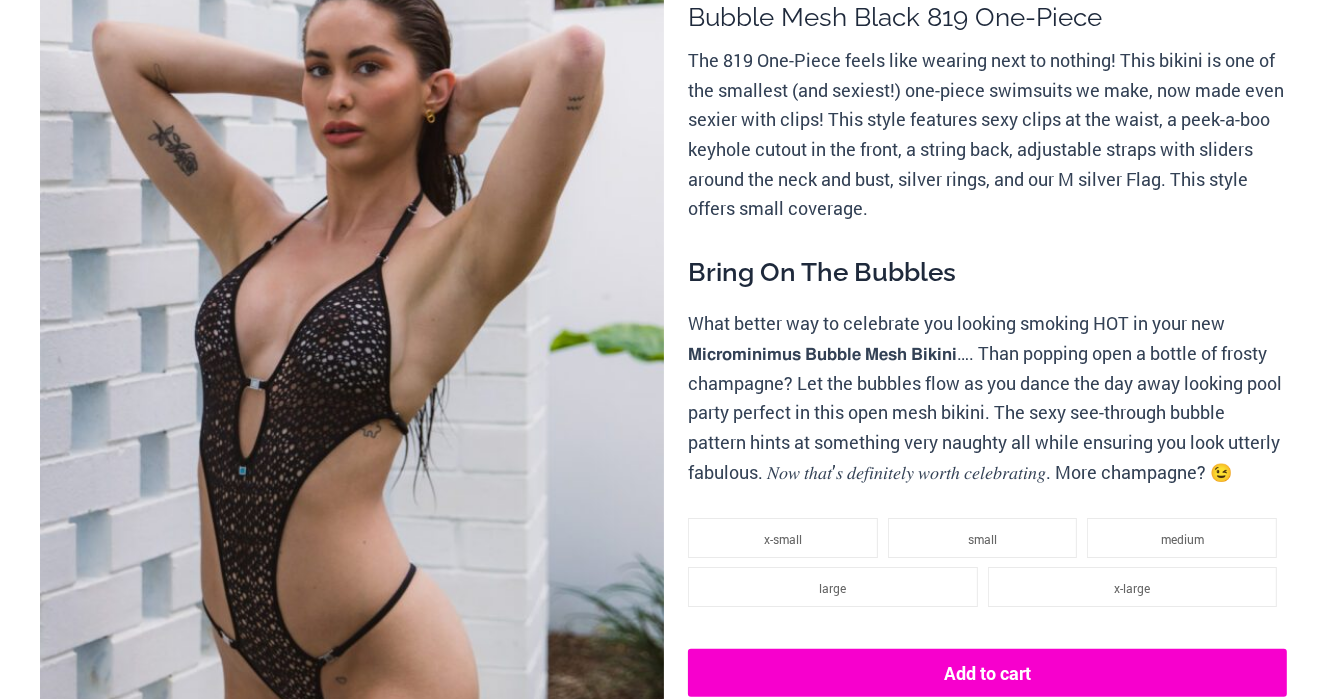 scroll, scrollTop: 200, scrollLeft: 0, axis: vertical 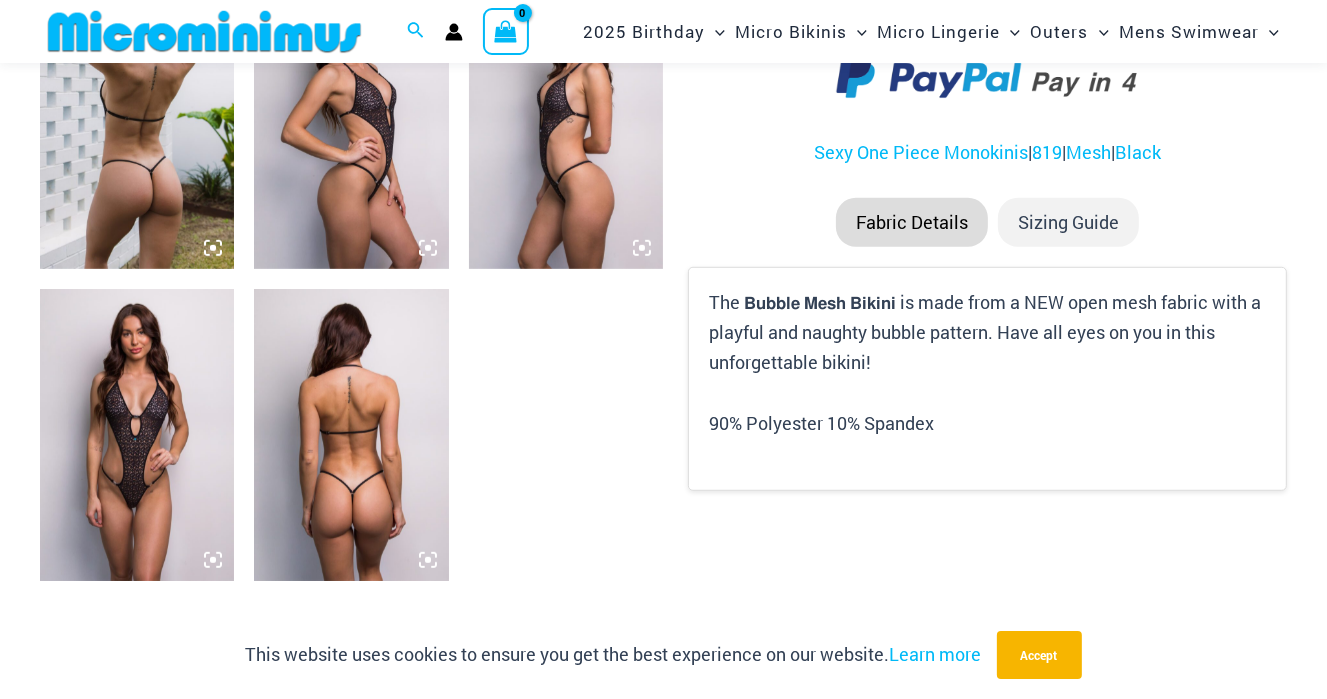 click at bounding box center [137, 435] 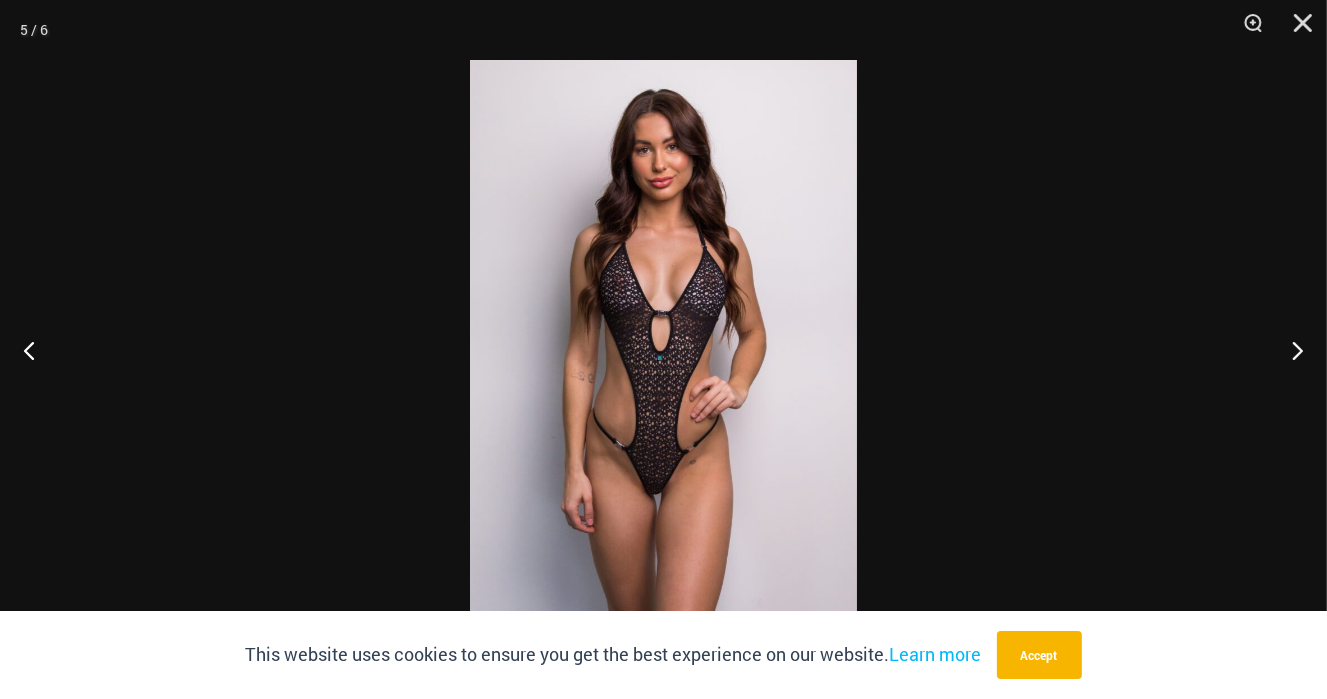 click at bounding box center [663, 349] 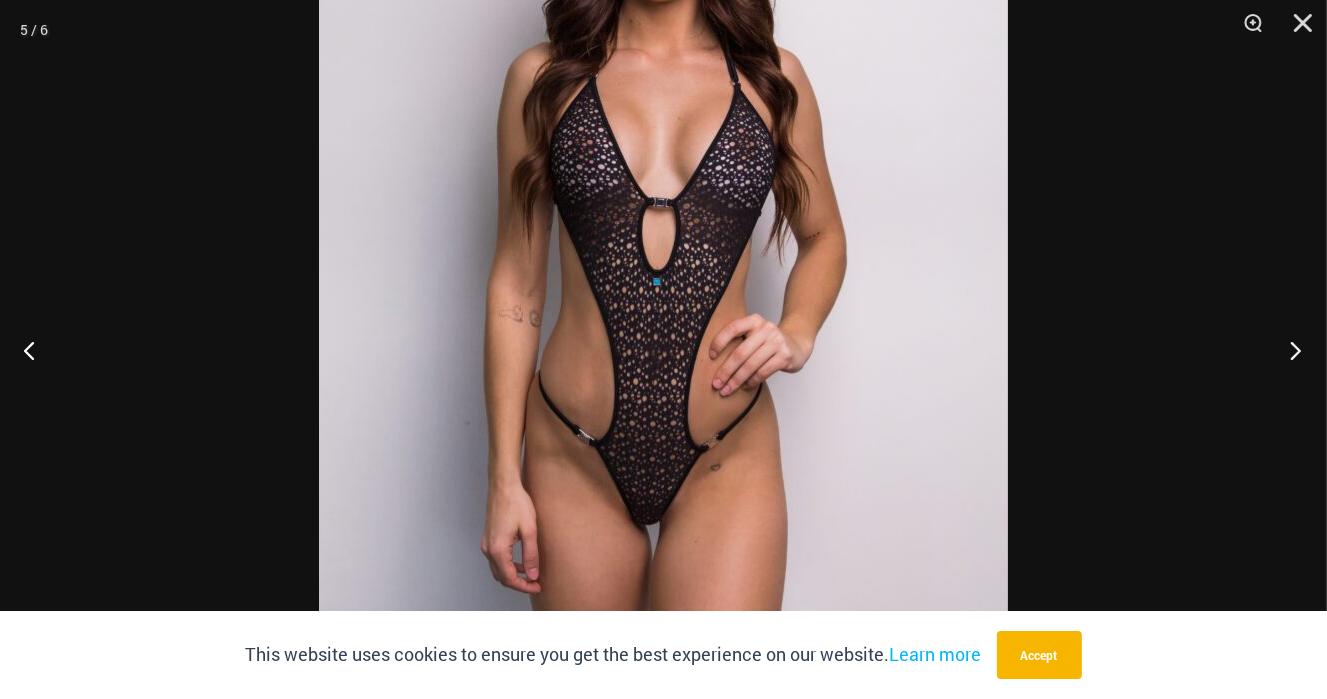 click at bounding box center (1289, 350) 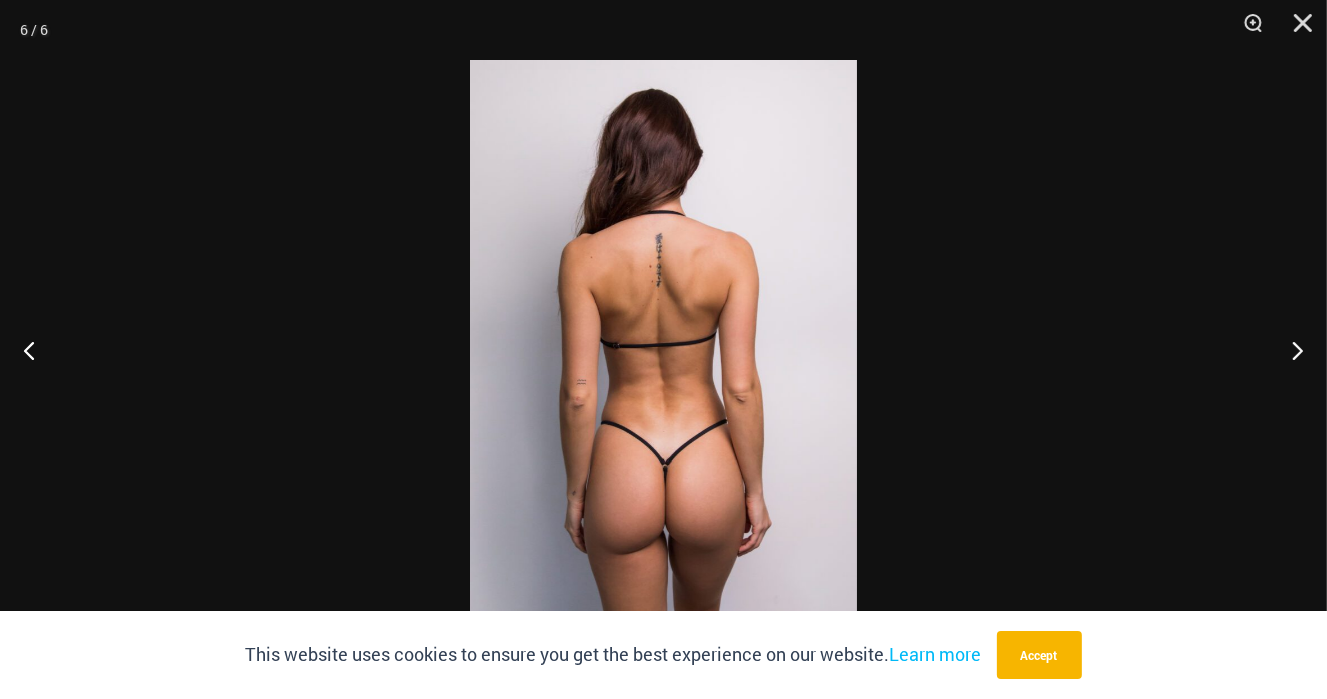 click at bounding box center [663, 349] 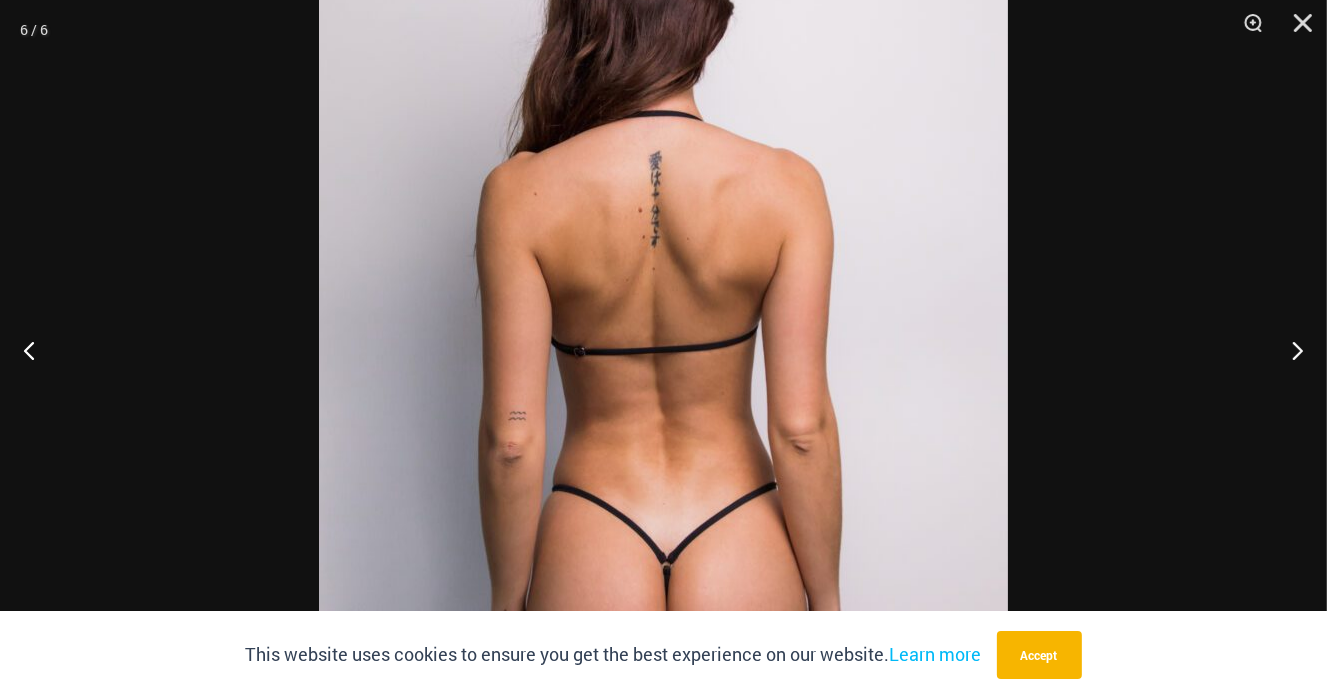click at bounding box center [663, 358] 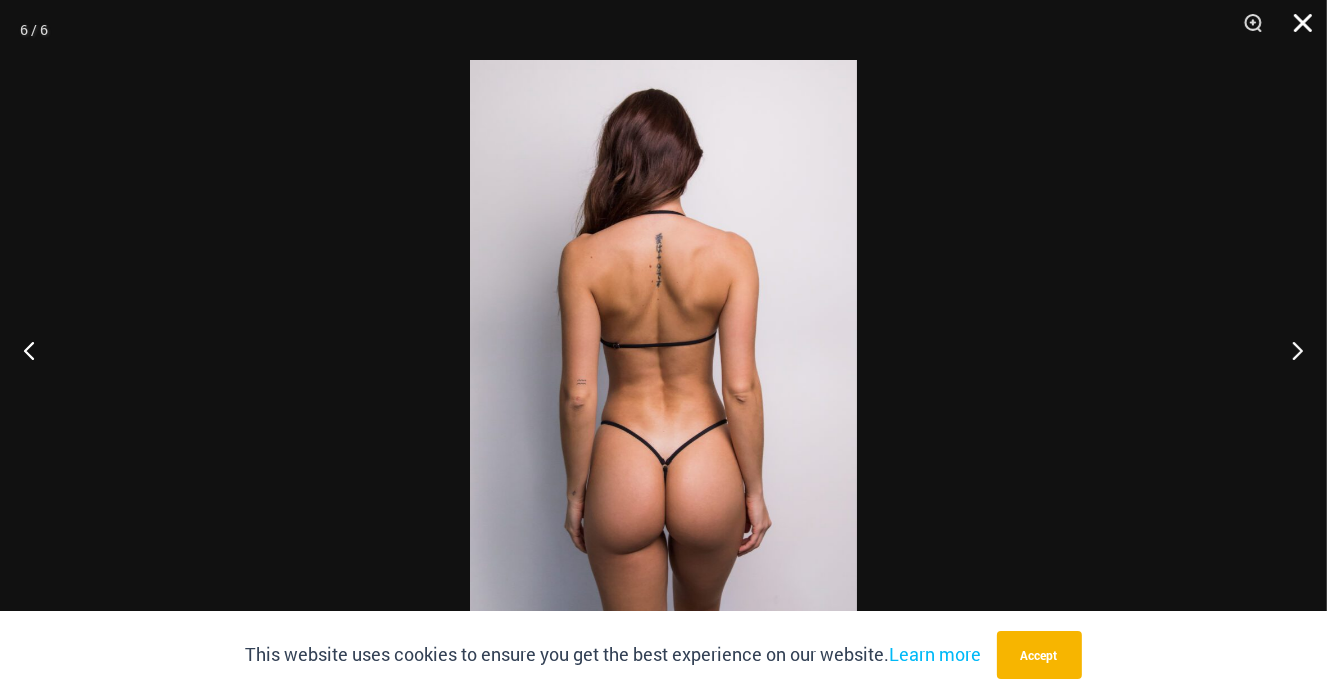 click at bounding box center (1296, 30) 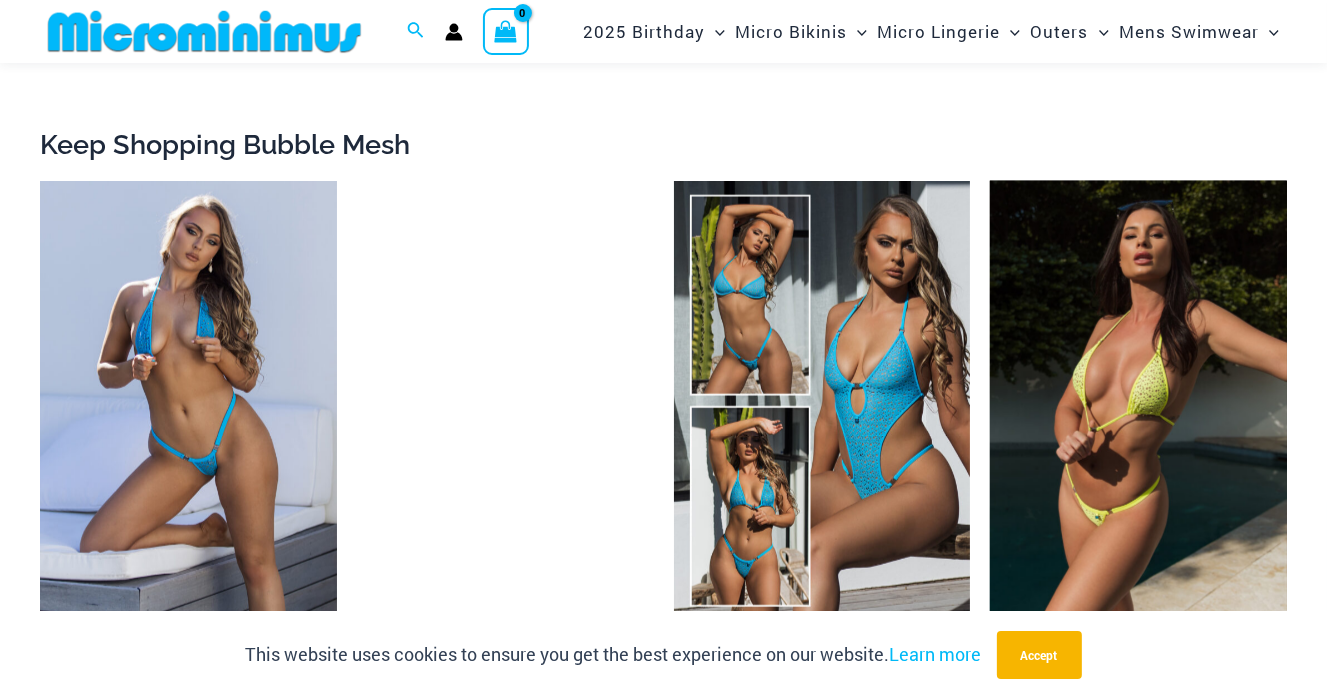 scroll, scrollTop: 2300, scrollLeft: 0, axis: vertical 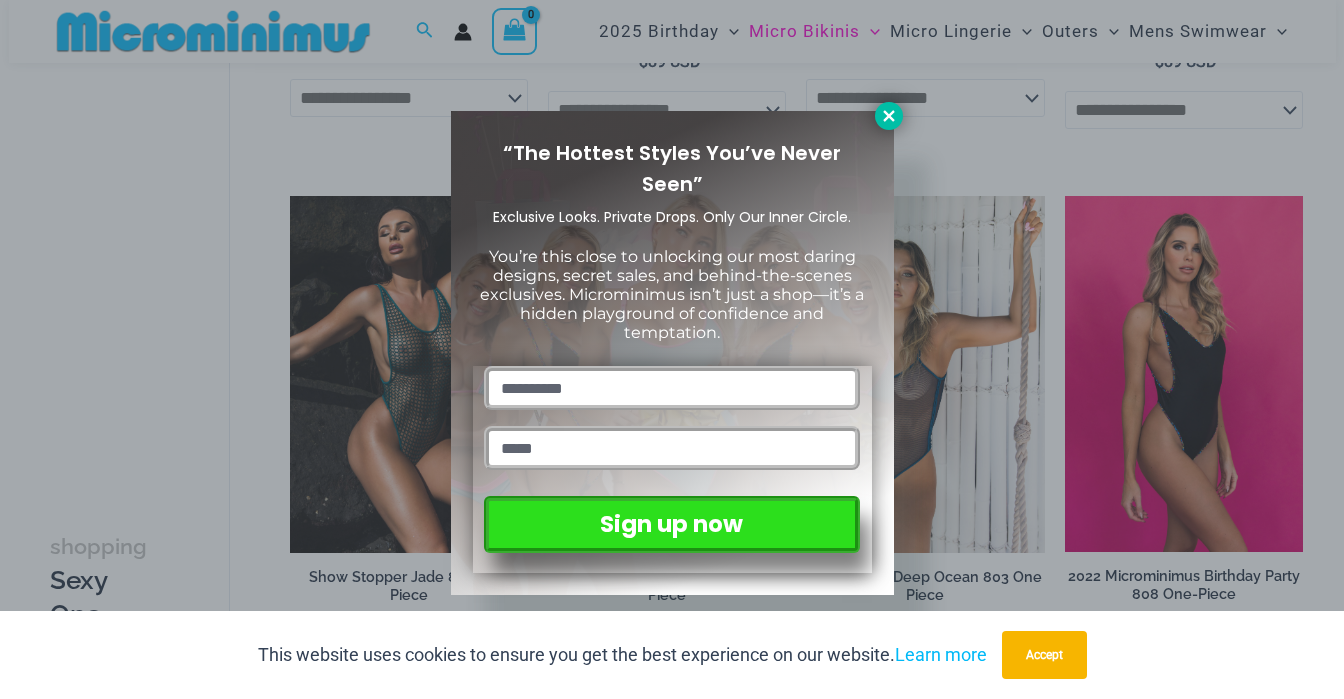 click 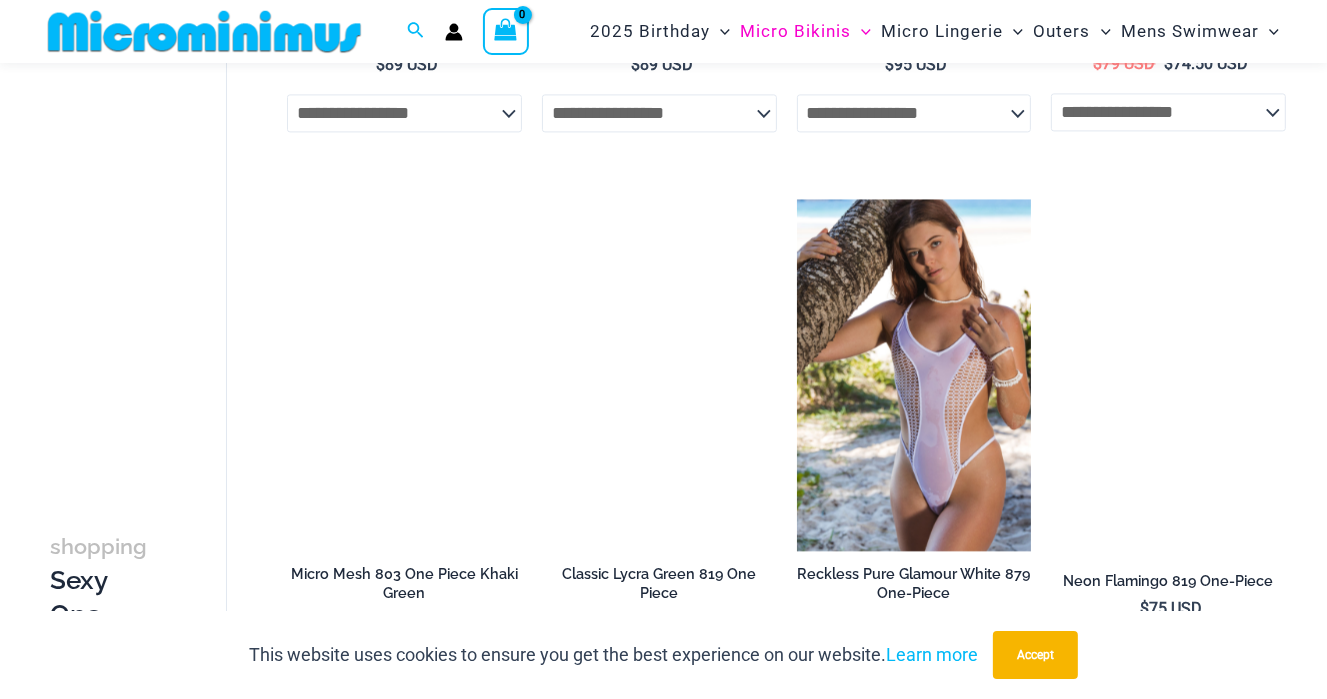 scroll, scrollTop: 3960, scrollLeft: 0, axis: vertical 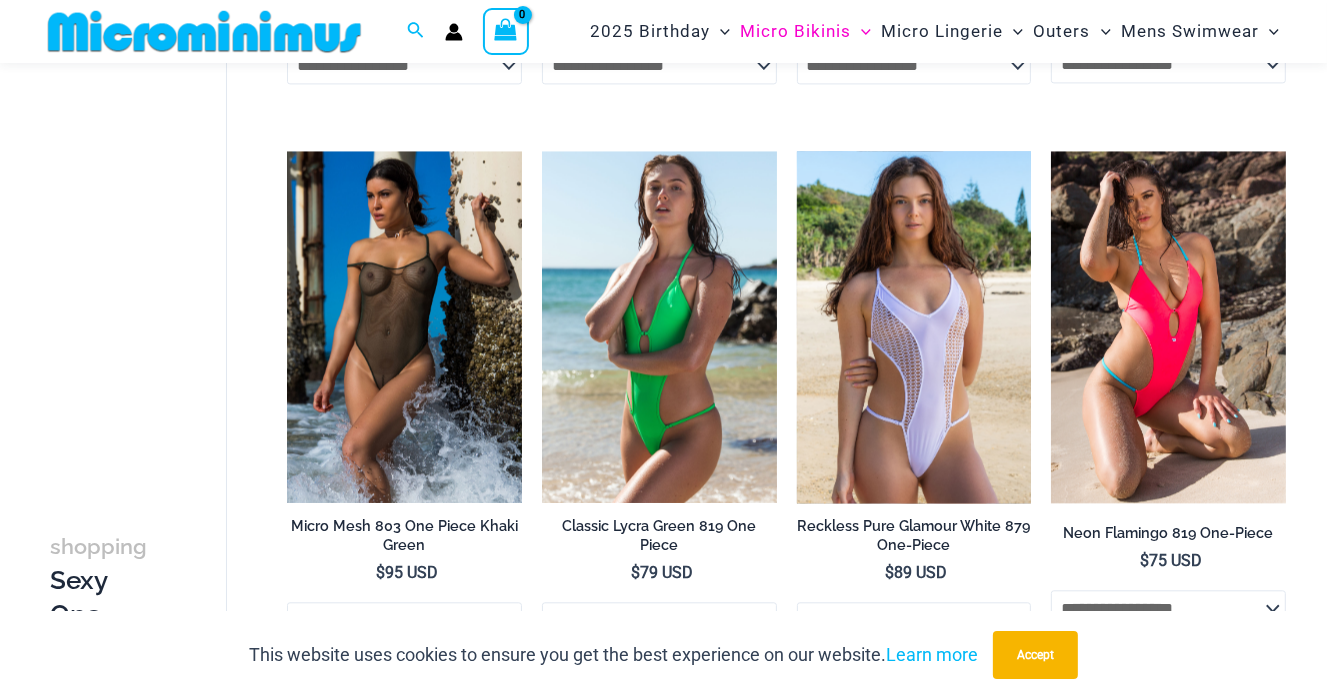 click at bounding box center (914, 327) 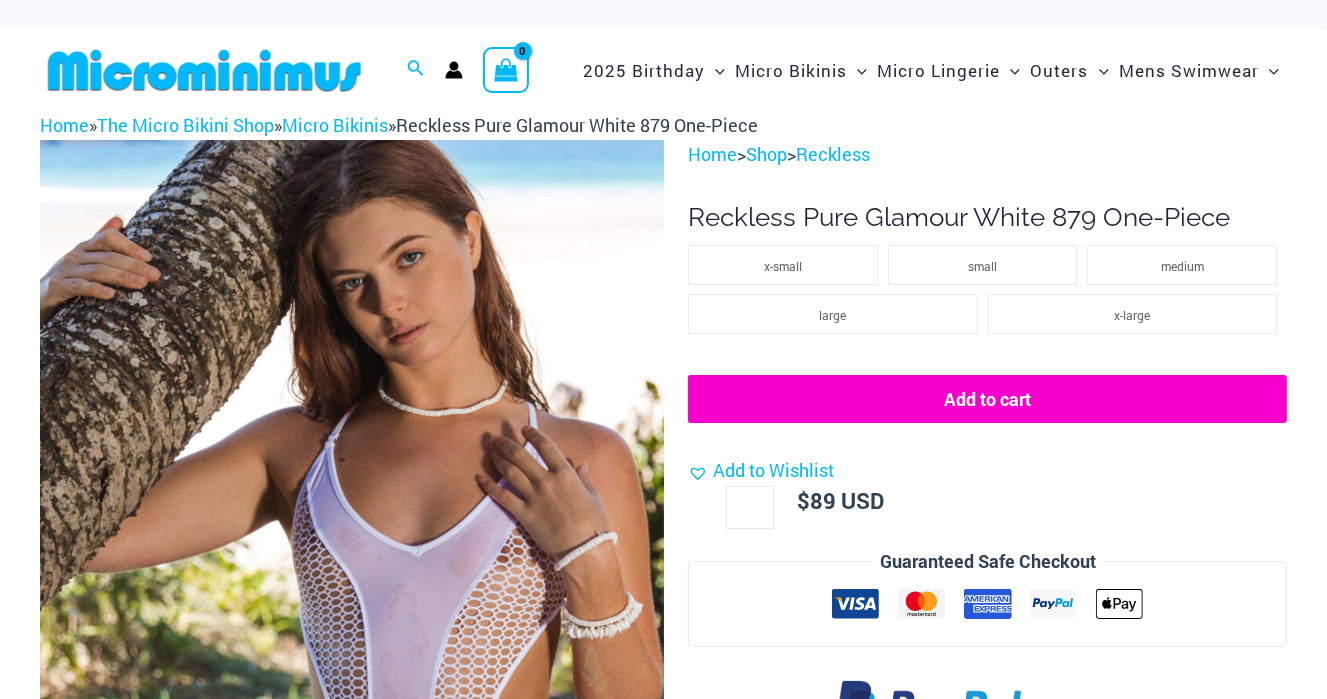 scroll, scrollTop: 200, scrollLeft: 0, axis: vertical 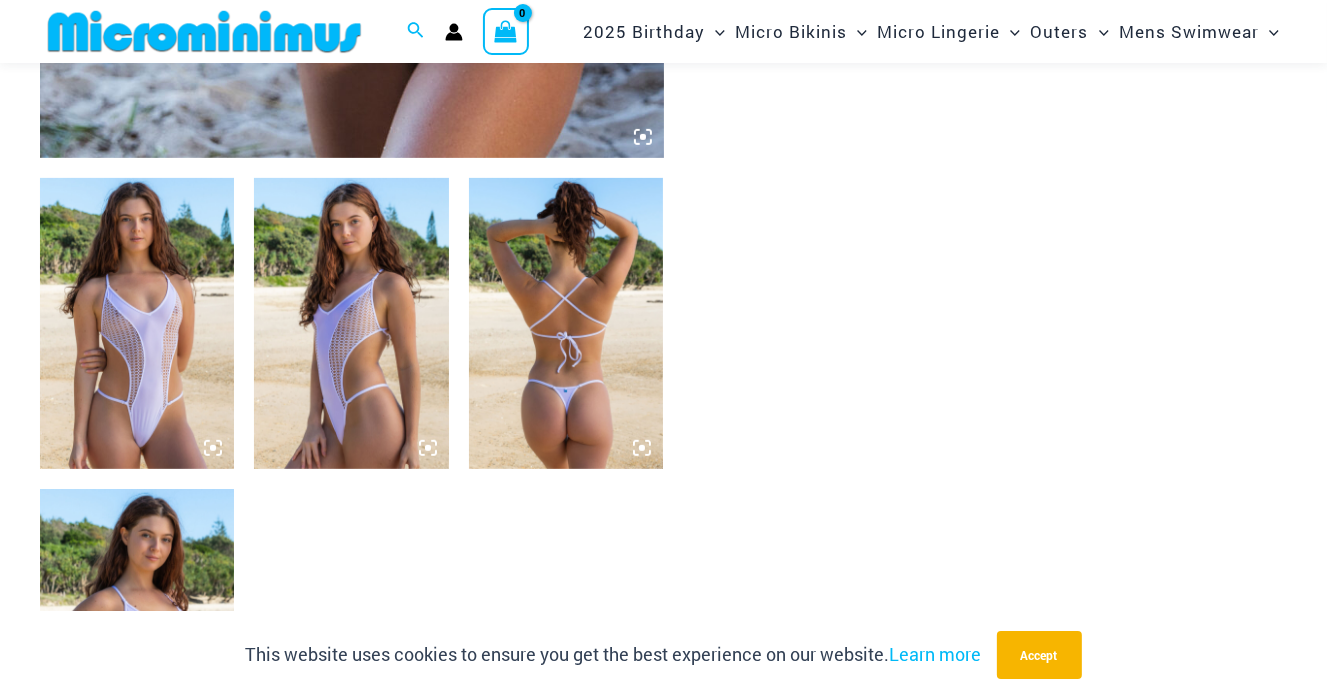 click at bounding box center [137, 324] 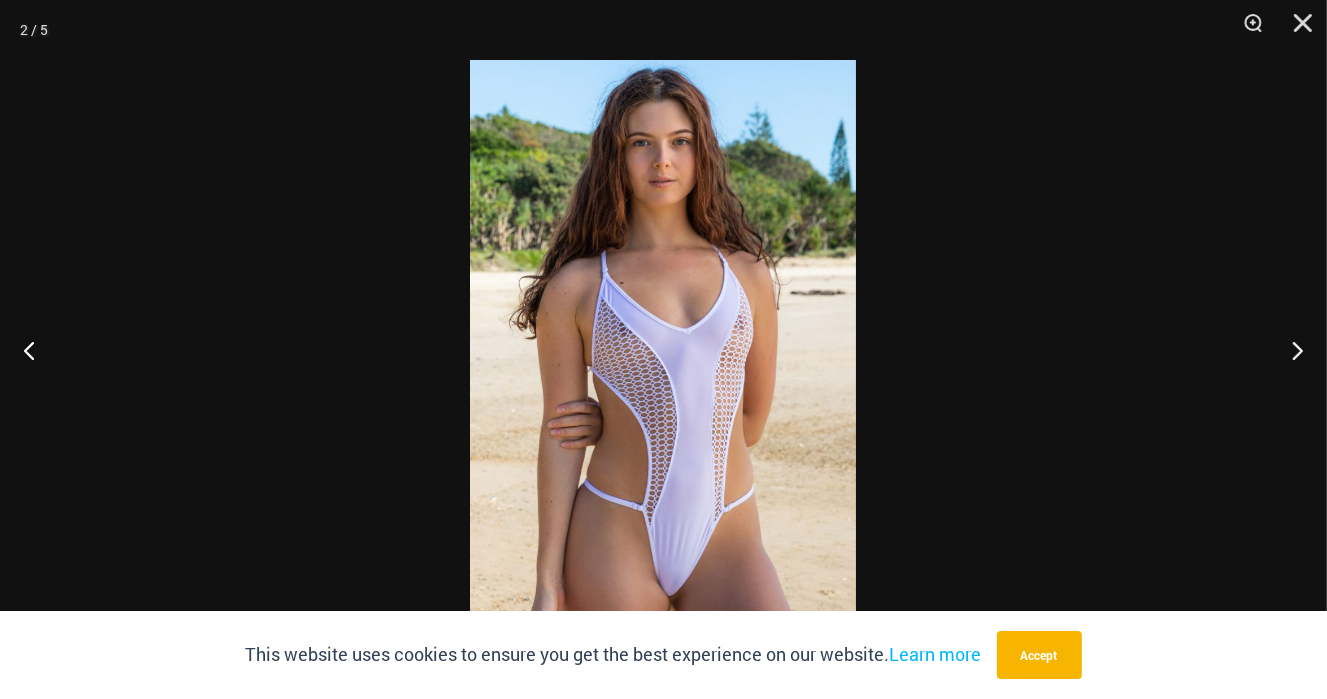 click at bounding box center [663, 349] 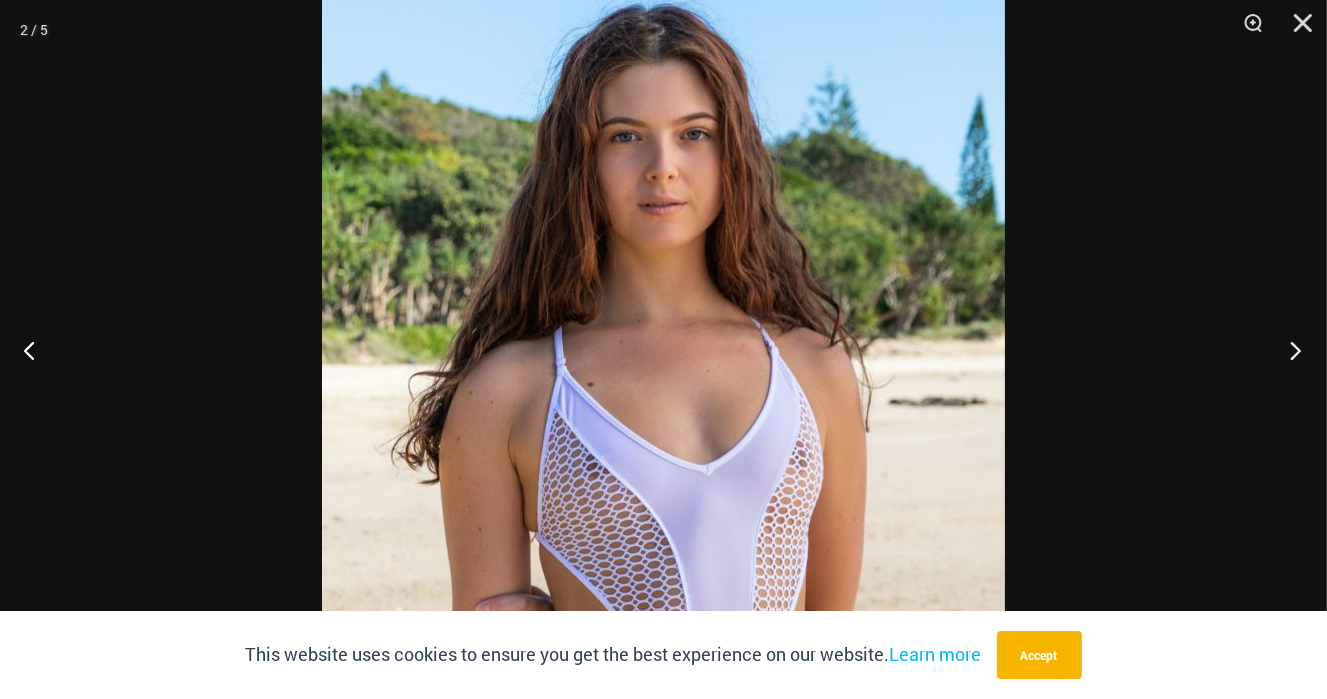 click at bounding box center (1289, 350) 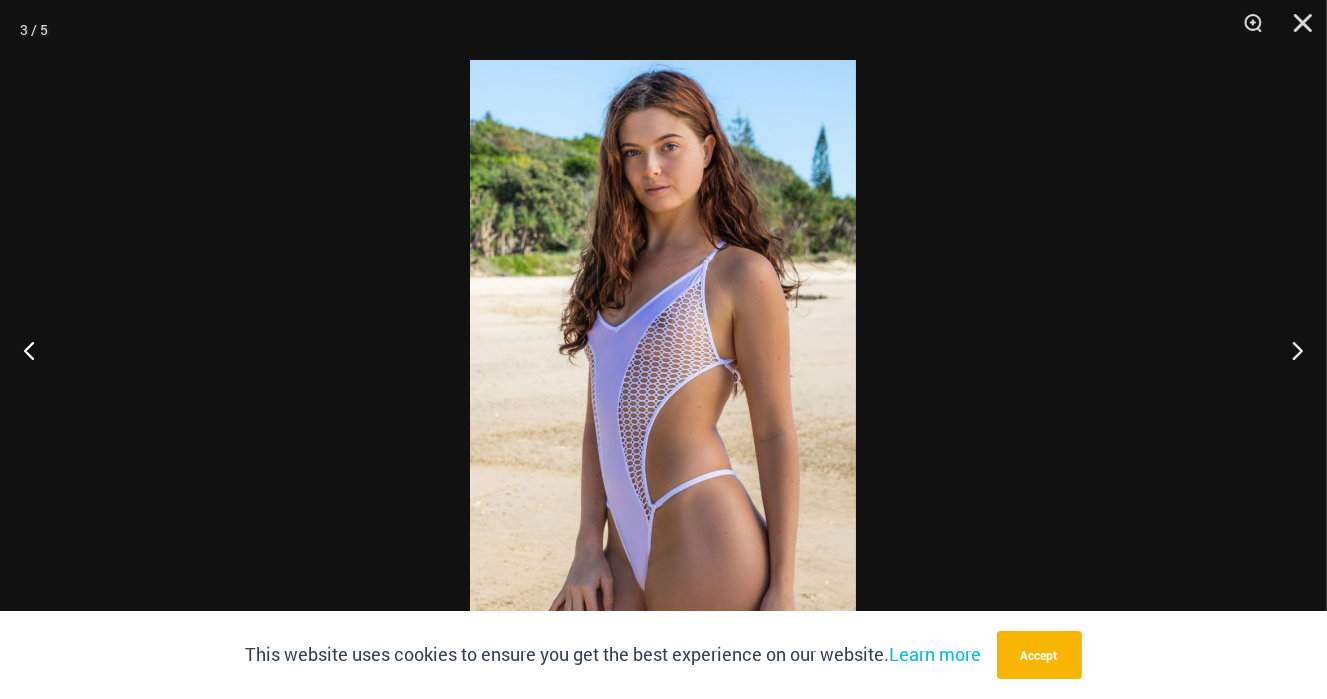 click at bounding box center [663, 349] 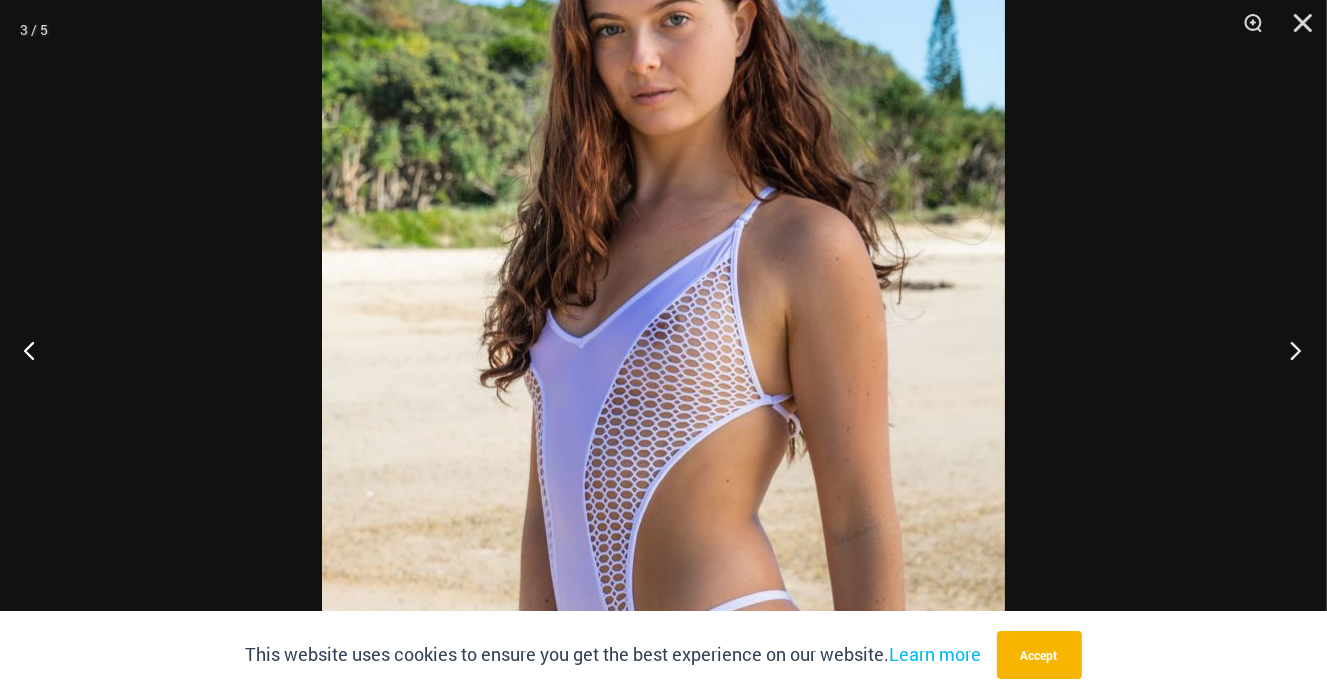 click at bounding box center (1289, 350) 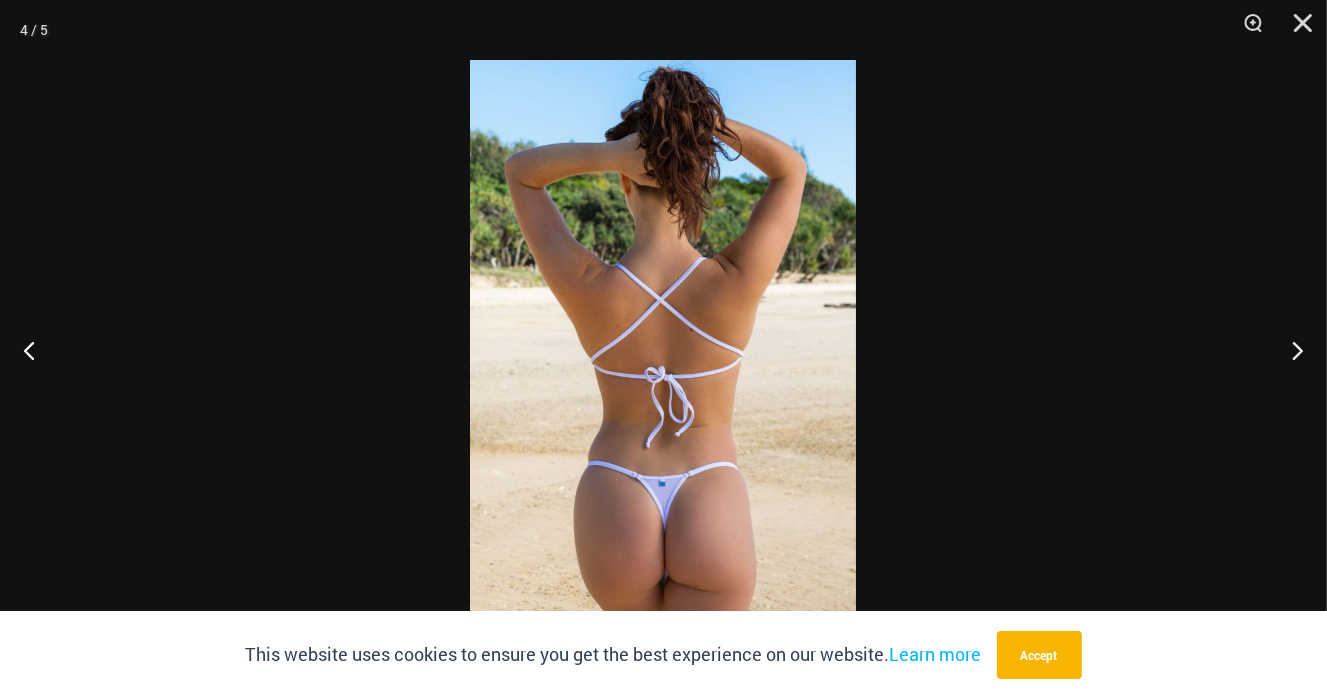 click at bounding box center (663, 349) 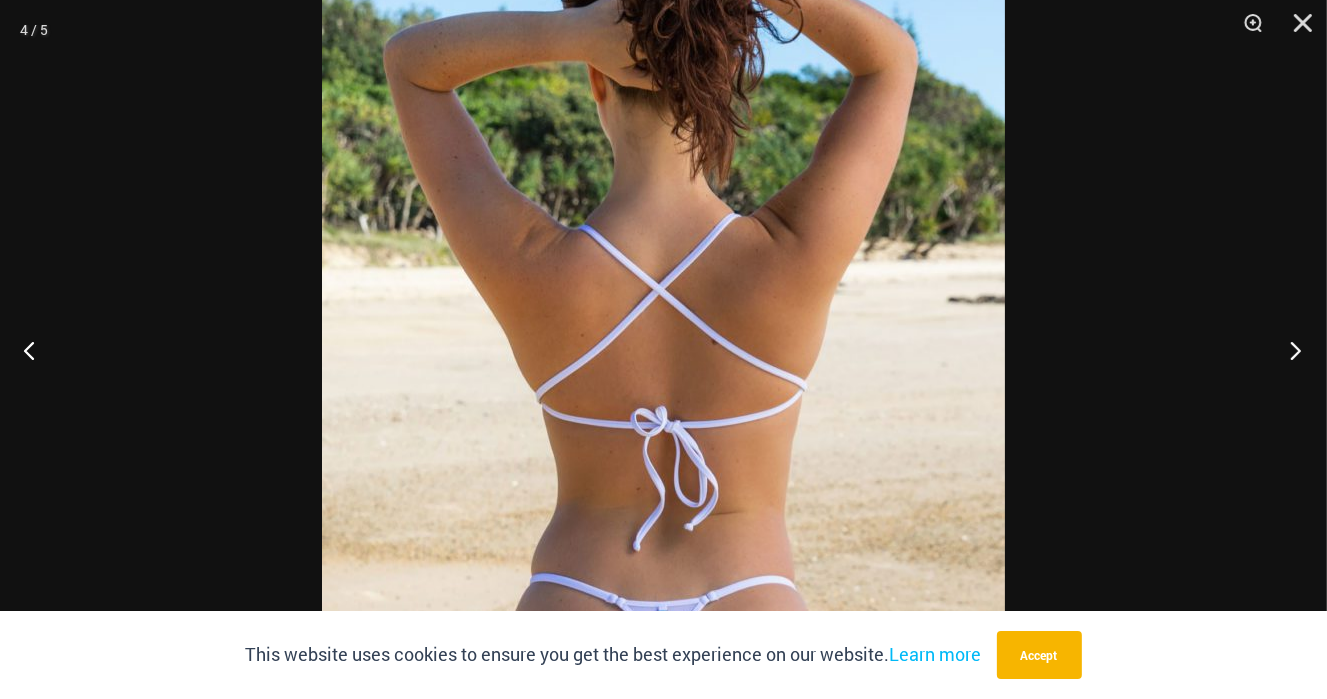 click at bounding box center [1289, 350] 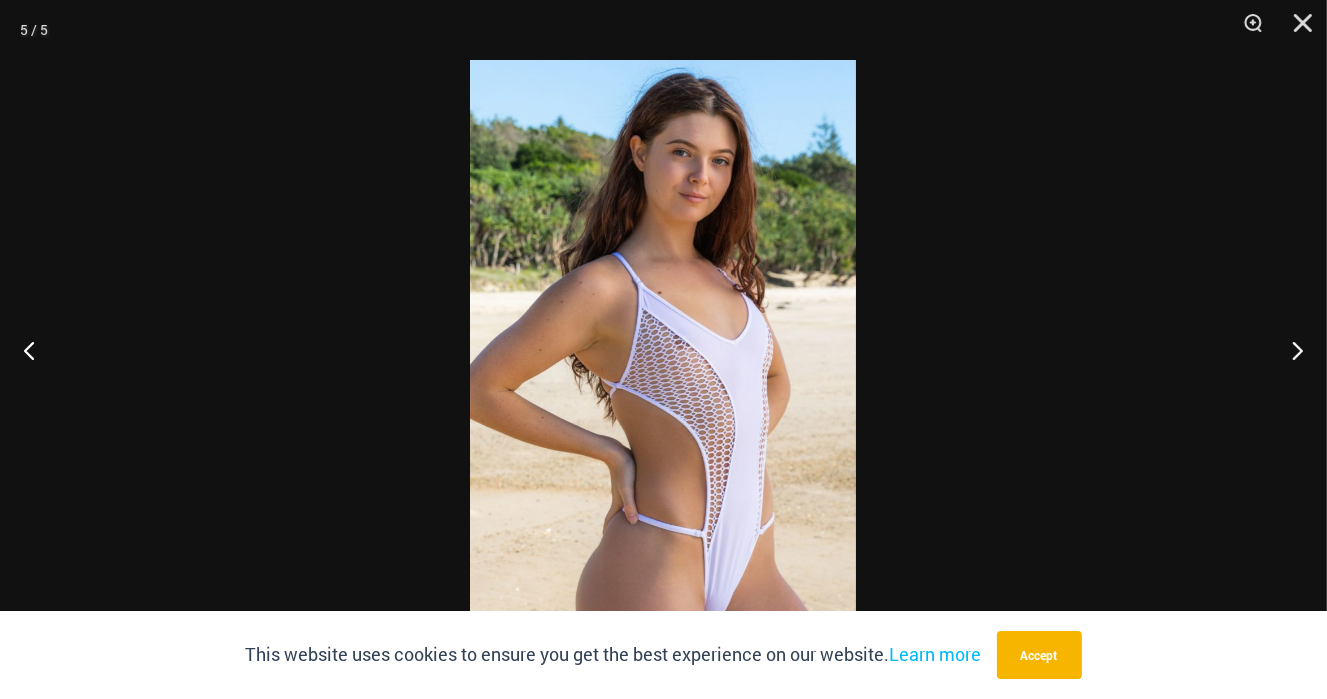 click at bounding box center [663, 349] 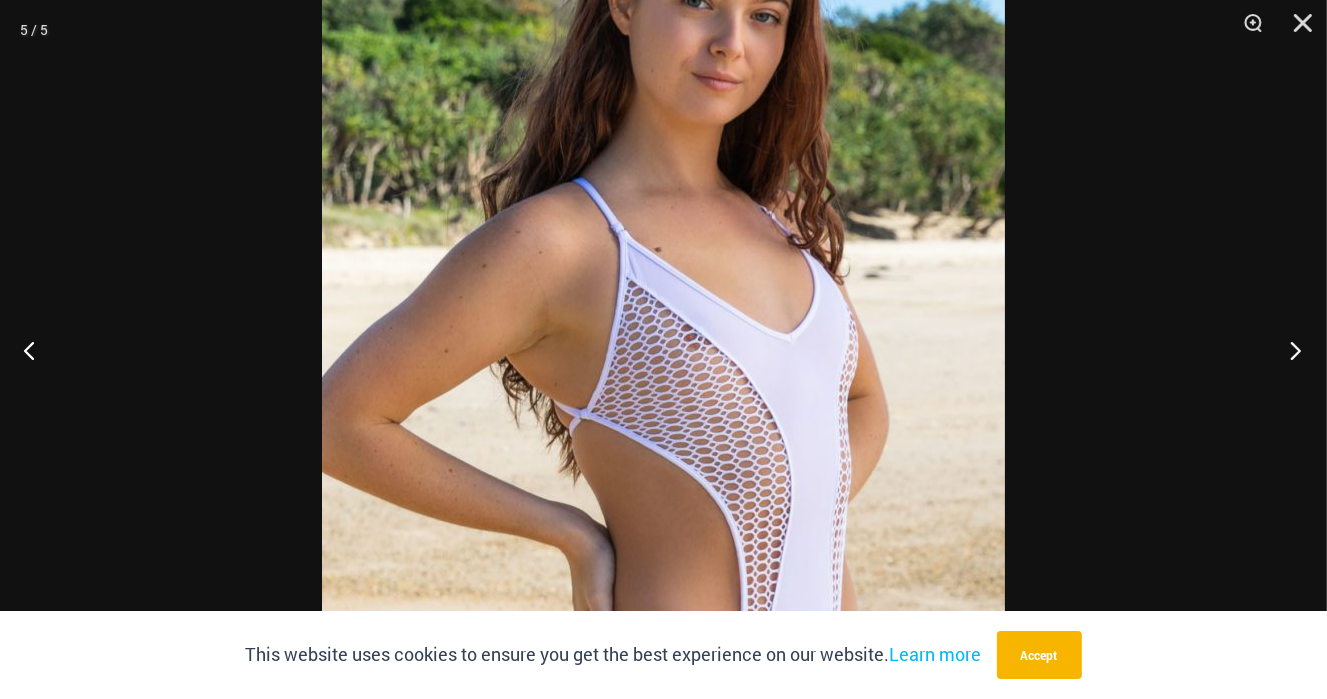 click at bounding box center [1289, 350] 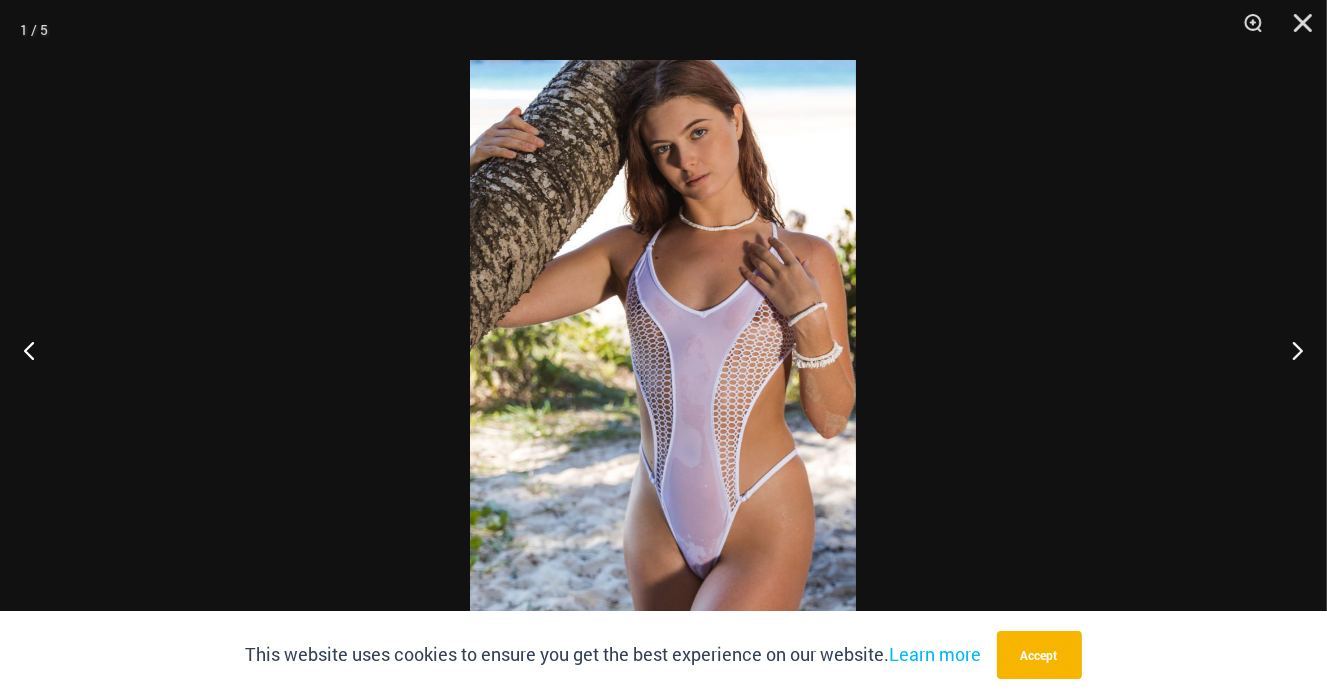 click at bounding box center (663, 349) 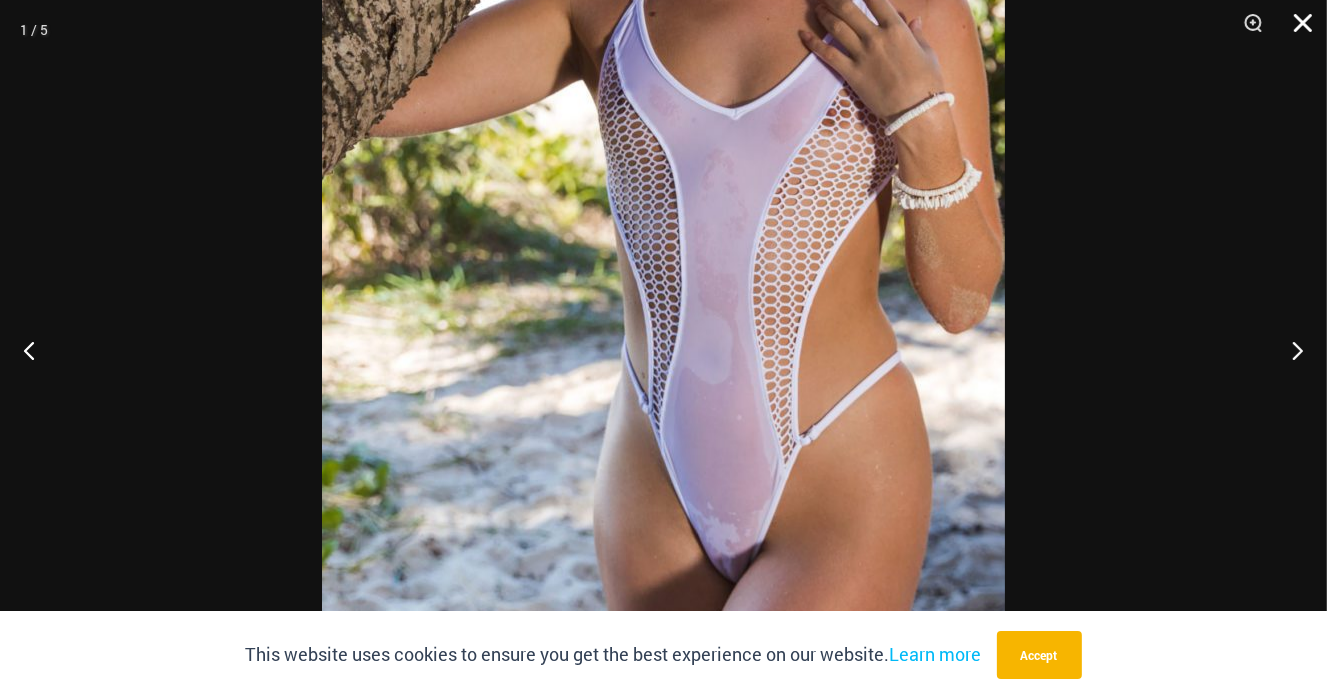 click at bounding box center (1296, 30) 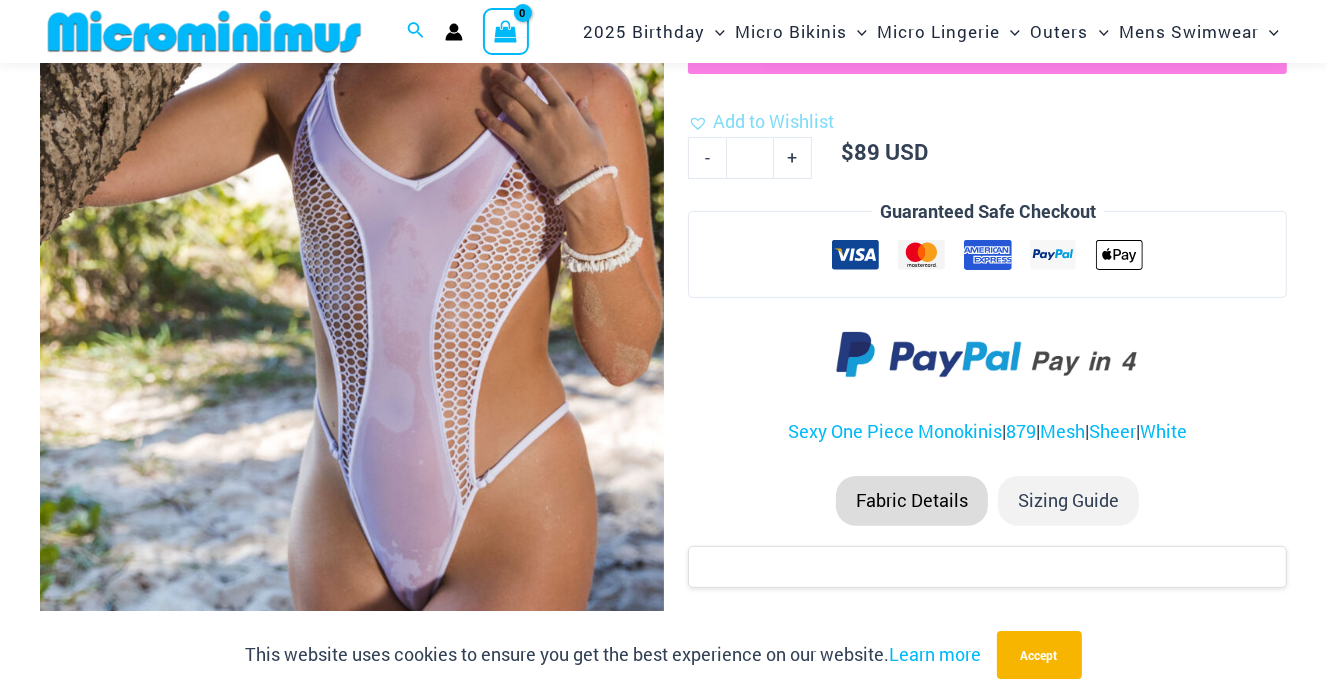scroll, scrollTop: 381, scrollLeft: 0, axis: vertical 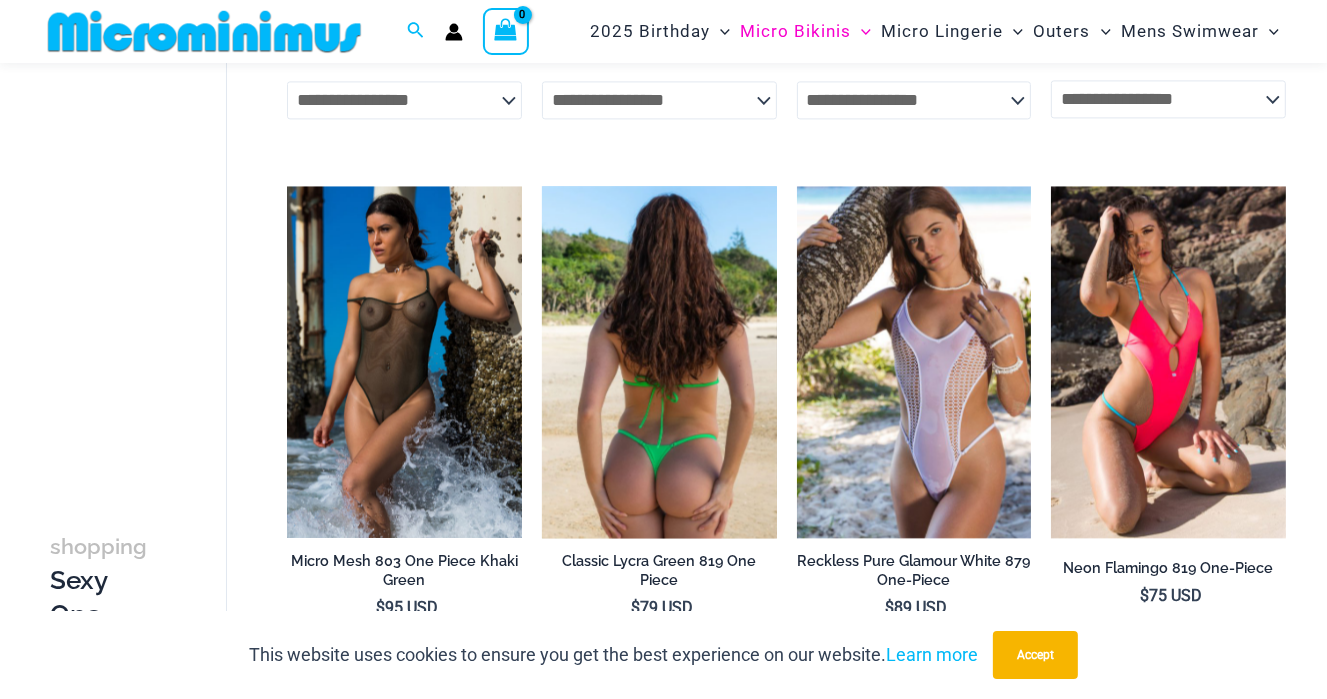 click at bounding box center (659, 362) 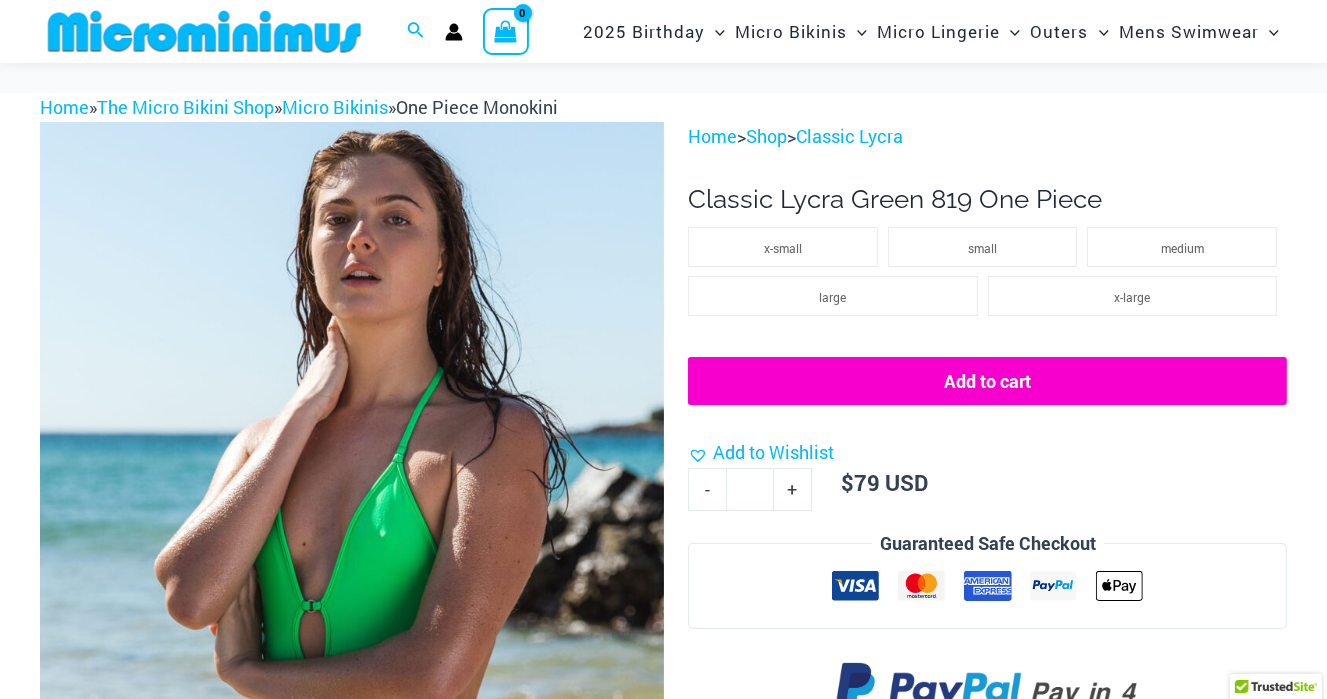 scroll, scrollTop: 240, scrollLeft: 0, axis: vertical 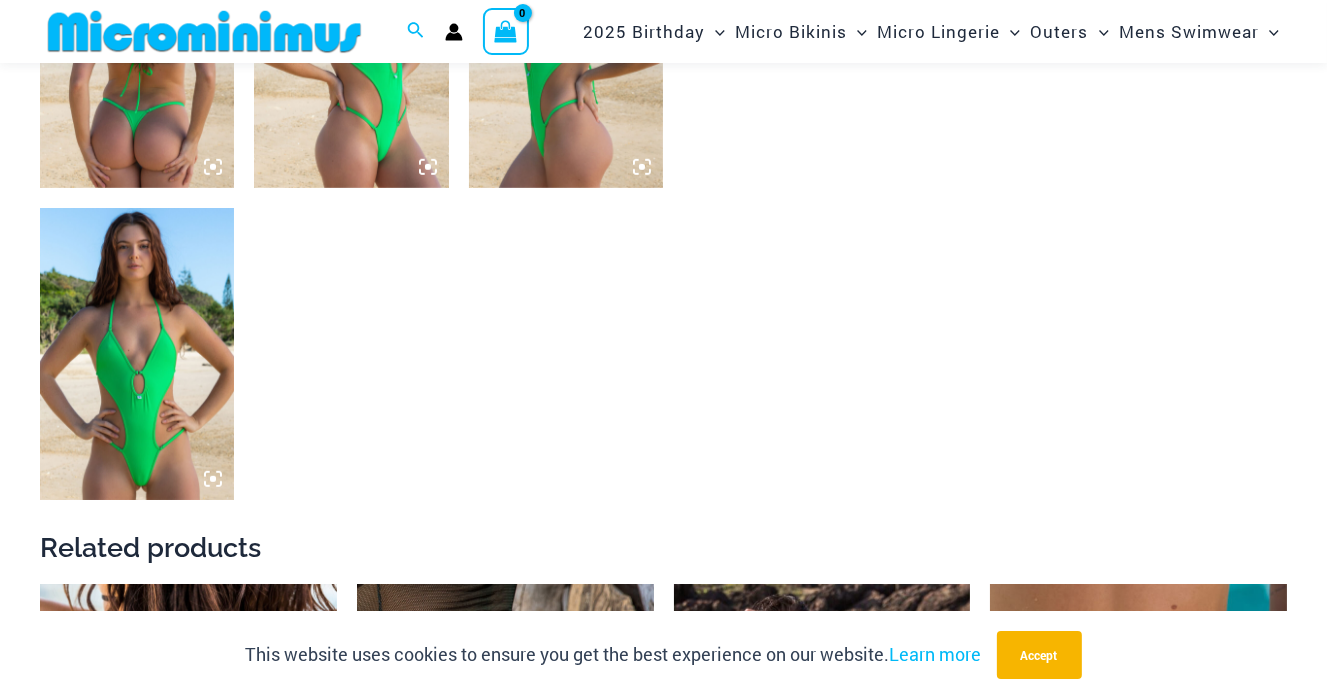 click 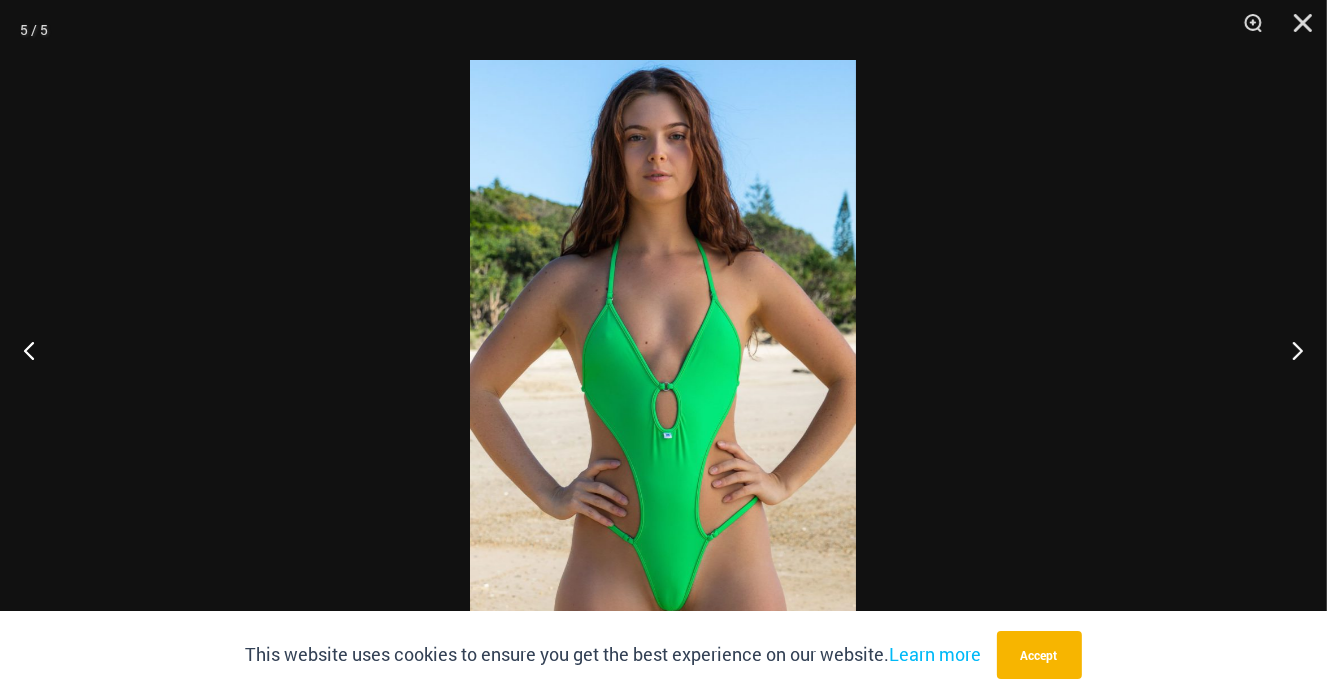 click at bounding box center [663, 349] 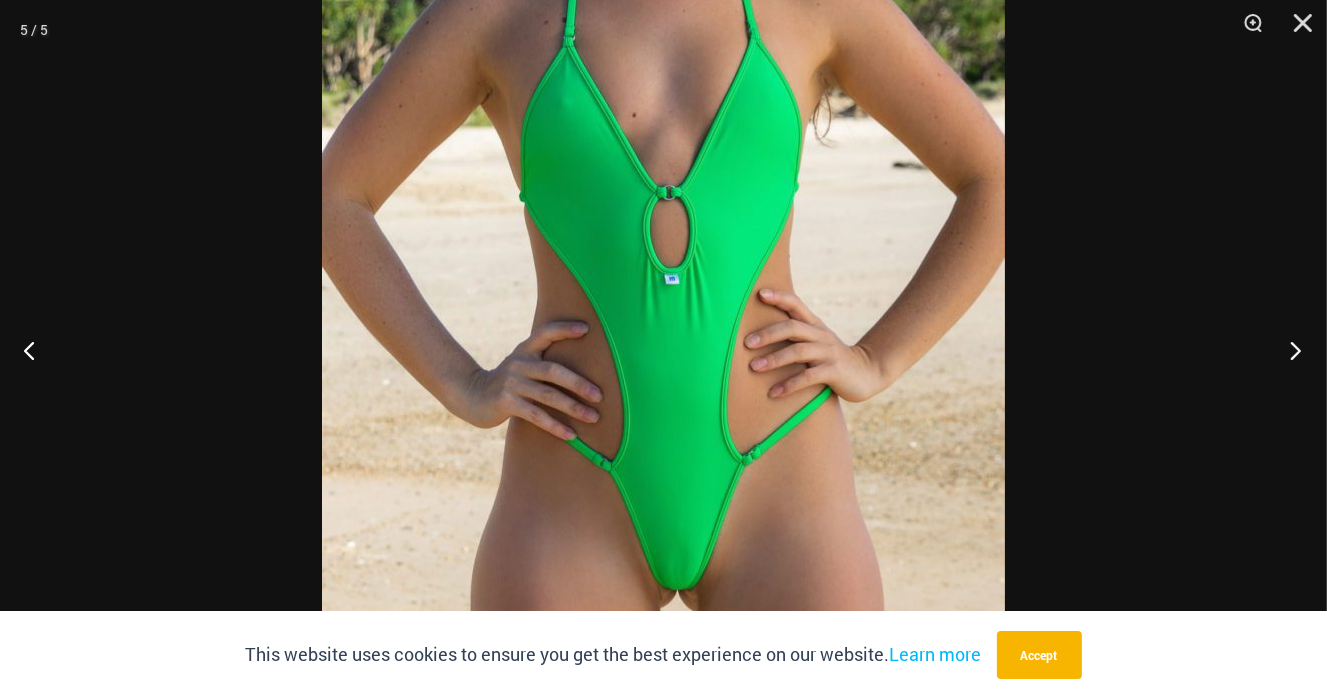 click at bounding box center [1289, 350] 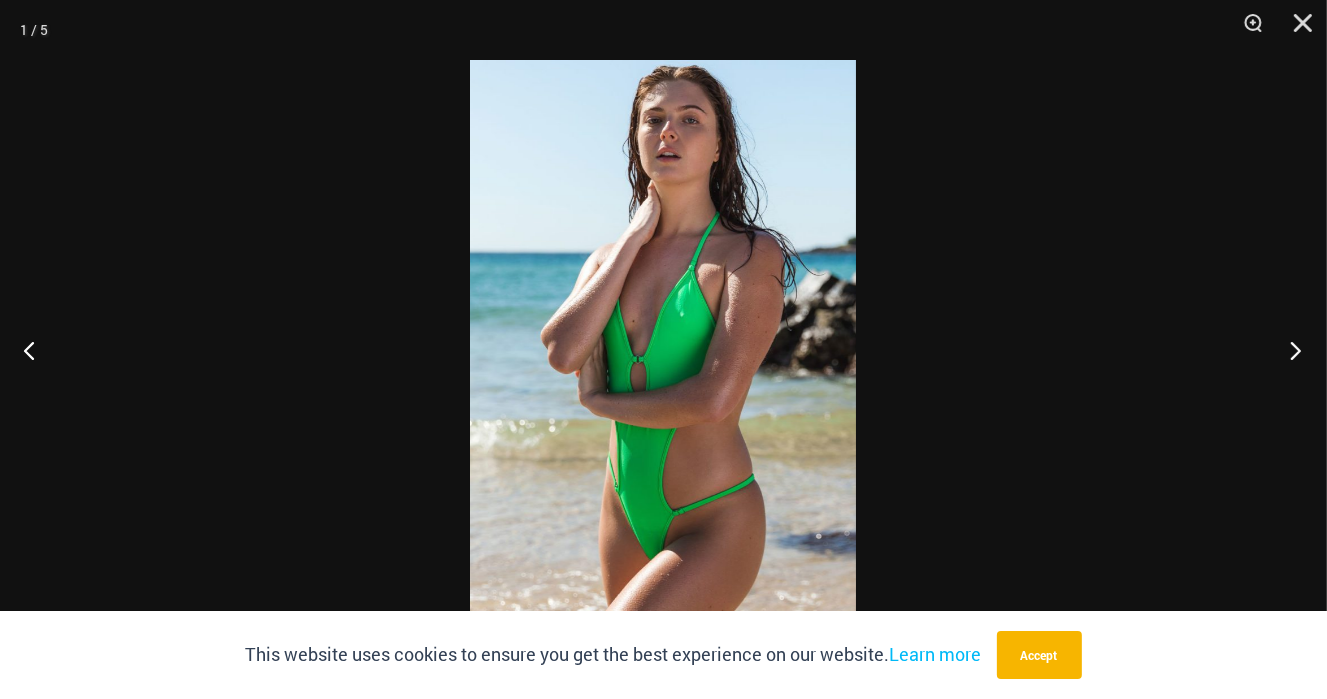 click at bounding box center (1289, 350) 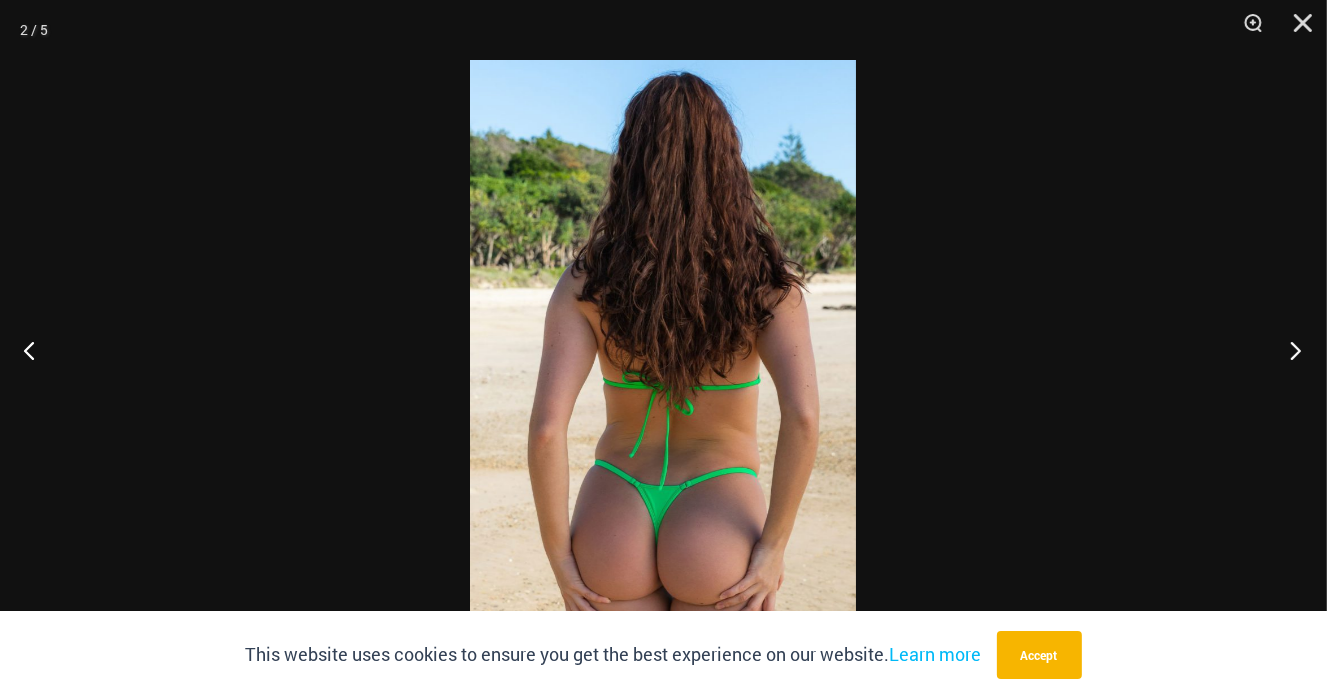click at bounding box center (1289, 350) 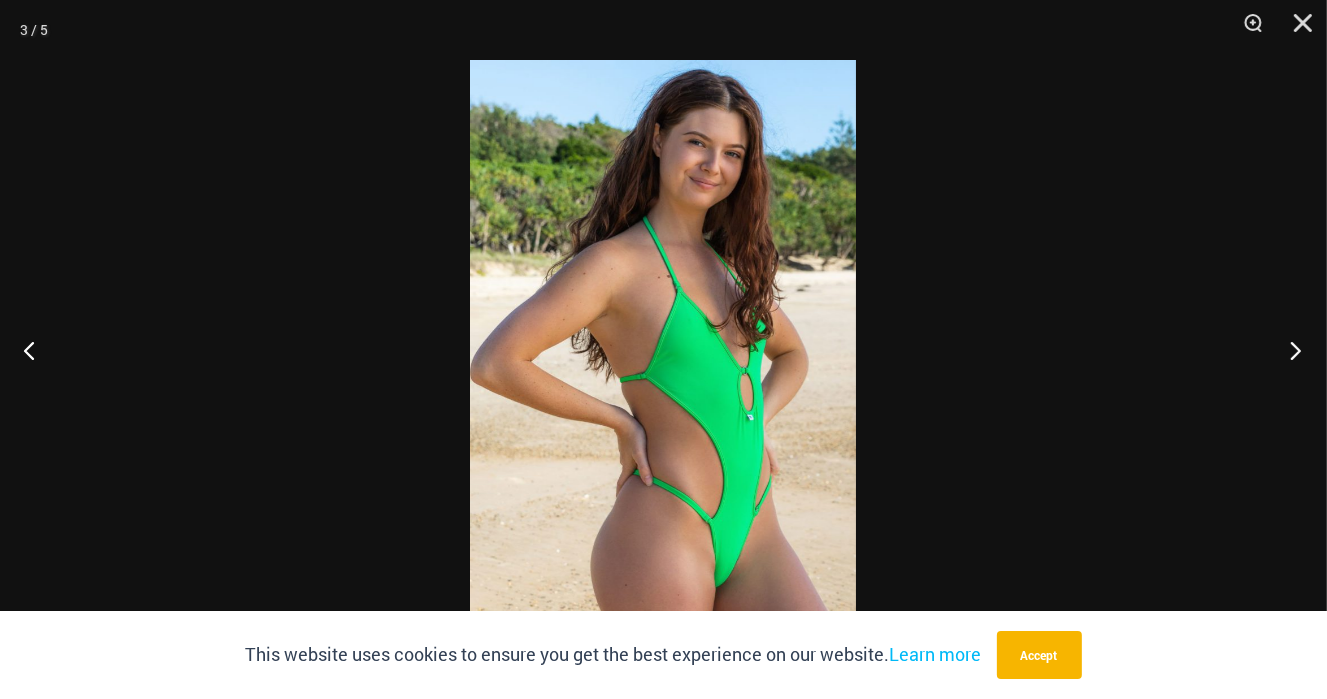 click at bounding box center [1289, 350] 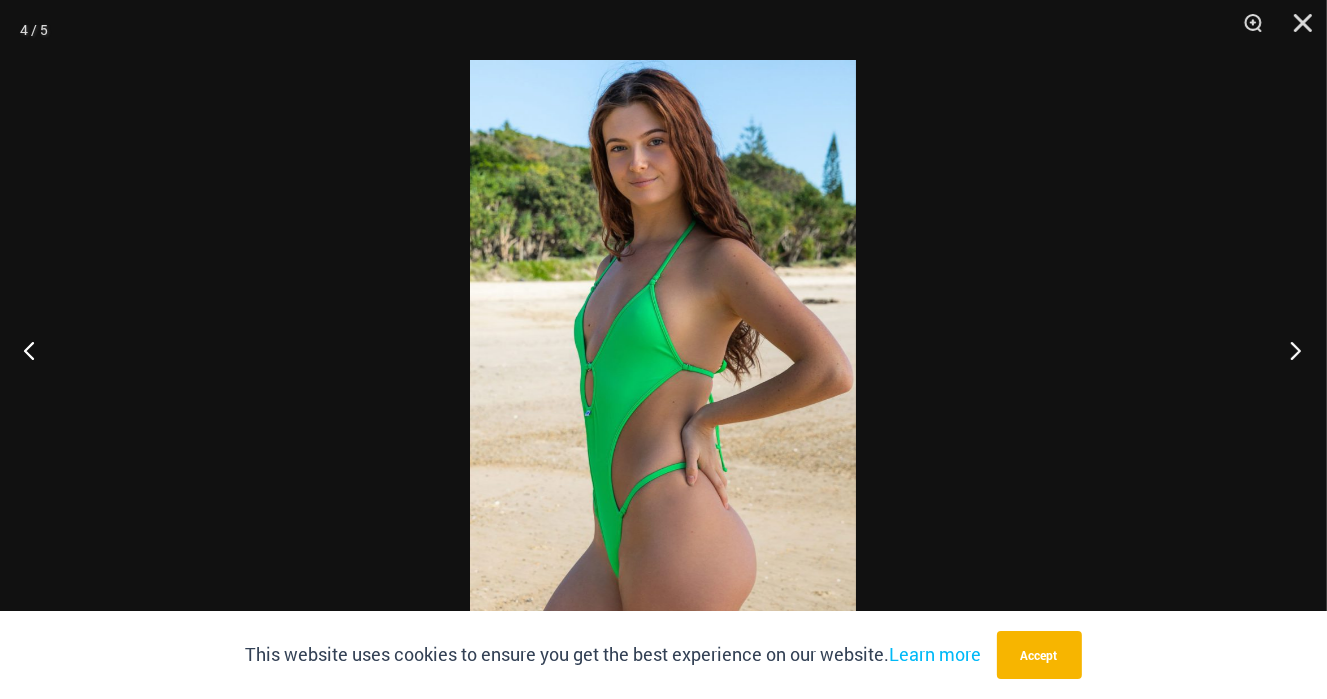 click at bounding box center (1289, 350) 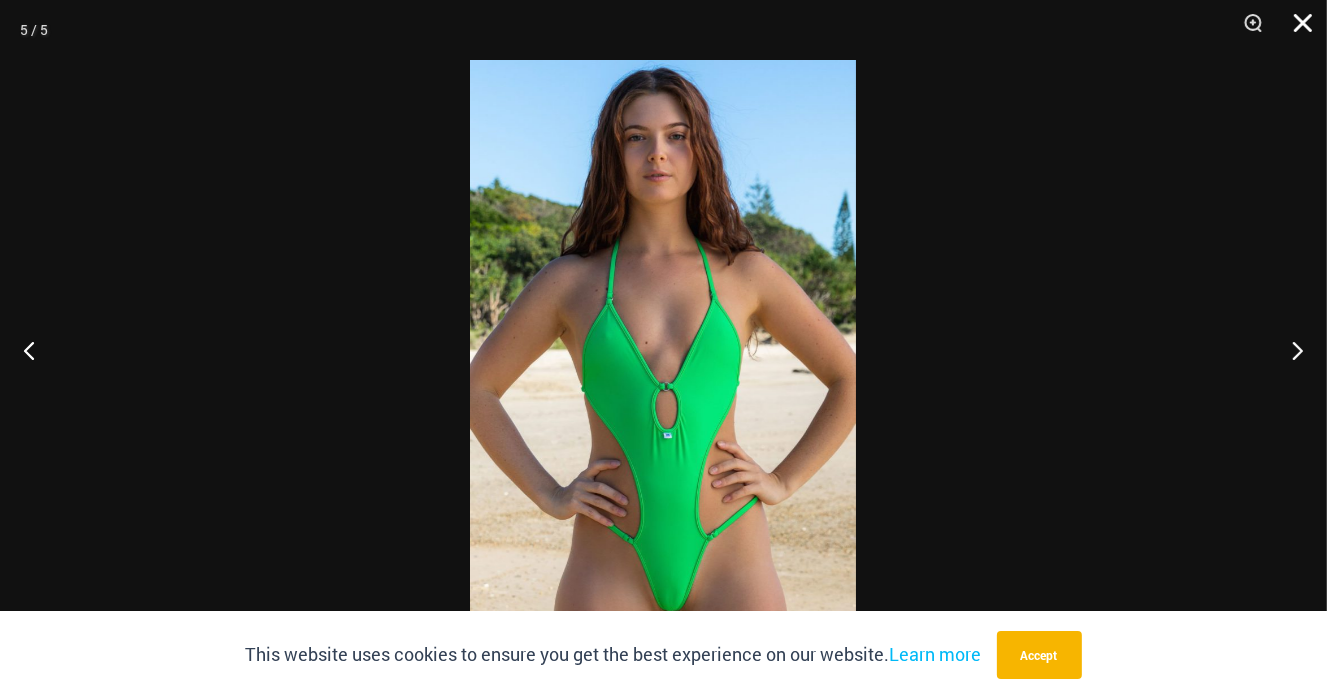 click at bounding box center [1296, 30] 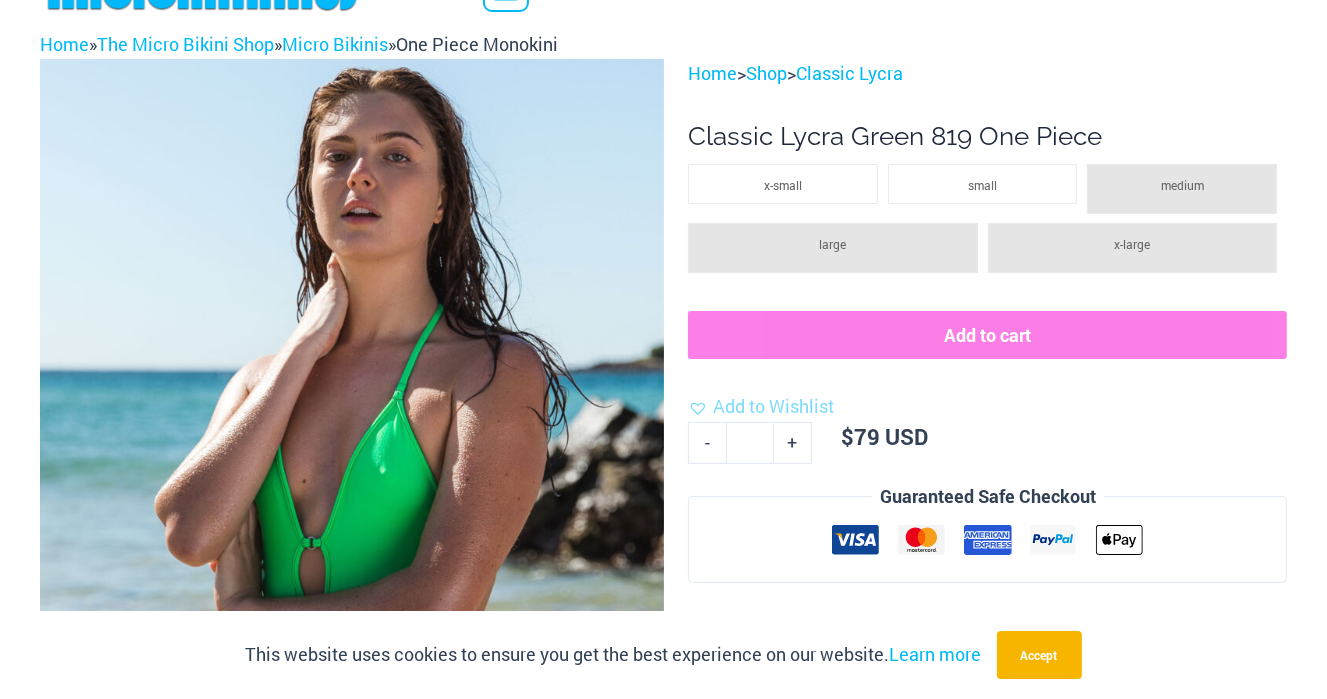 scroll, scrollTop: 0, scrollLeft: 0, axis: both 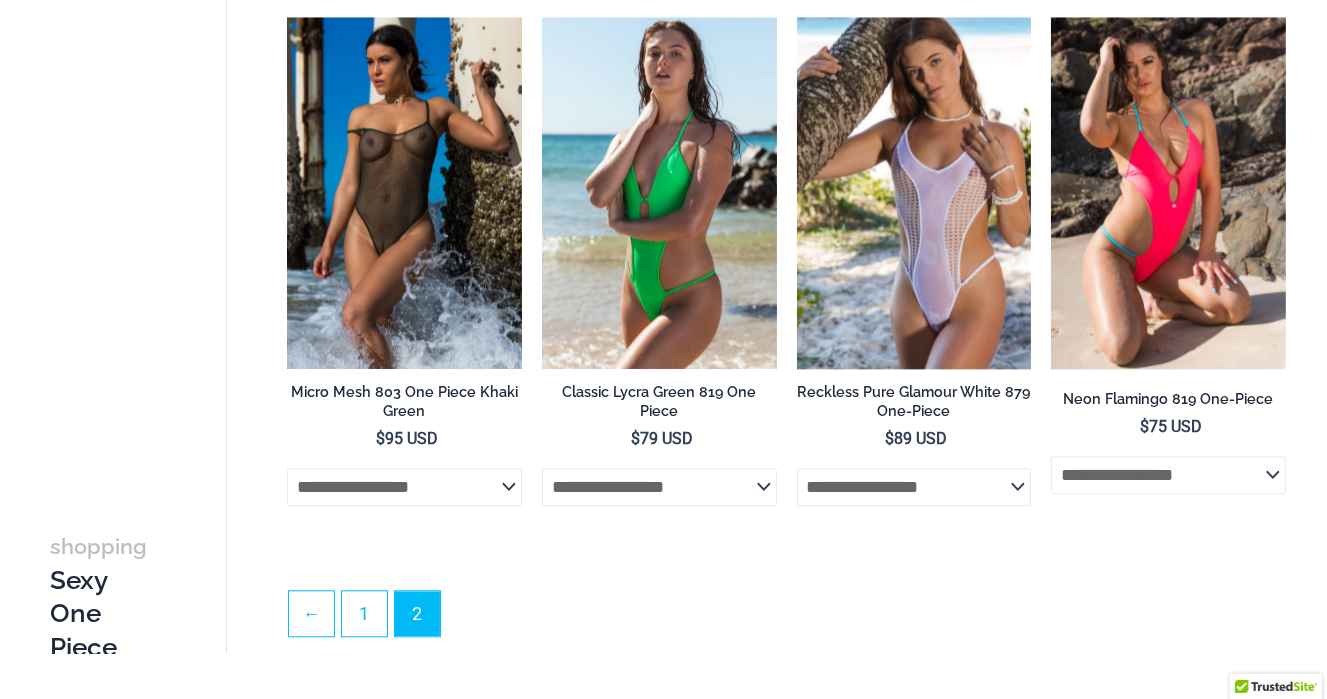 click at bounding box center [914, -3697] 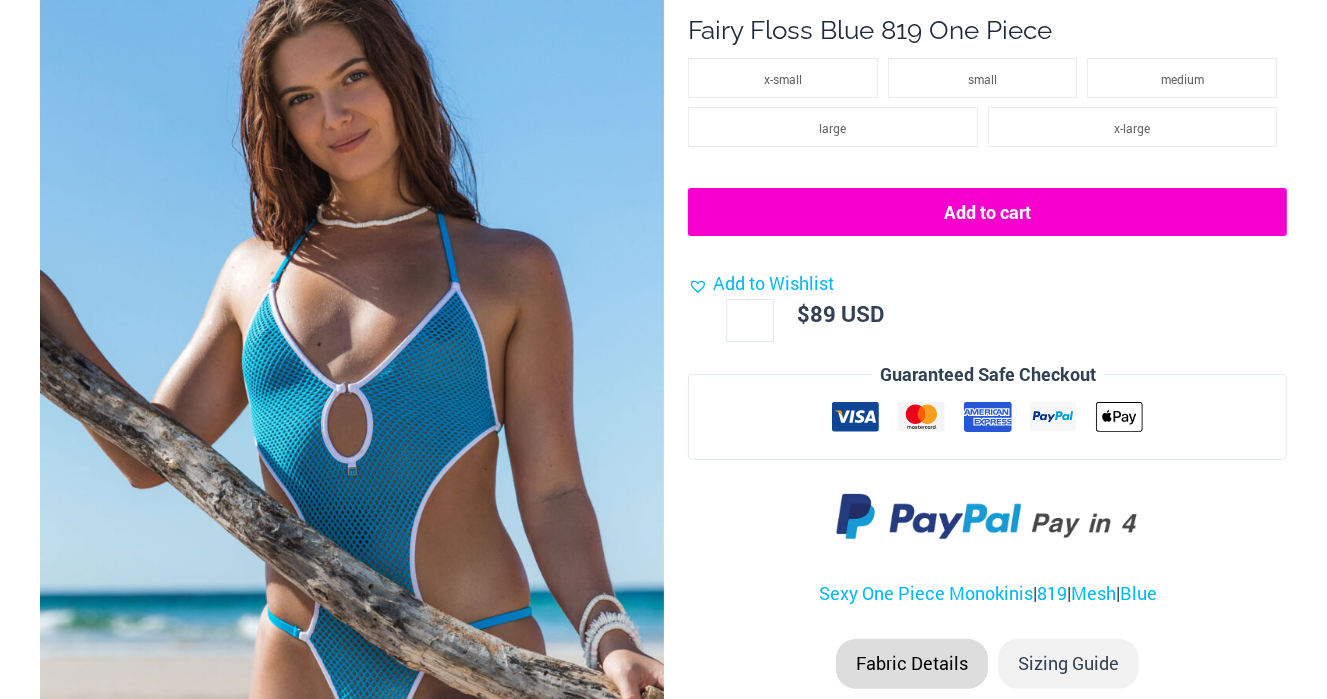 scroll, scrollTop: 300, scrollLeft: 0, axis: vertical 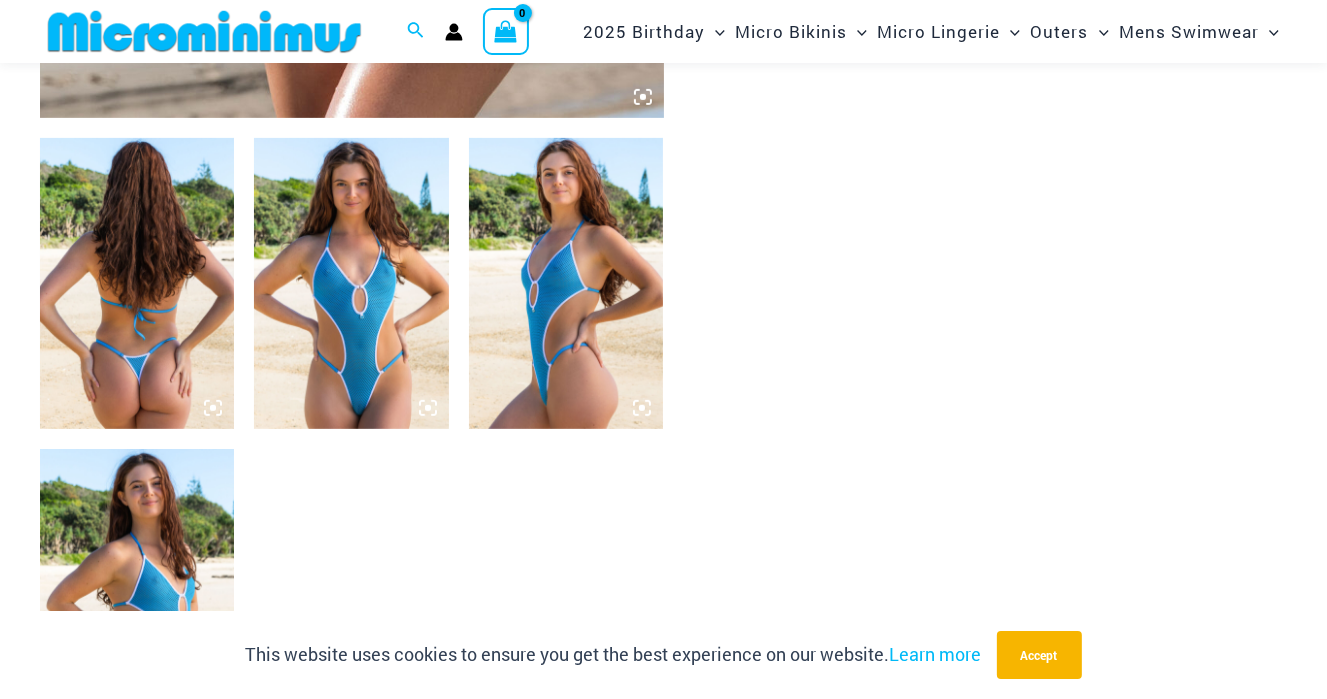 click at bounding box center [137, 284] 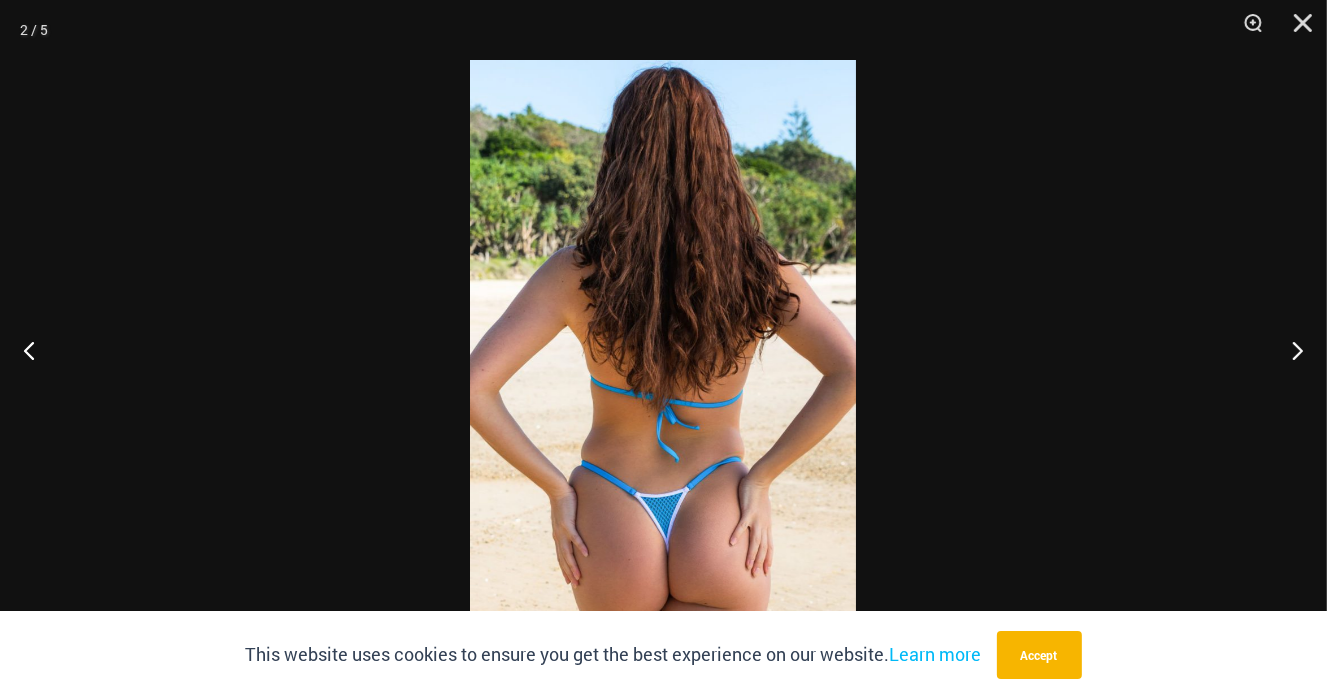 click at bounding box center [663, 349] 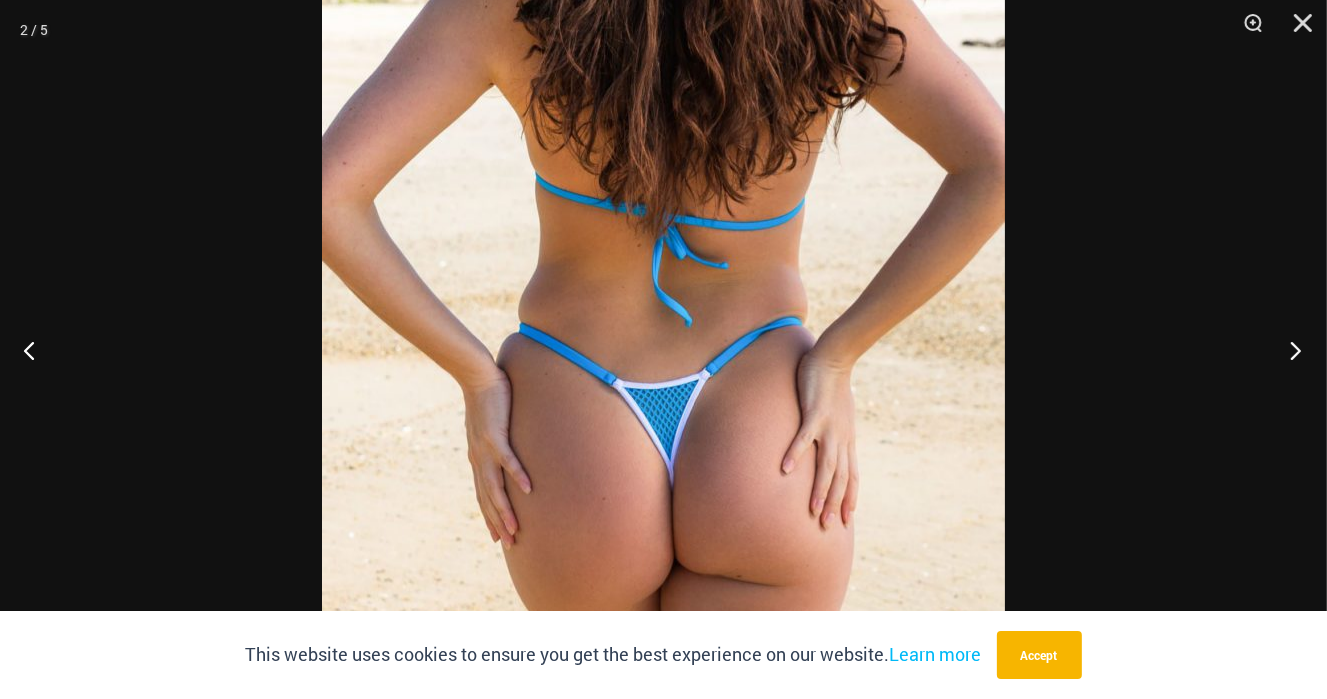 click at bounding box center (1289, 350) 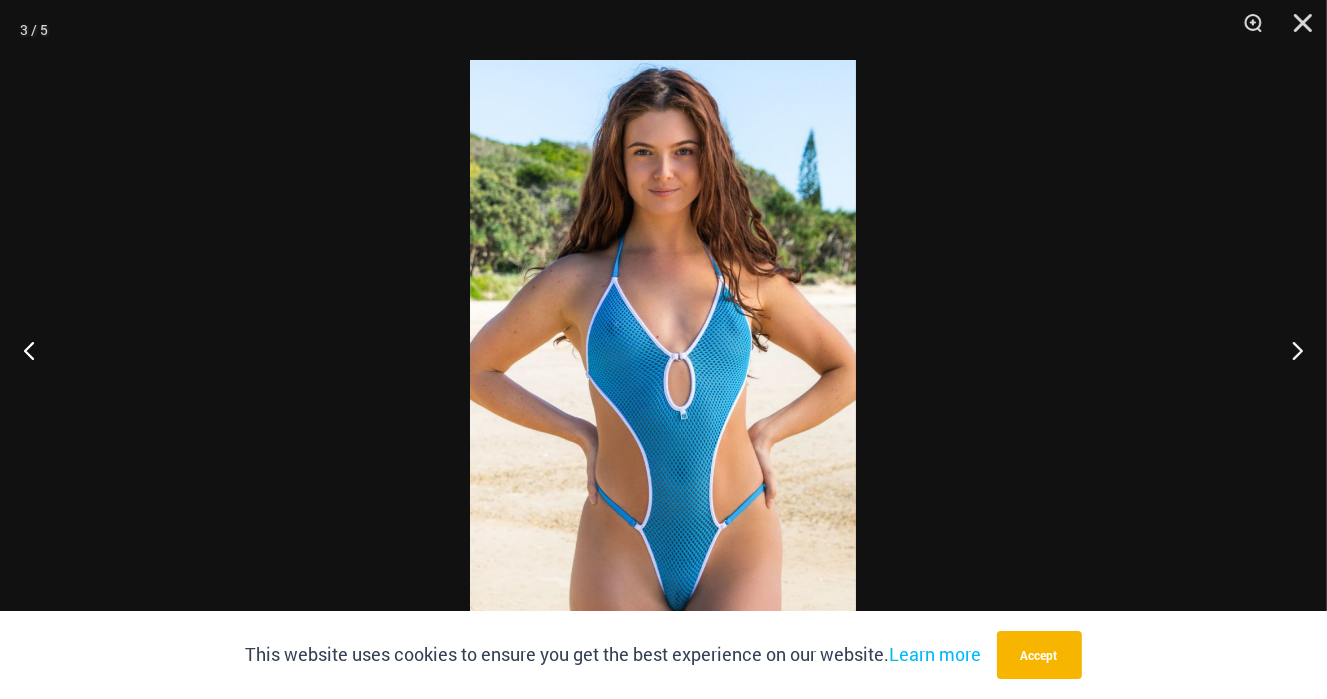 click at bounding box center (663, 349) 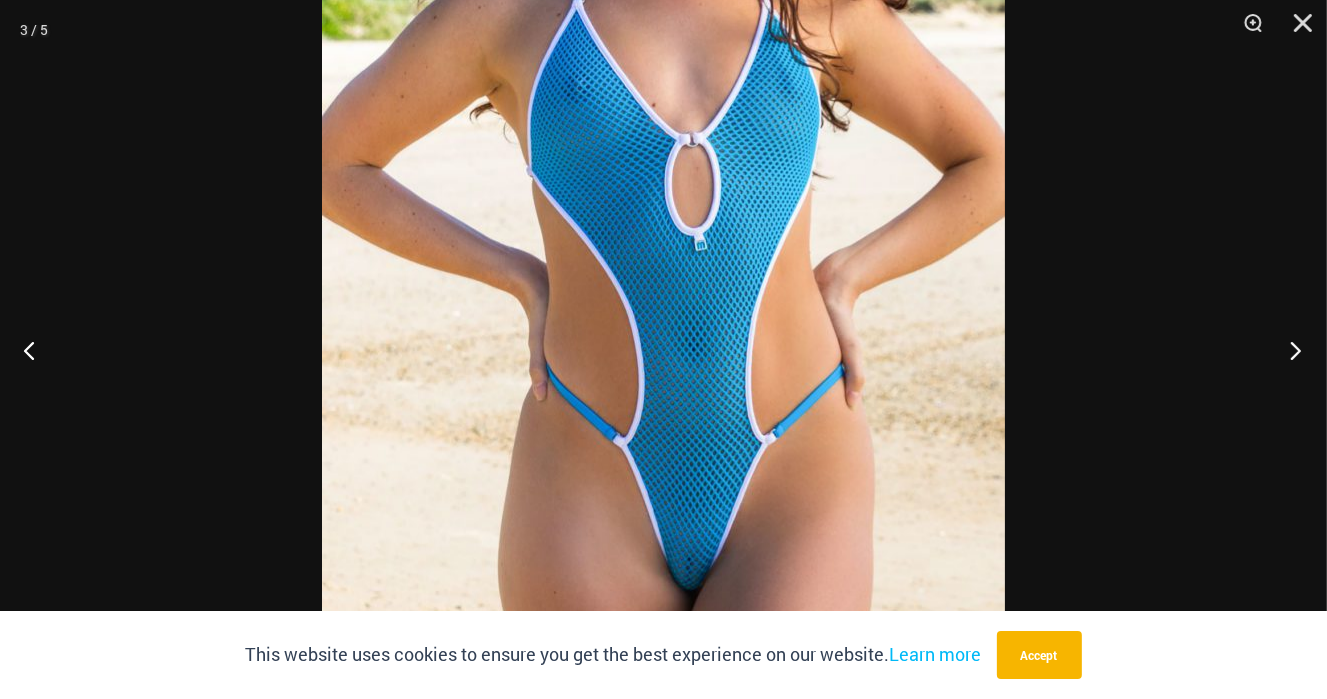 click at bounding box center (1289, 350) 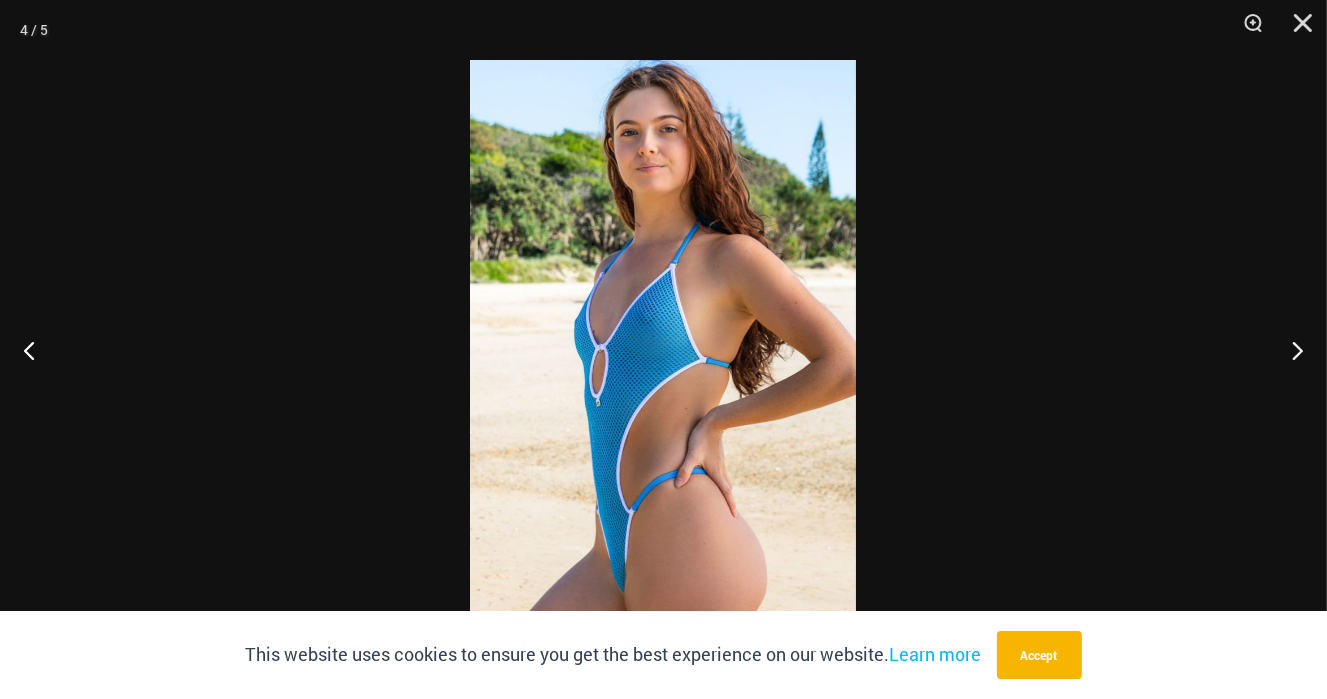 click at bounding box center (663, 349) 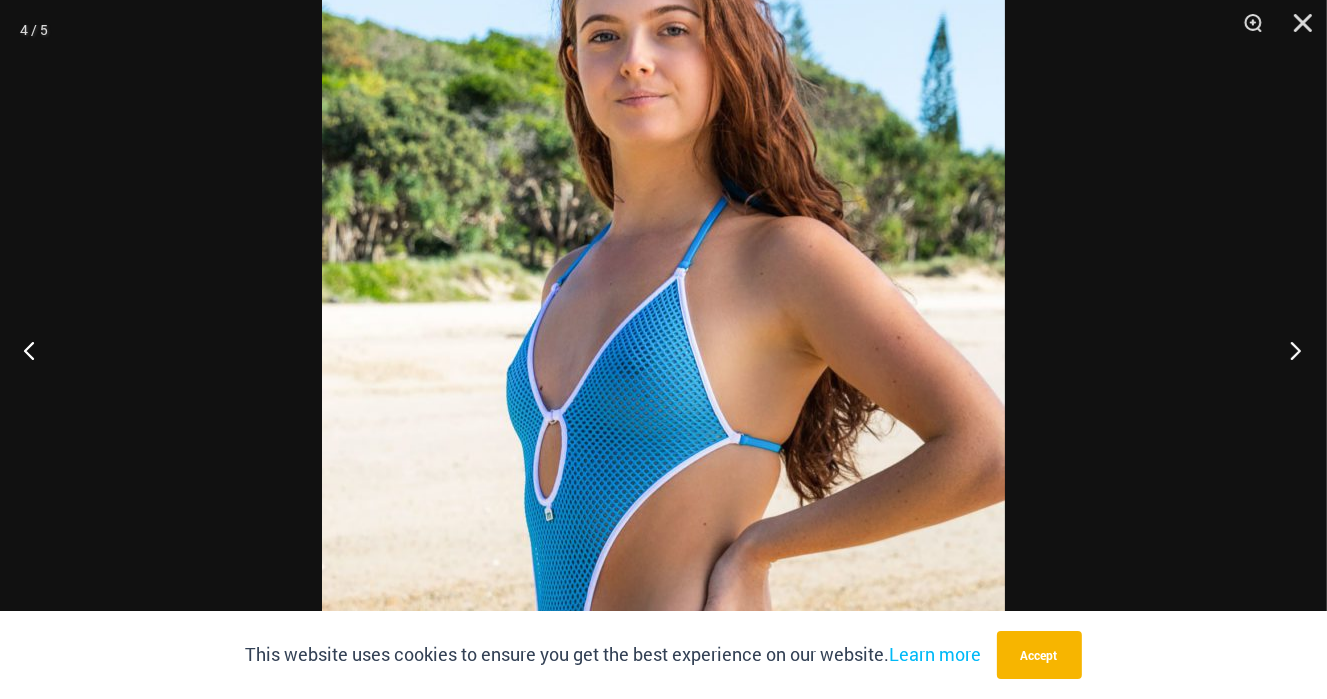 click at bounding box center (1289, 350) 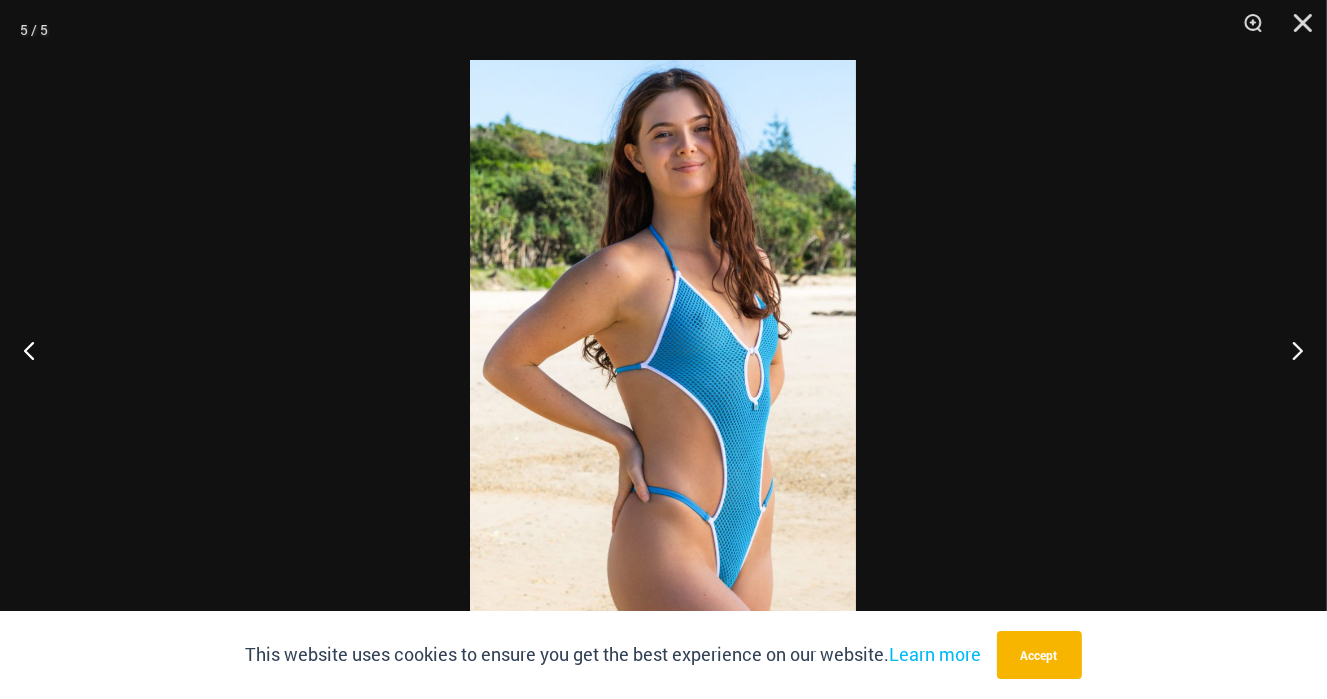 click at bounding box center (663, 349) 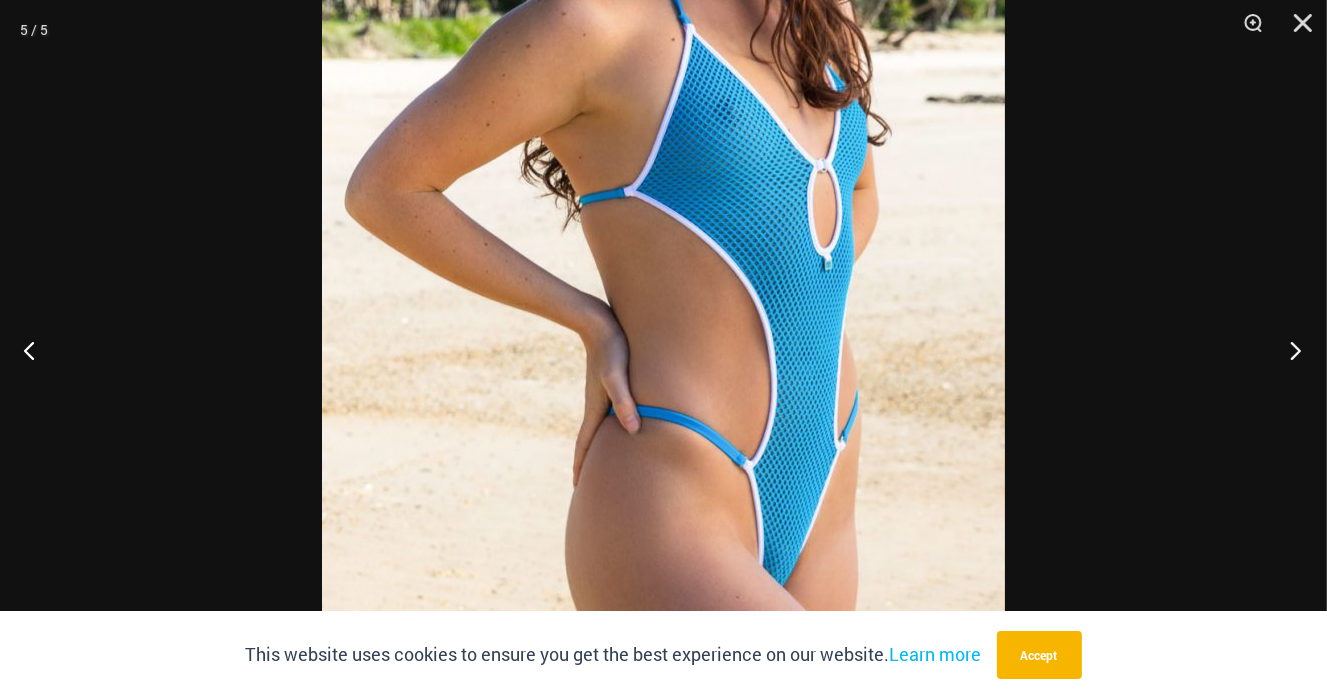 click at bounding box center (1289, 350) 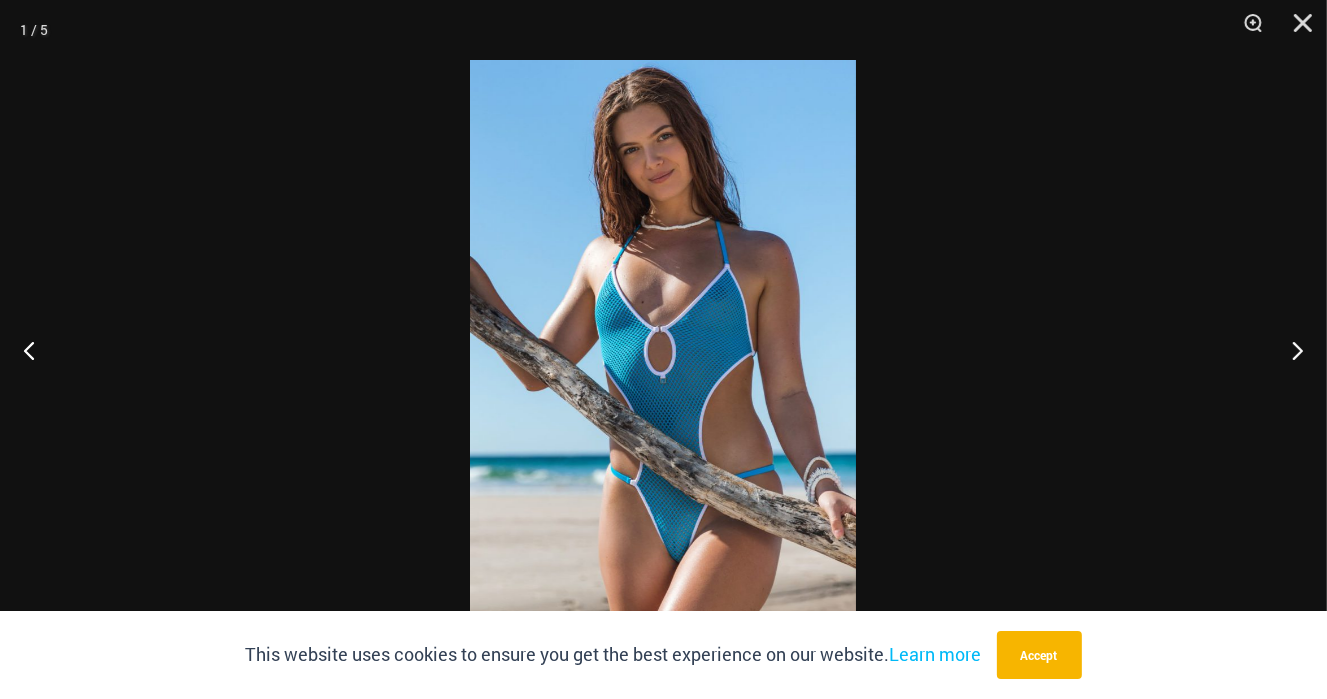click at bounding box center (663, 349) 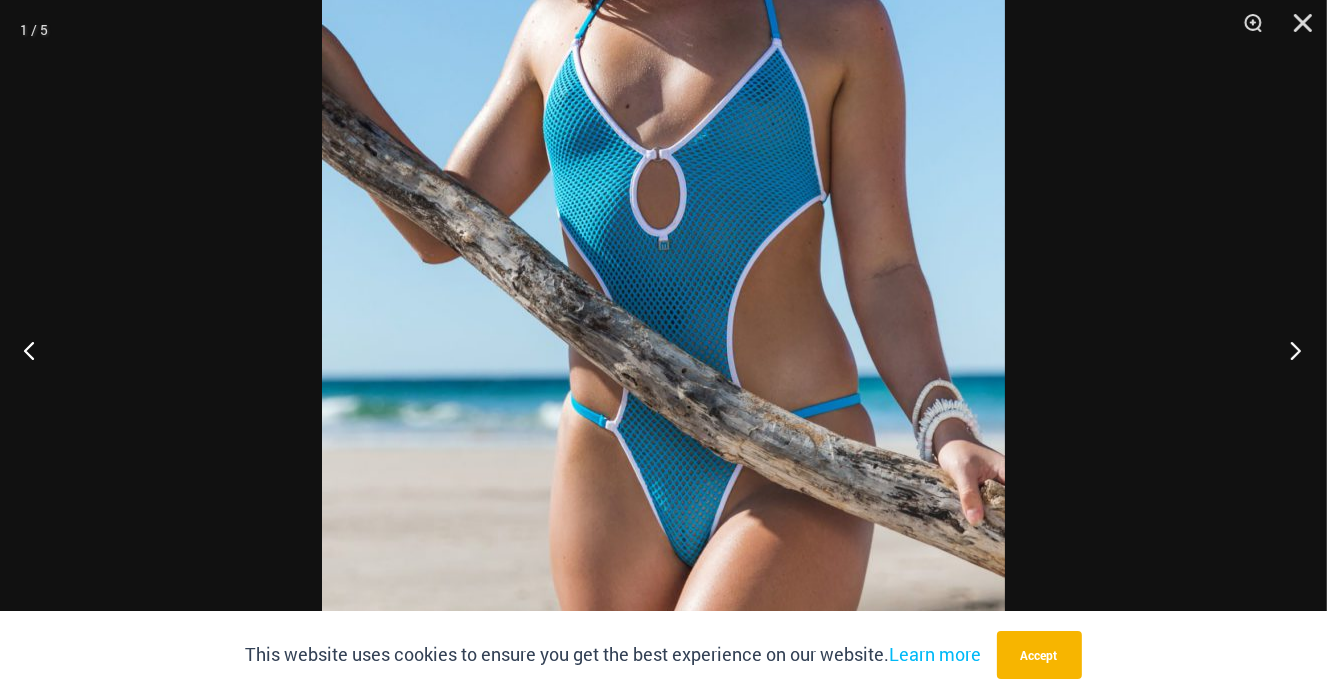 click at bounding box center [1289, 350] 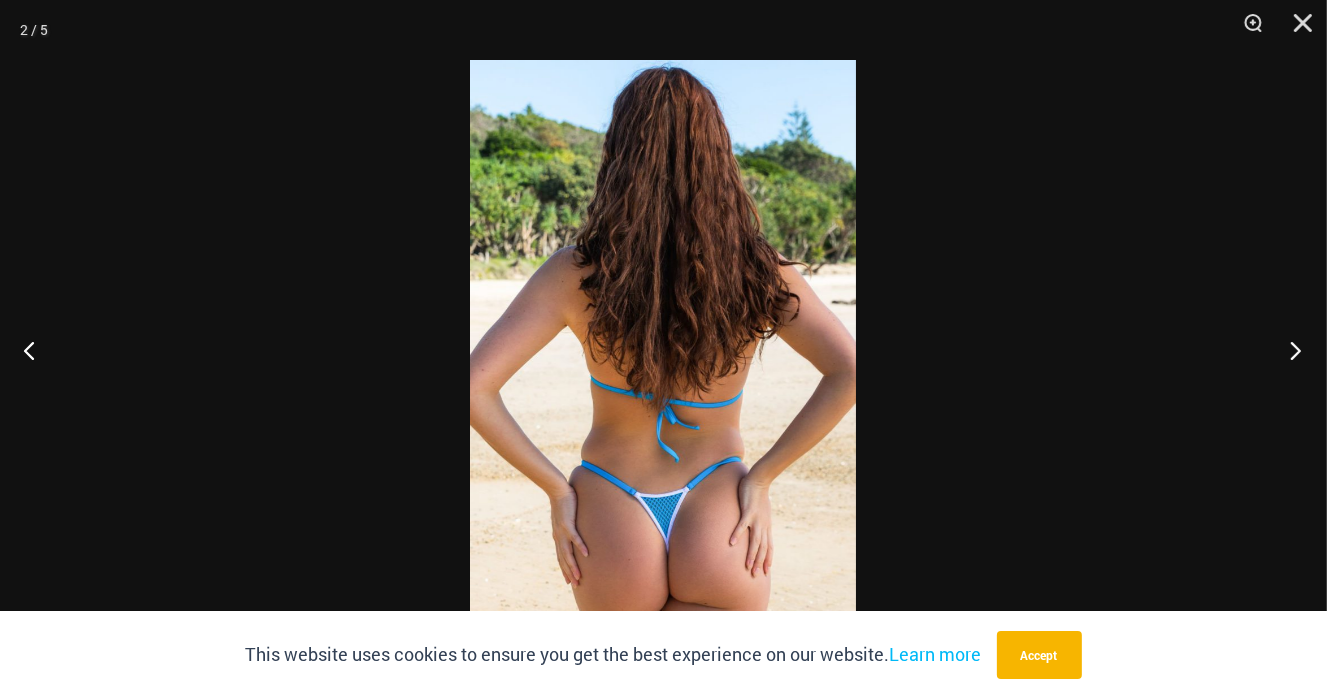 click at bounding box center [1289, 350] 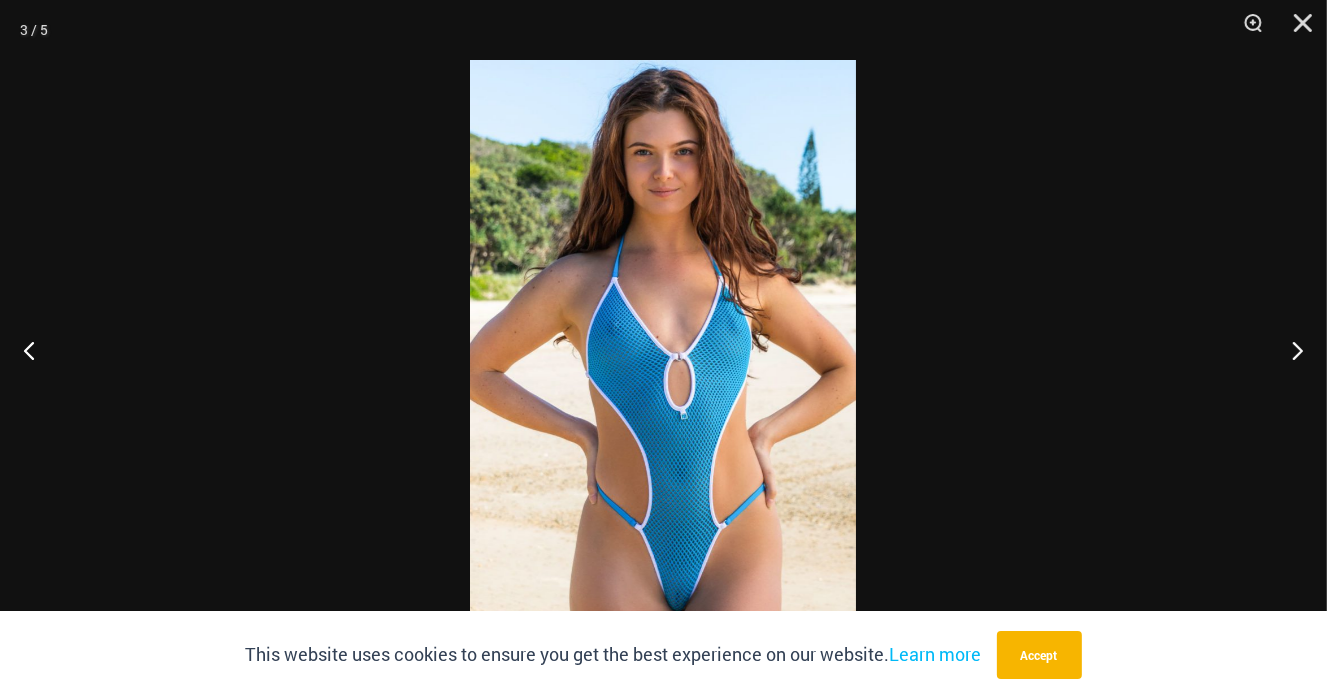 click at bounding box center (663, 349) 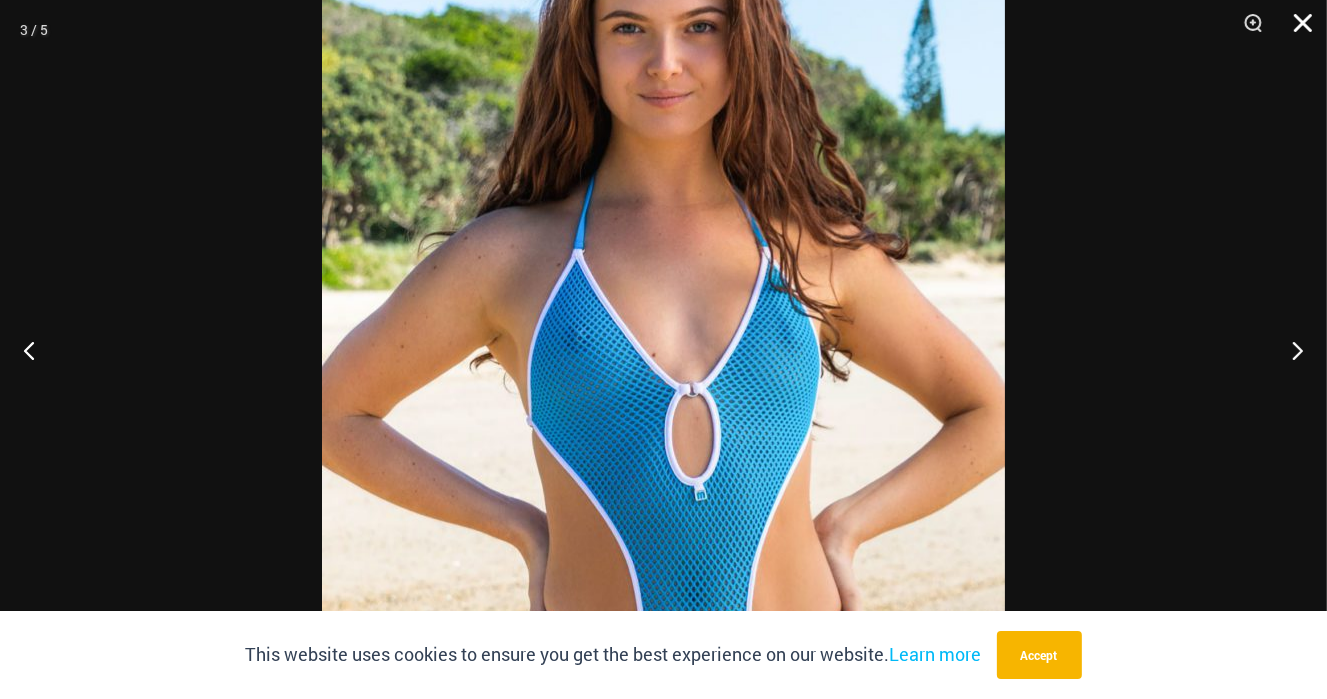 click at bounding box center (1296, 30) 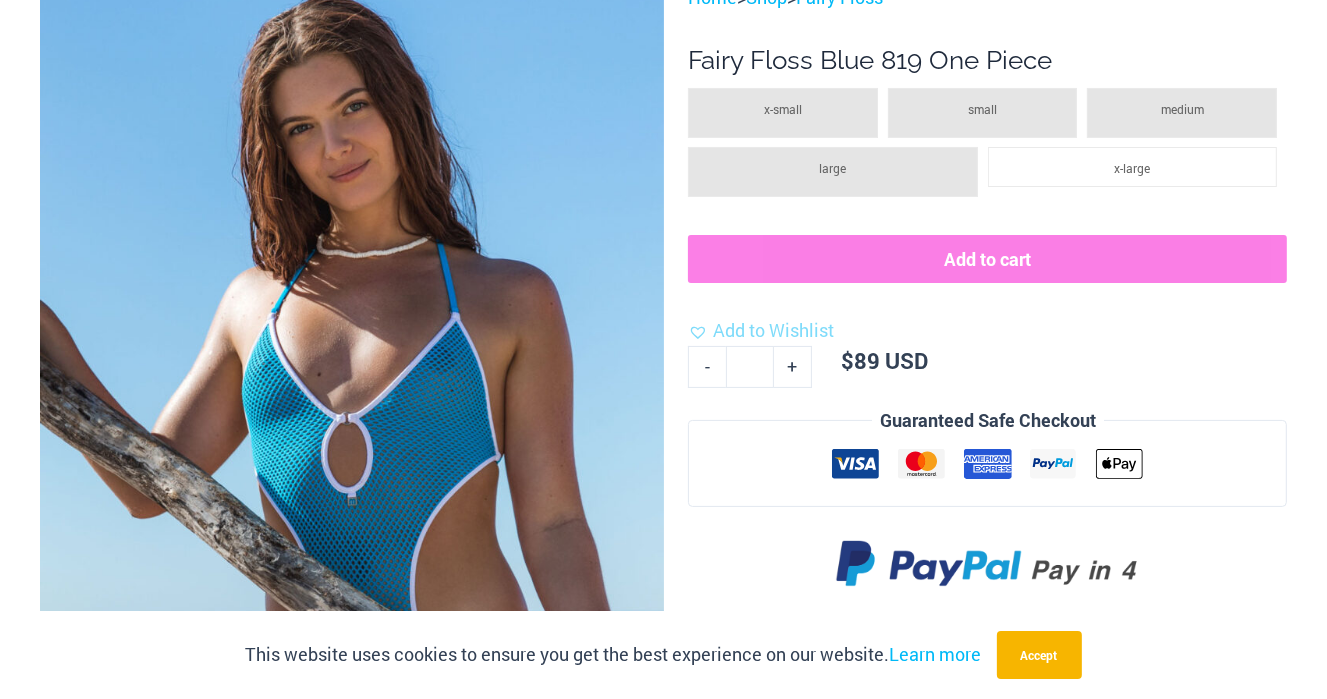 scroll, scrollTop: 0, scrollLeft: 0, axis: both 